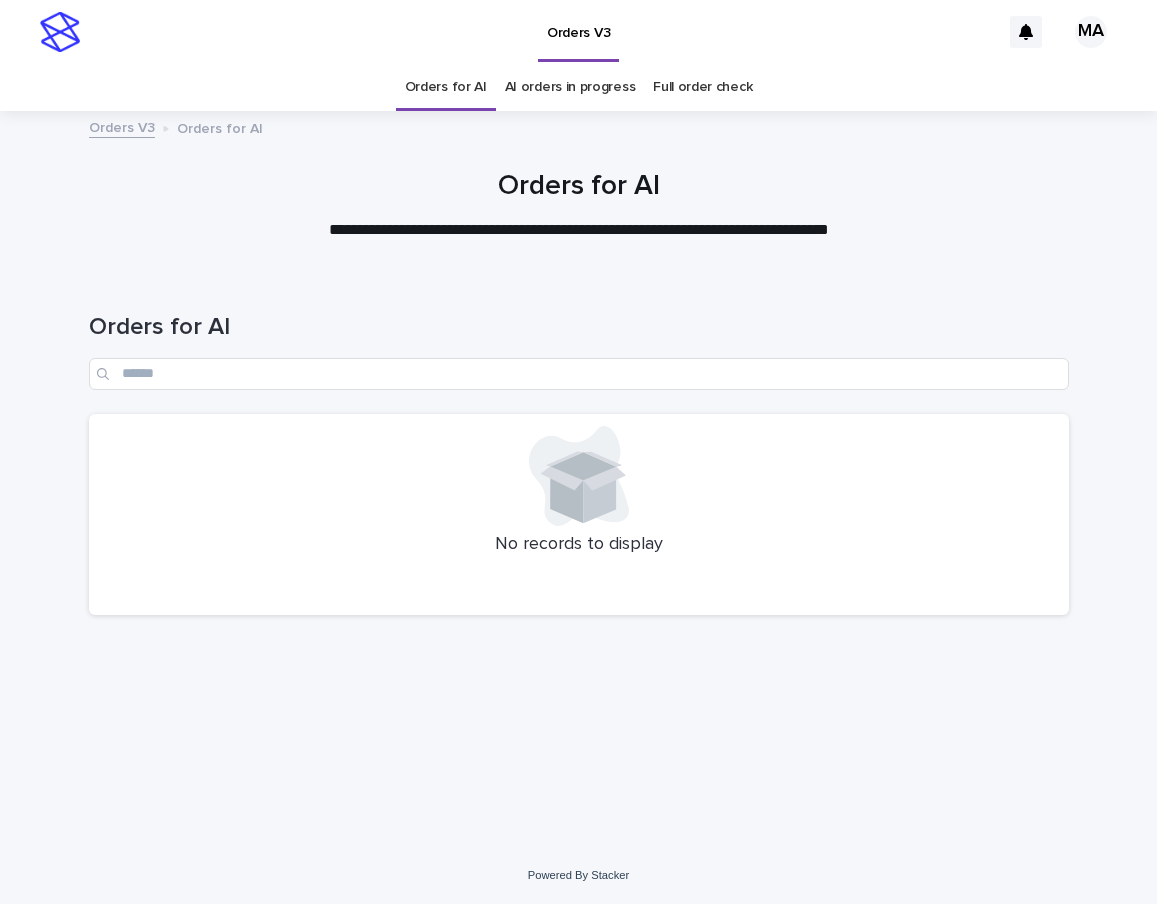 scroll, scrollTop: 0, scrollLeft: 0, axis: both 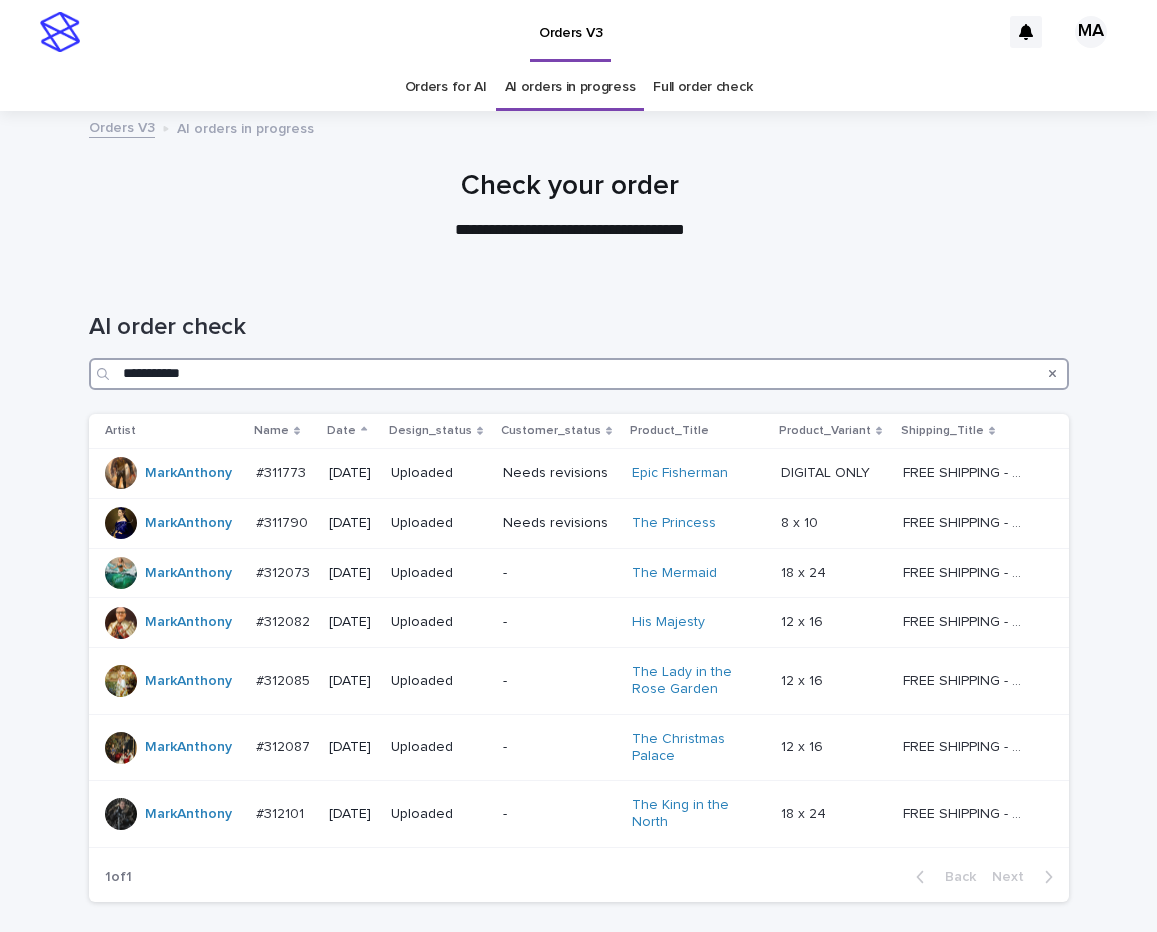drag, startPoint x: 206, startPoint y: 374, endPoint x: 41, endPoint y: 378, distance: 165.04848 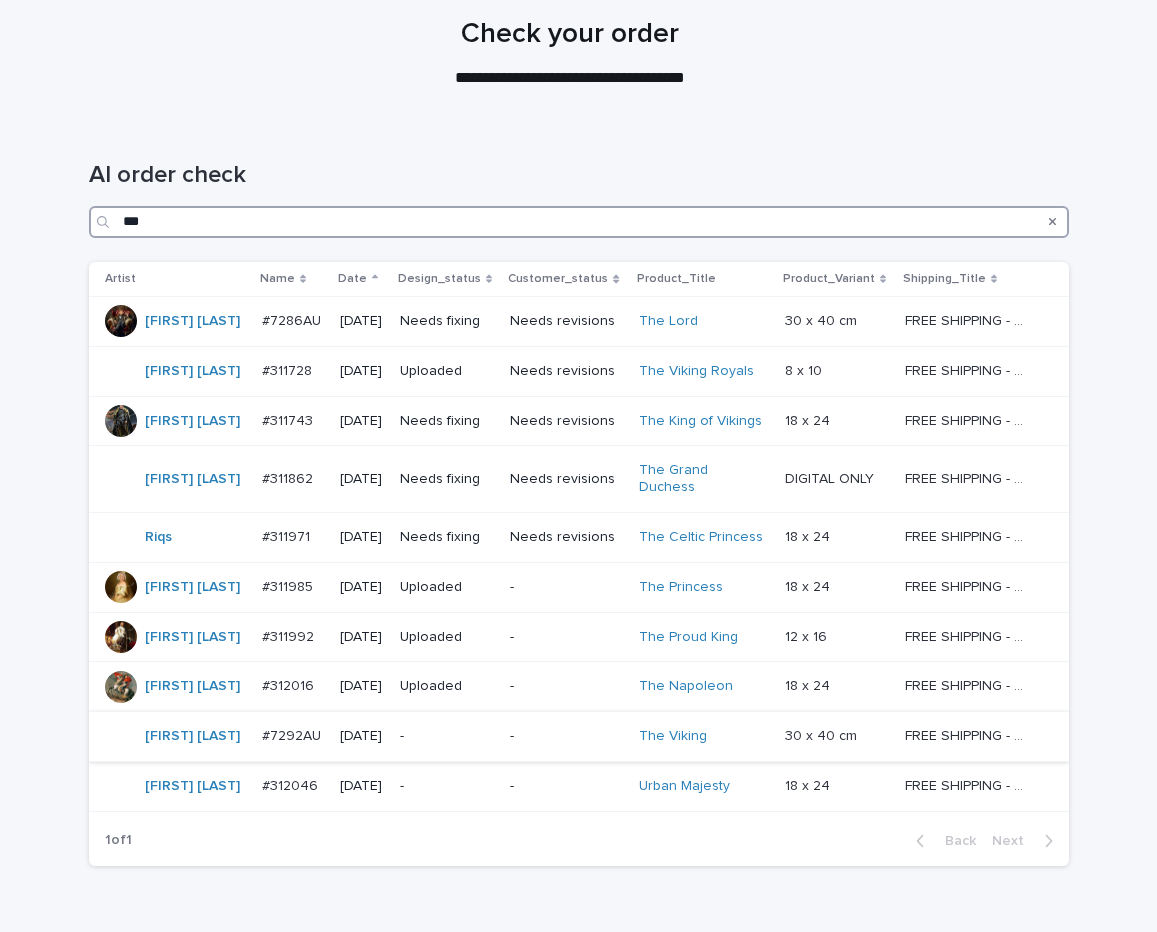 scroll, scrollTop: 168, scrollLeft: 0, axis: vertical 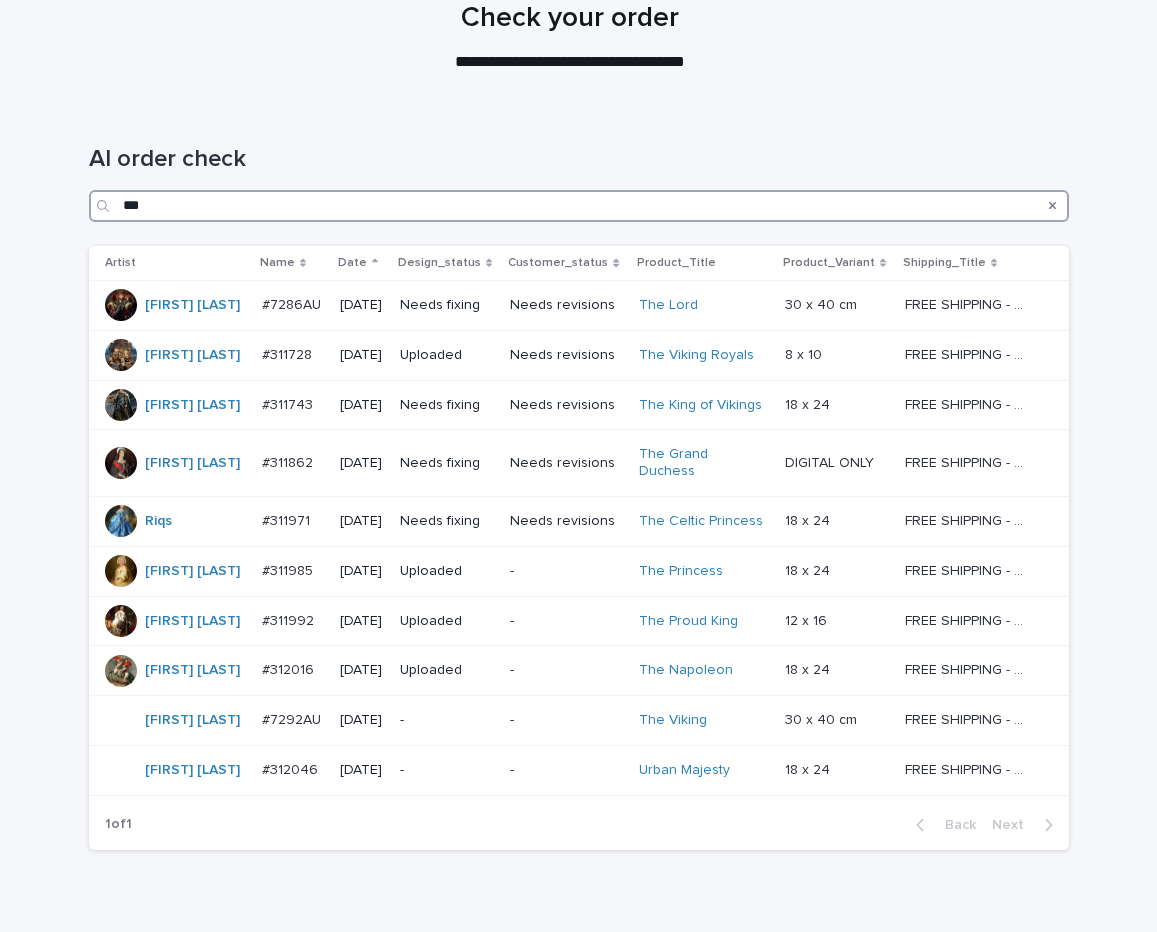 click on "***" at bounding box center [579, 206] 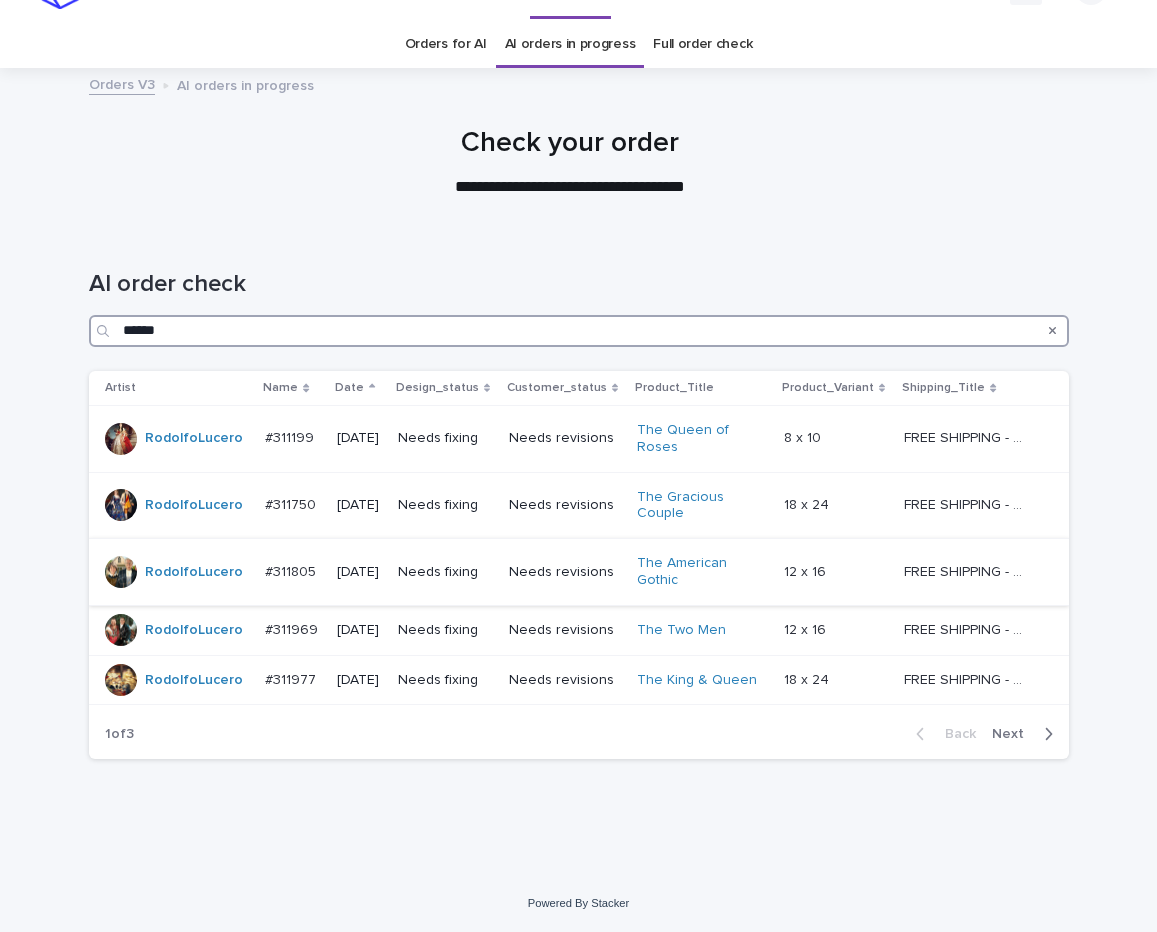 scroll, scrollTop: 43, scrollLeft: 0, axis: vertical 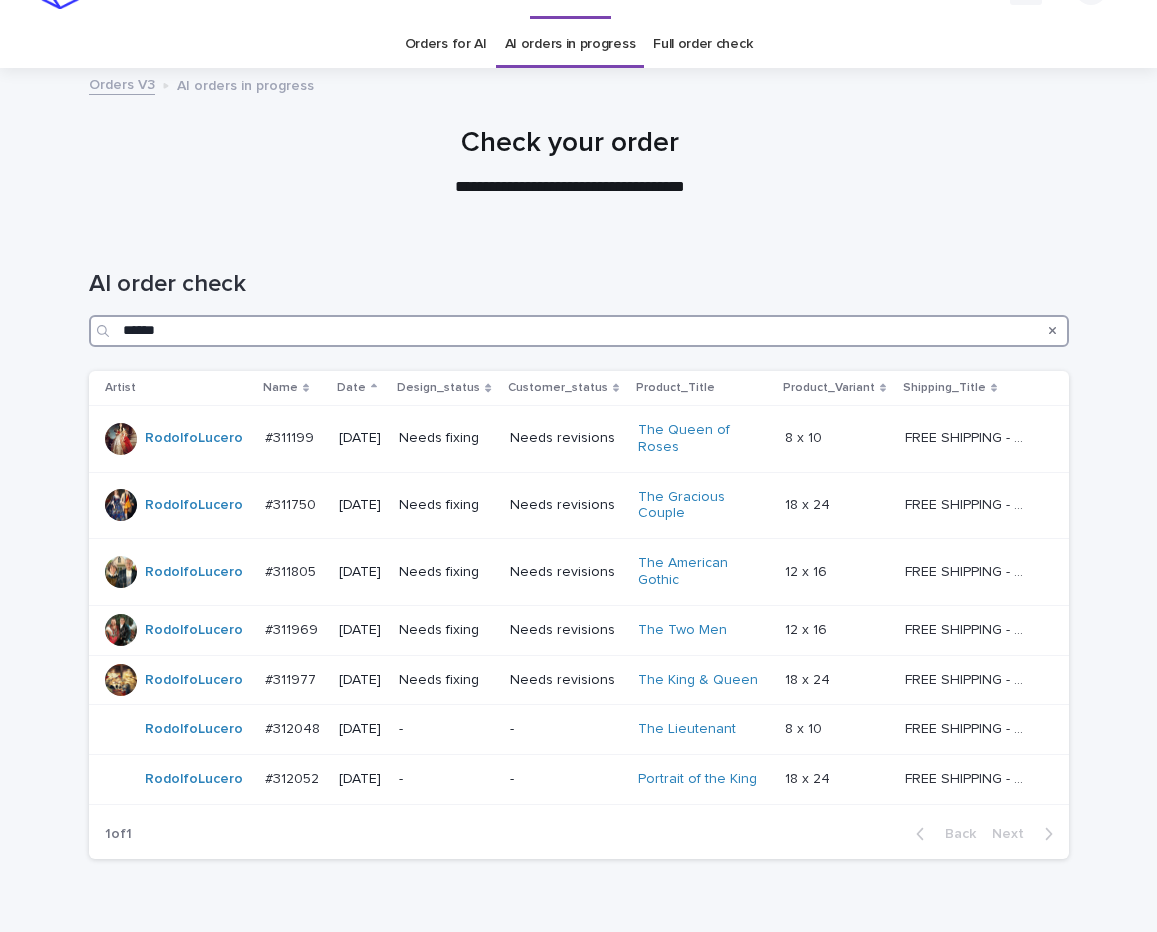 drag, startPoint x: 165, startPoint y: 330, endPoint x: 73, endPoint y: 333, distance: 92.0489 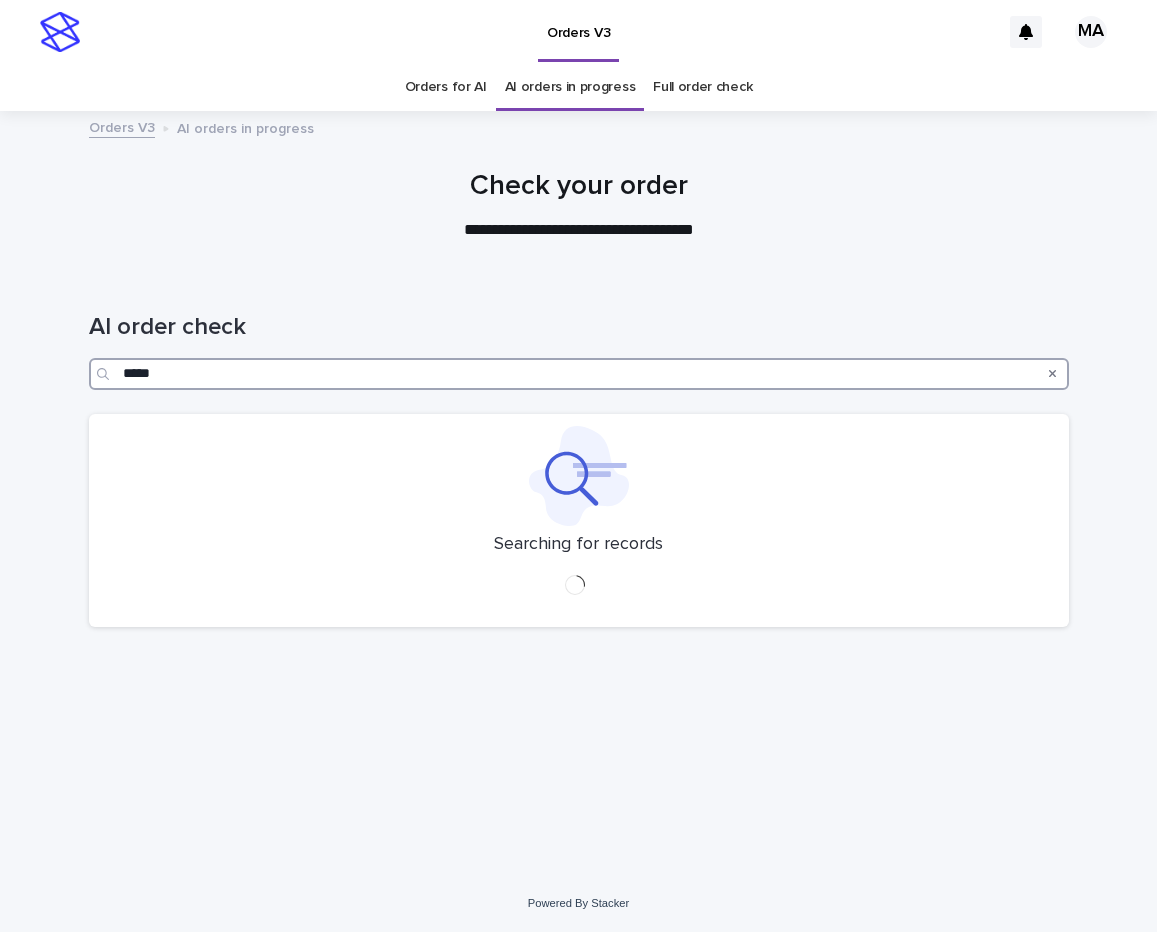 scroll, scrollTop: 0, scrollLeft: 0, axis: both 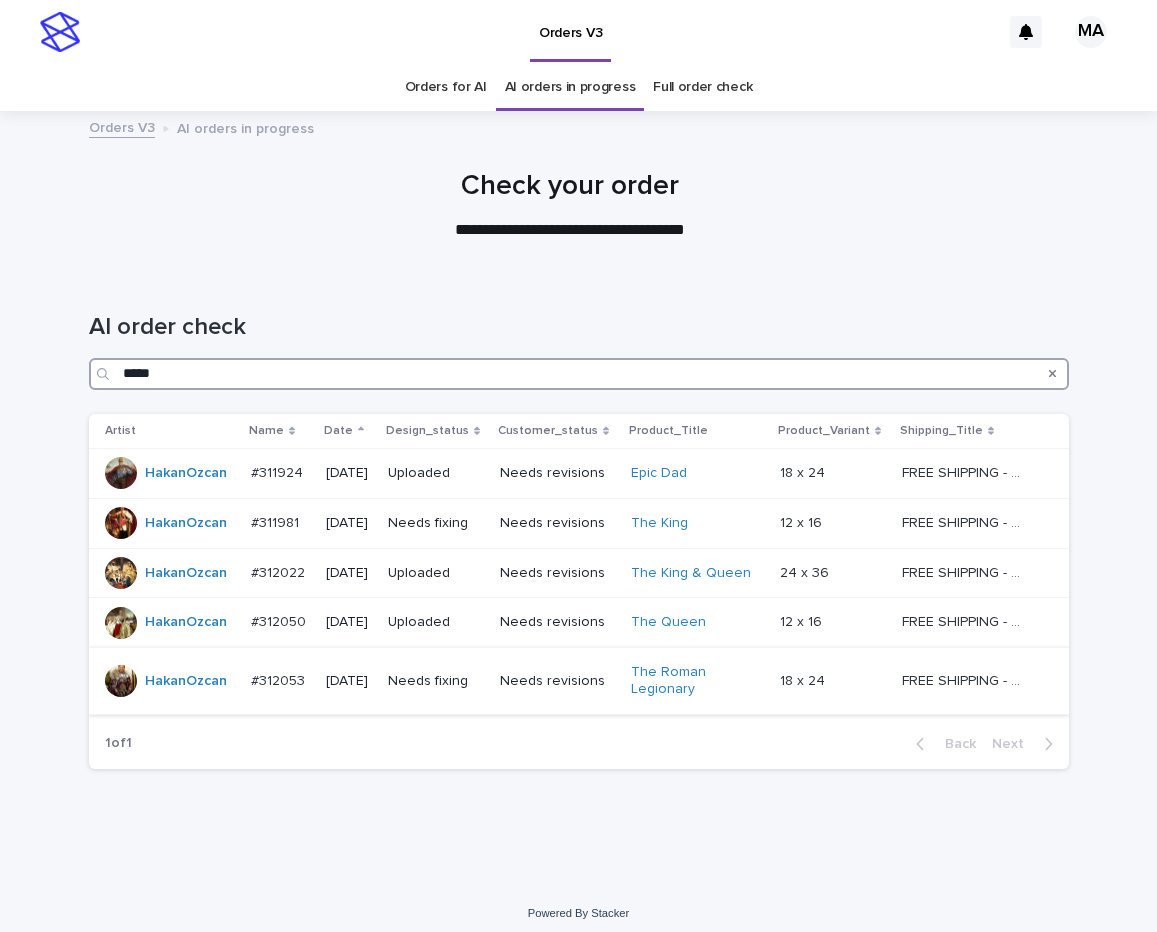 type on "*****" 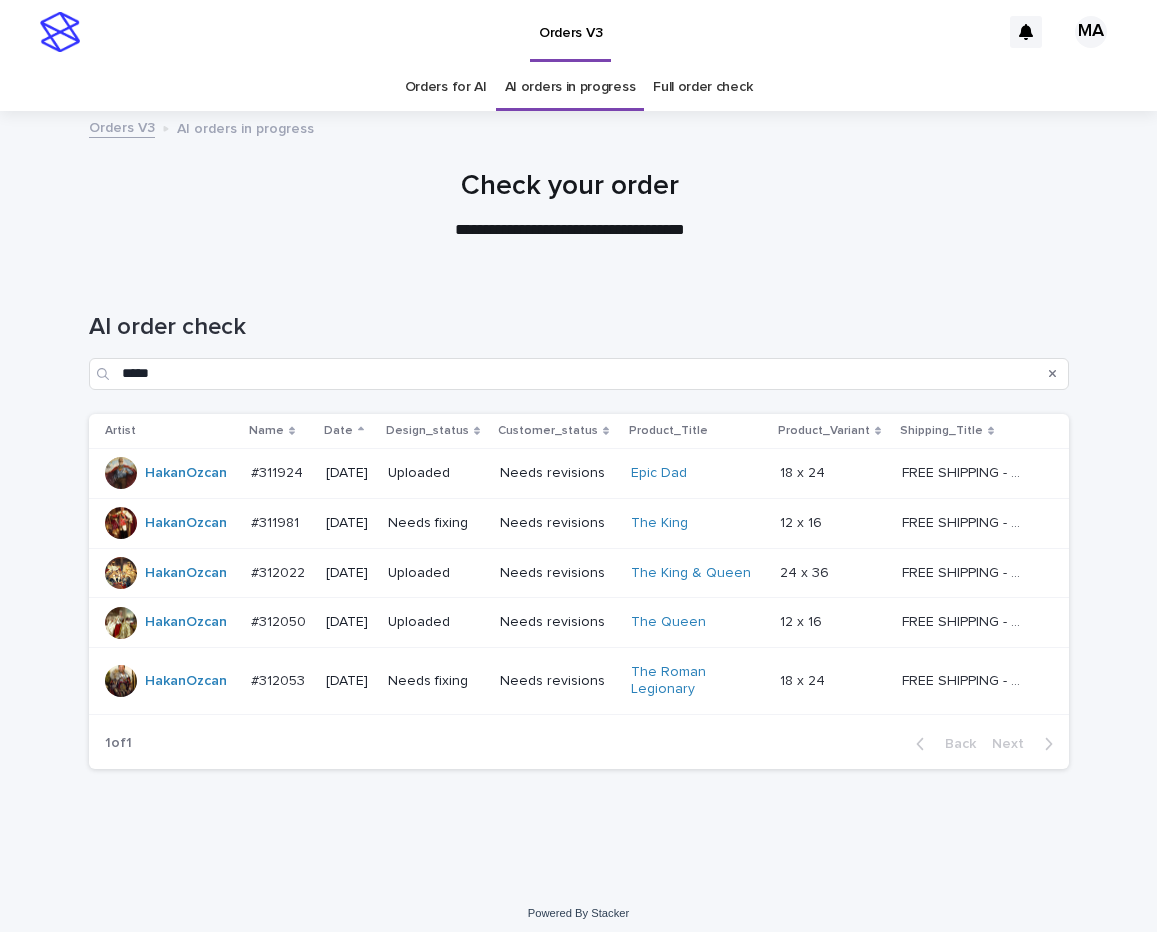 click on "The Roman Legionary" at bounding box center [697, 681] 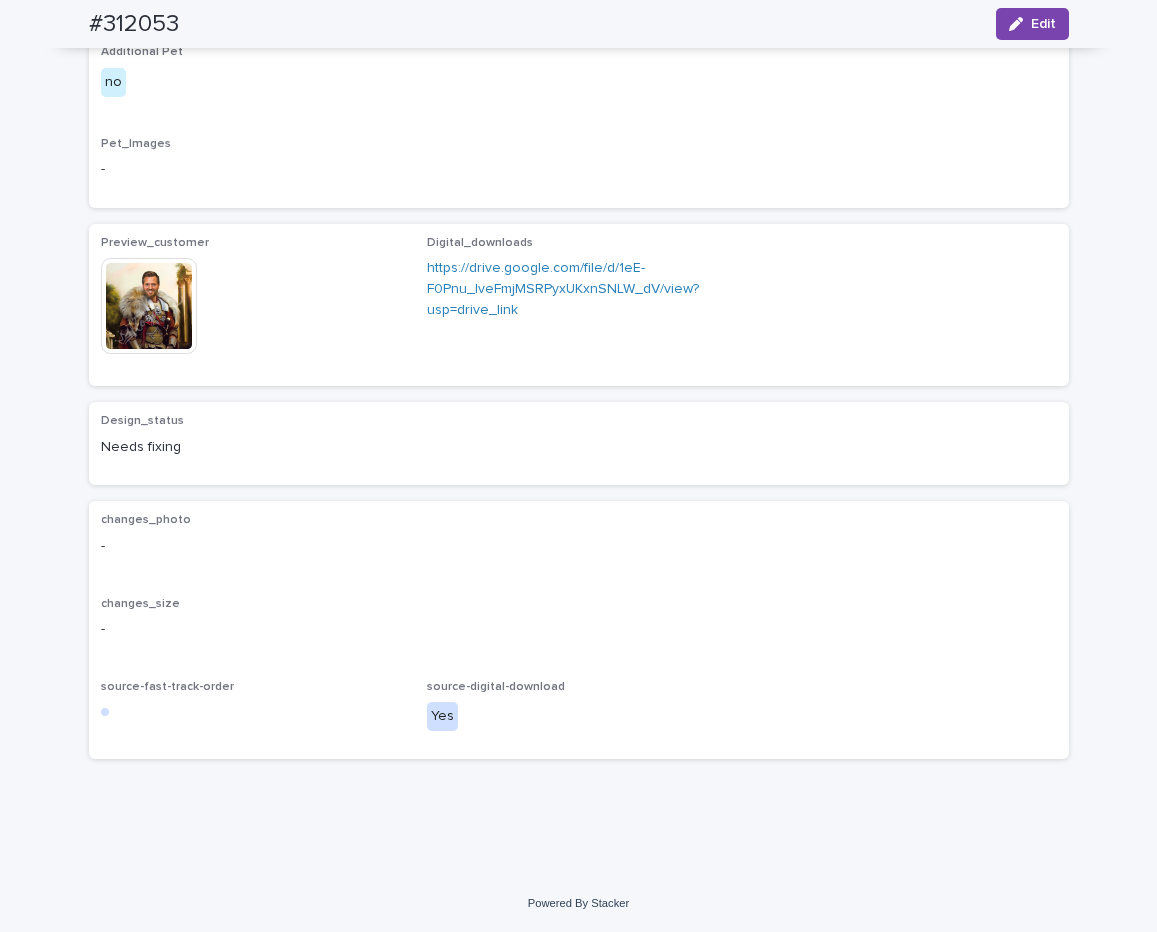 scroll, scrollTop: 1447, scrollLeft: 0, axis: vertical 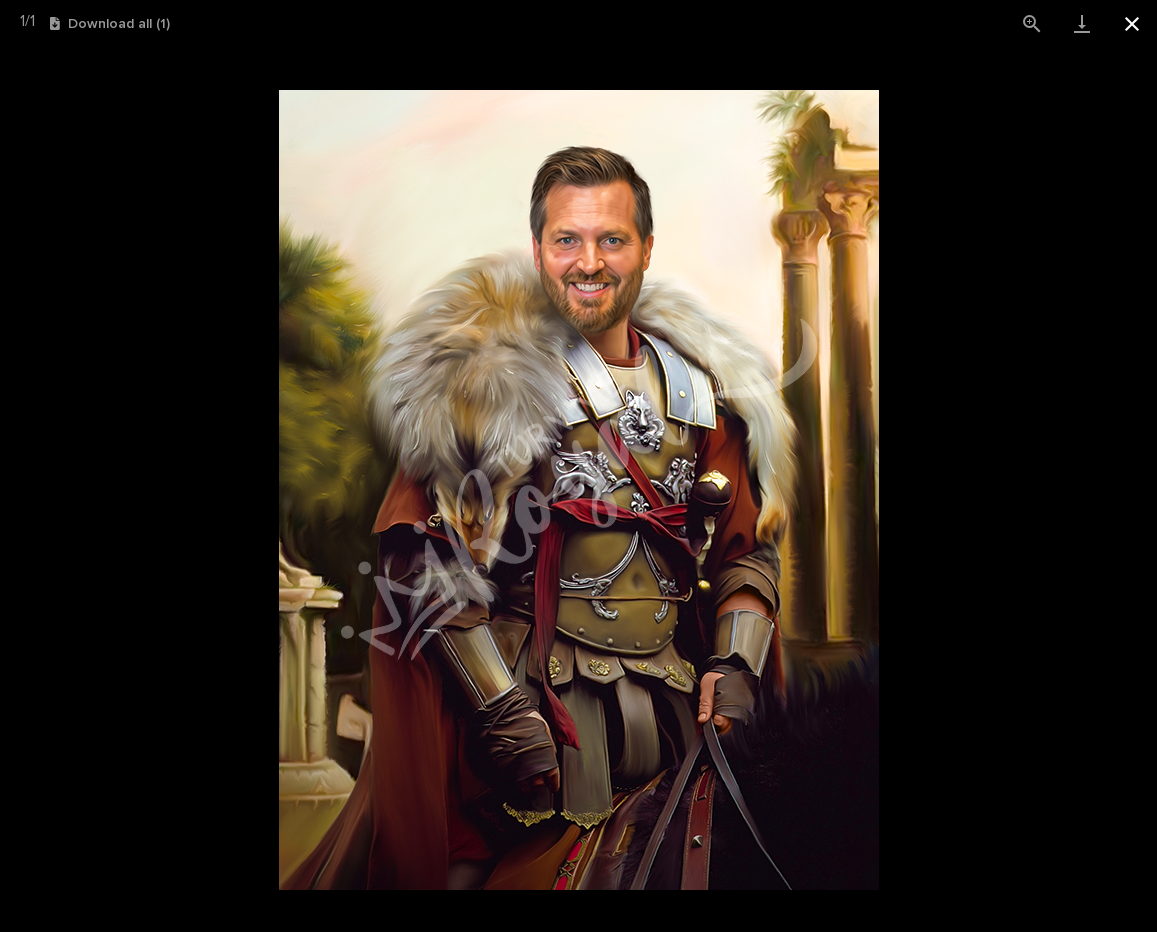 click at bounding box center [1132, 23] 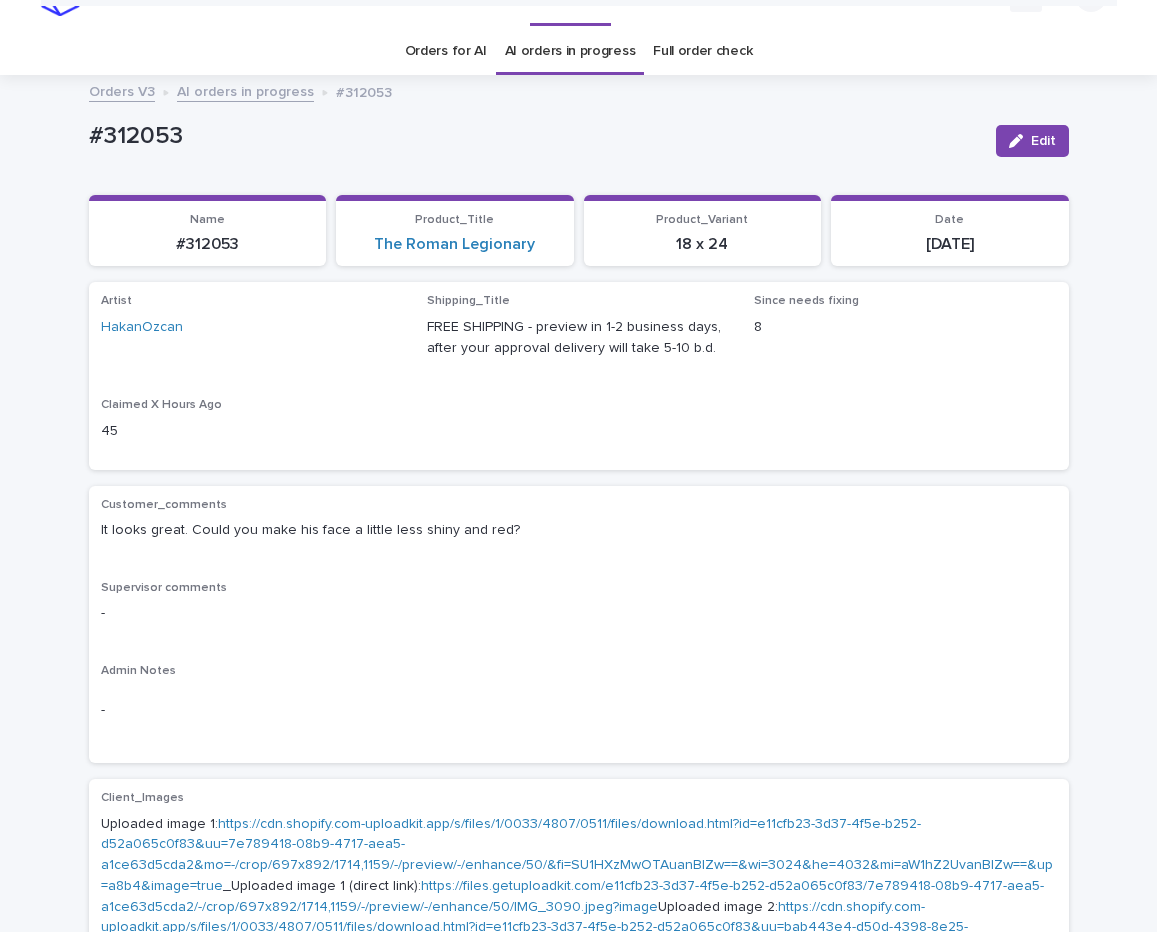 scroll, scrollTop: 0, scrollLeft: 0, axis: both 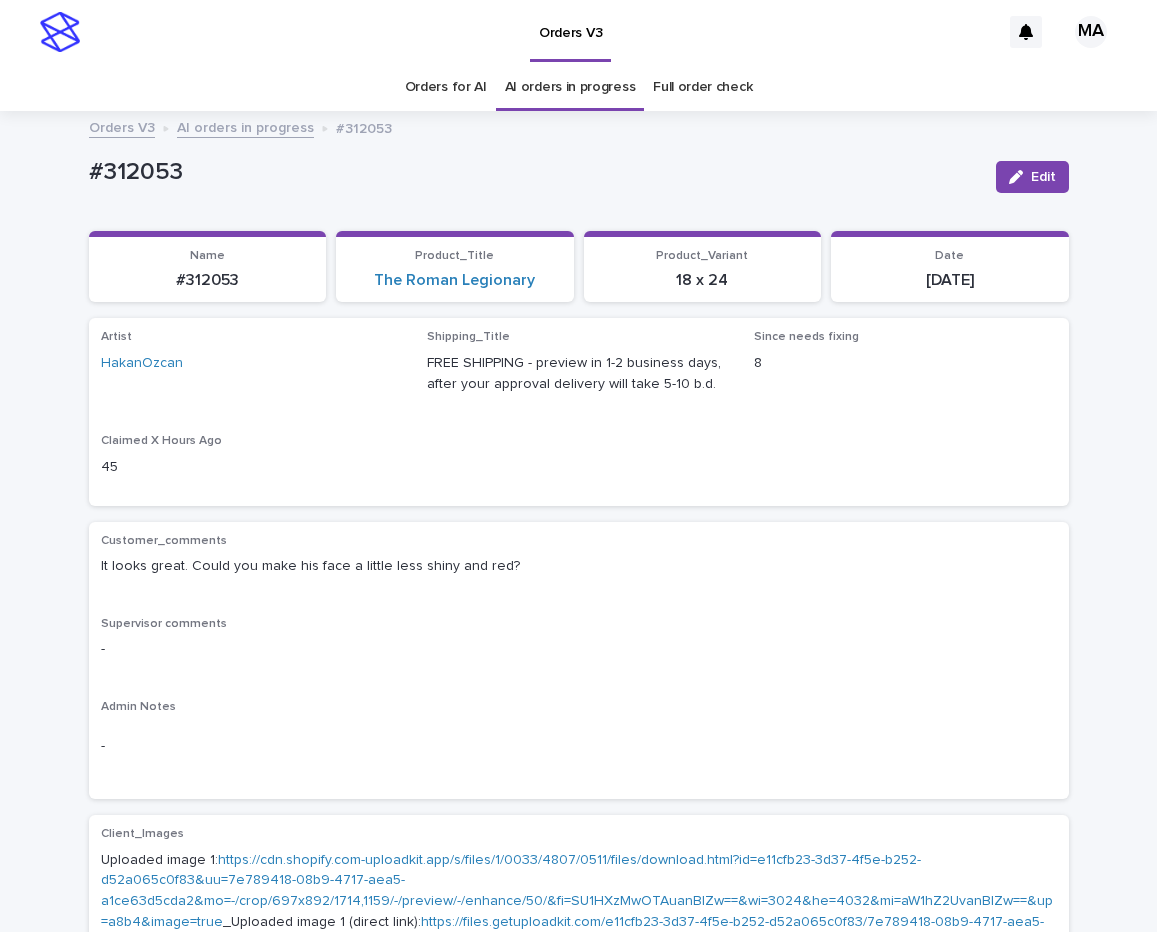 click on "AI orders in progress" at bounding box center (245, 126) 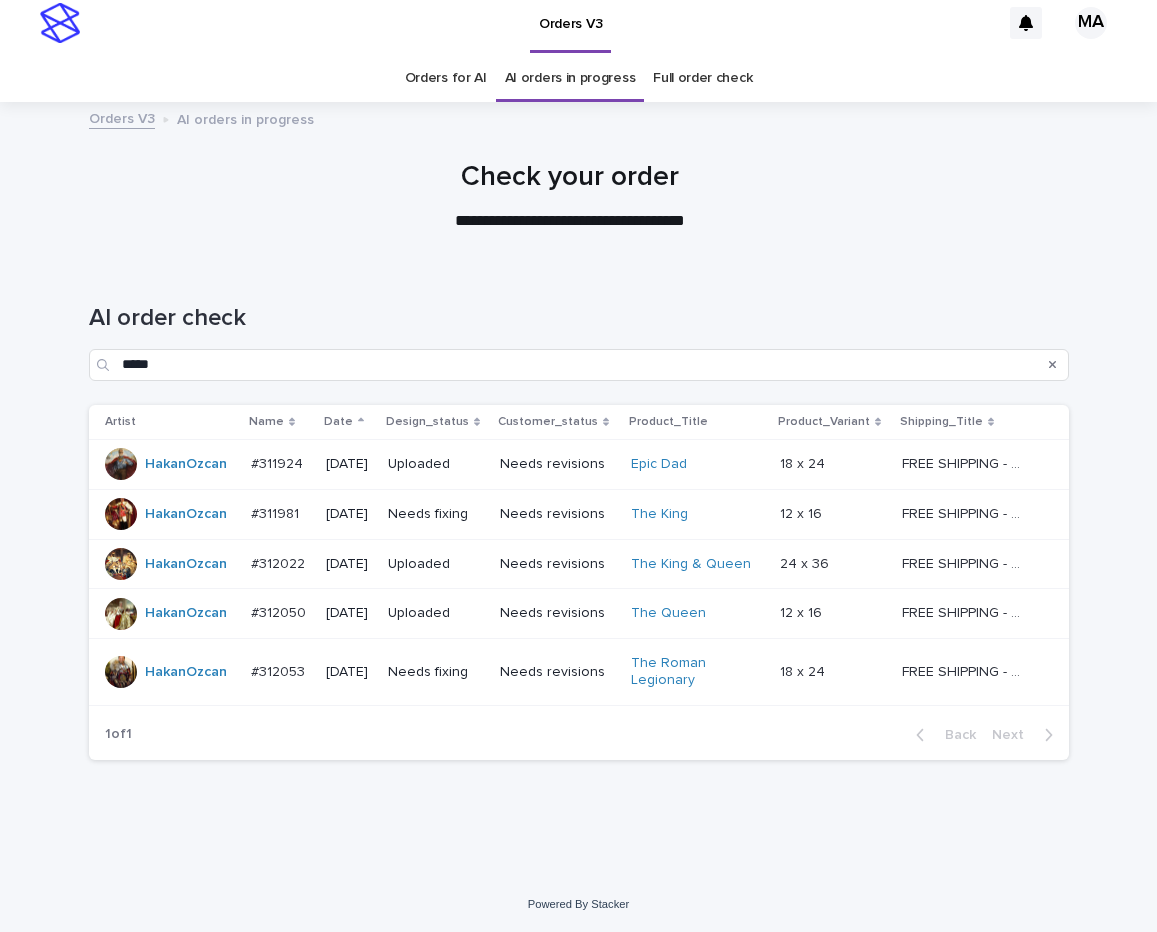 scroll, scrollTop: 10, scrollLeft: 0, axis: vertical 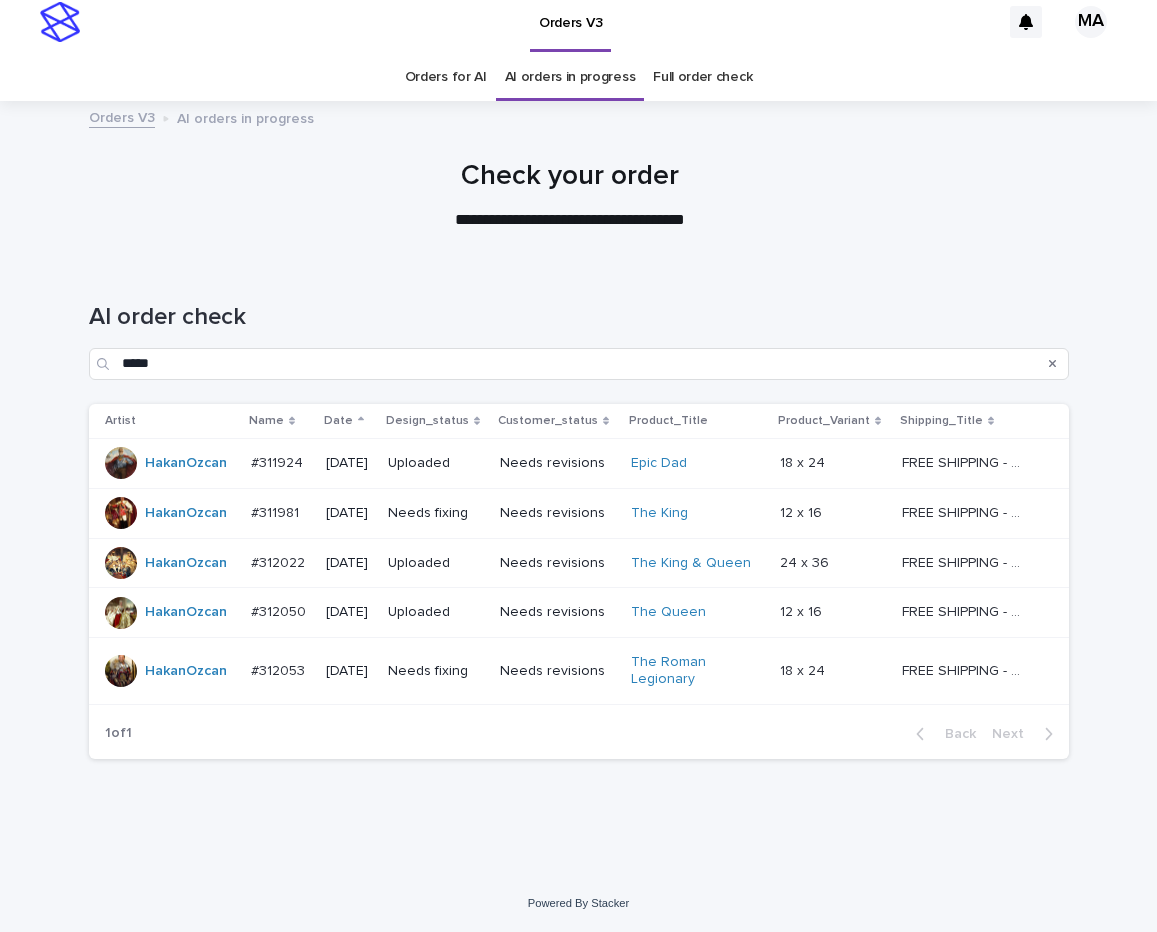 click 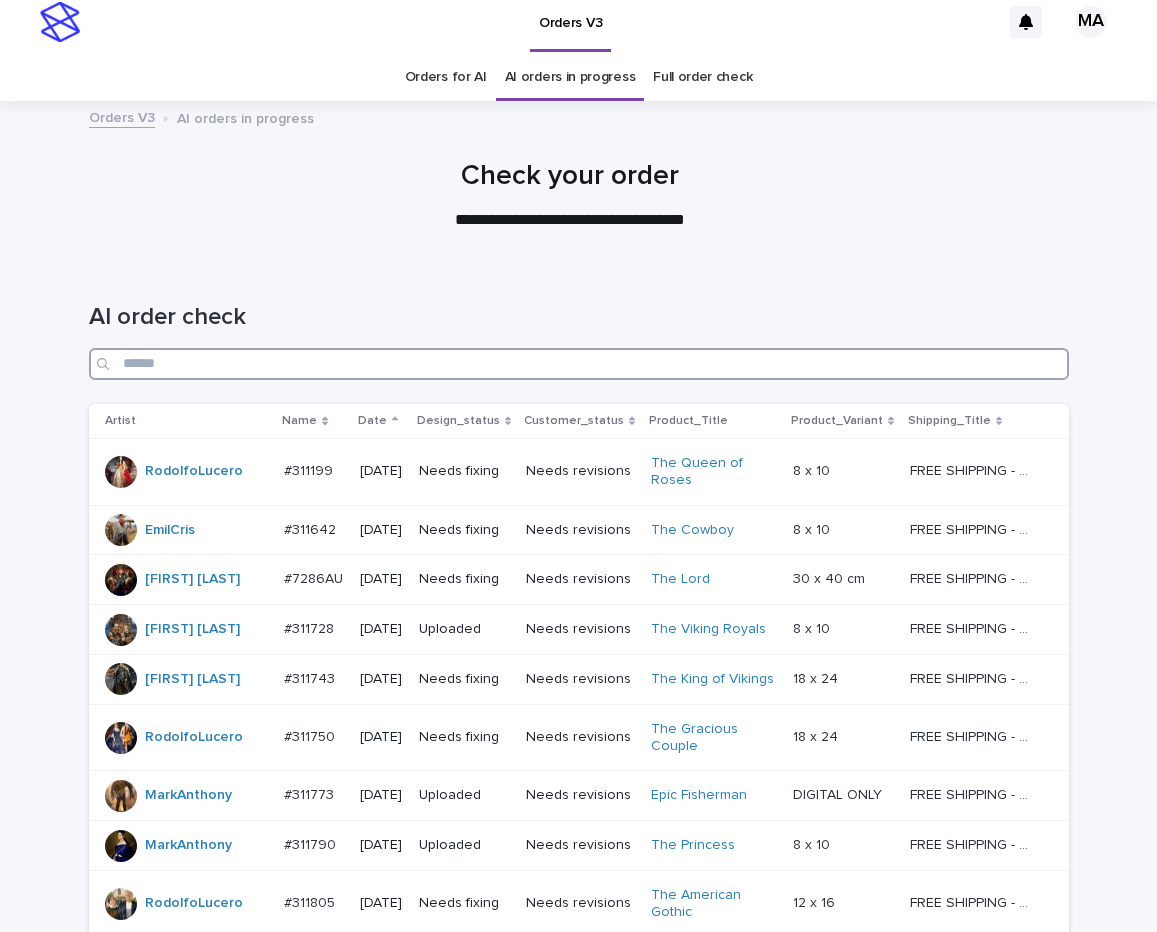 click at bounding box center [579, 364] 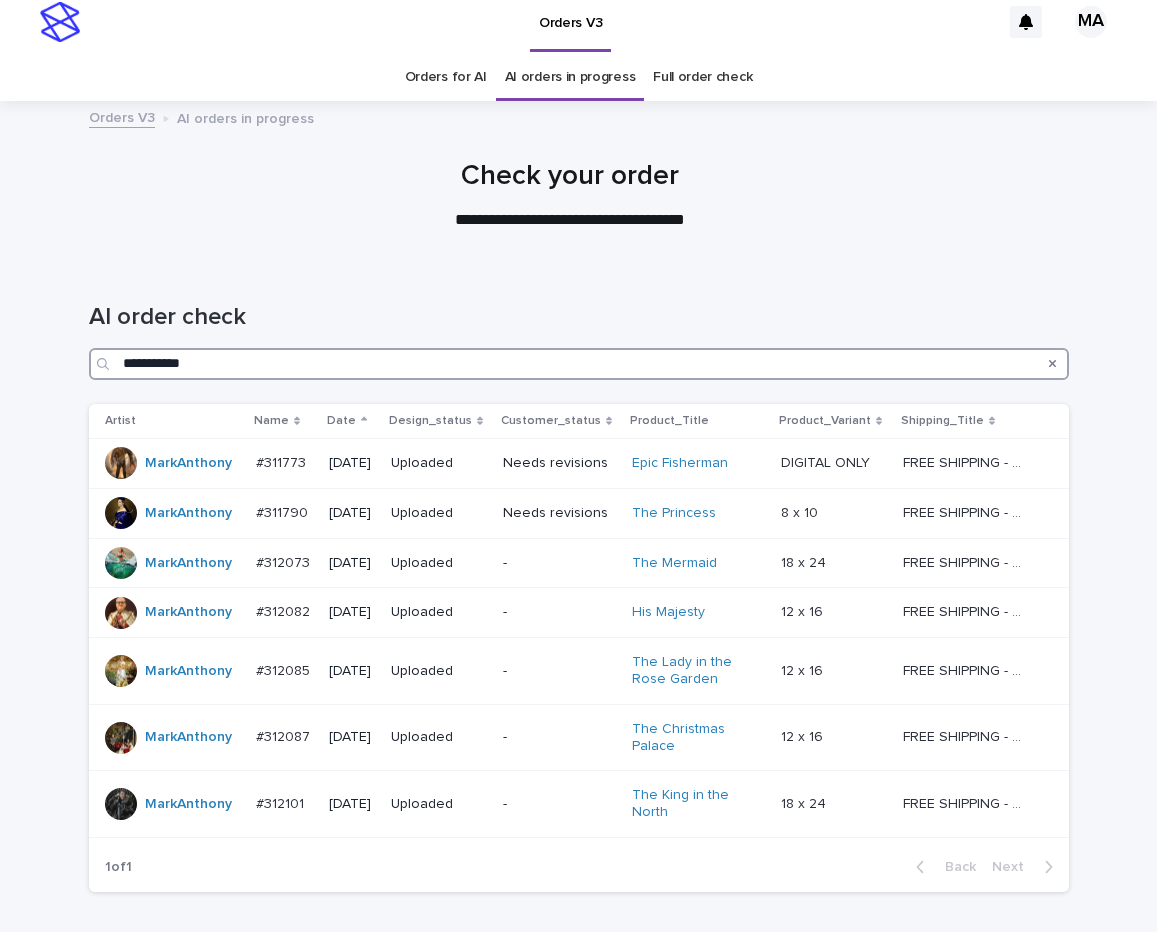 type on "**********" 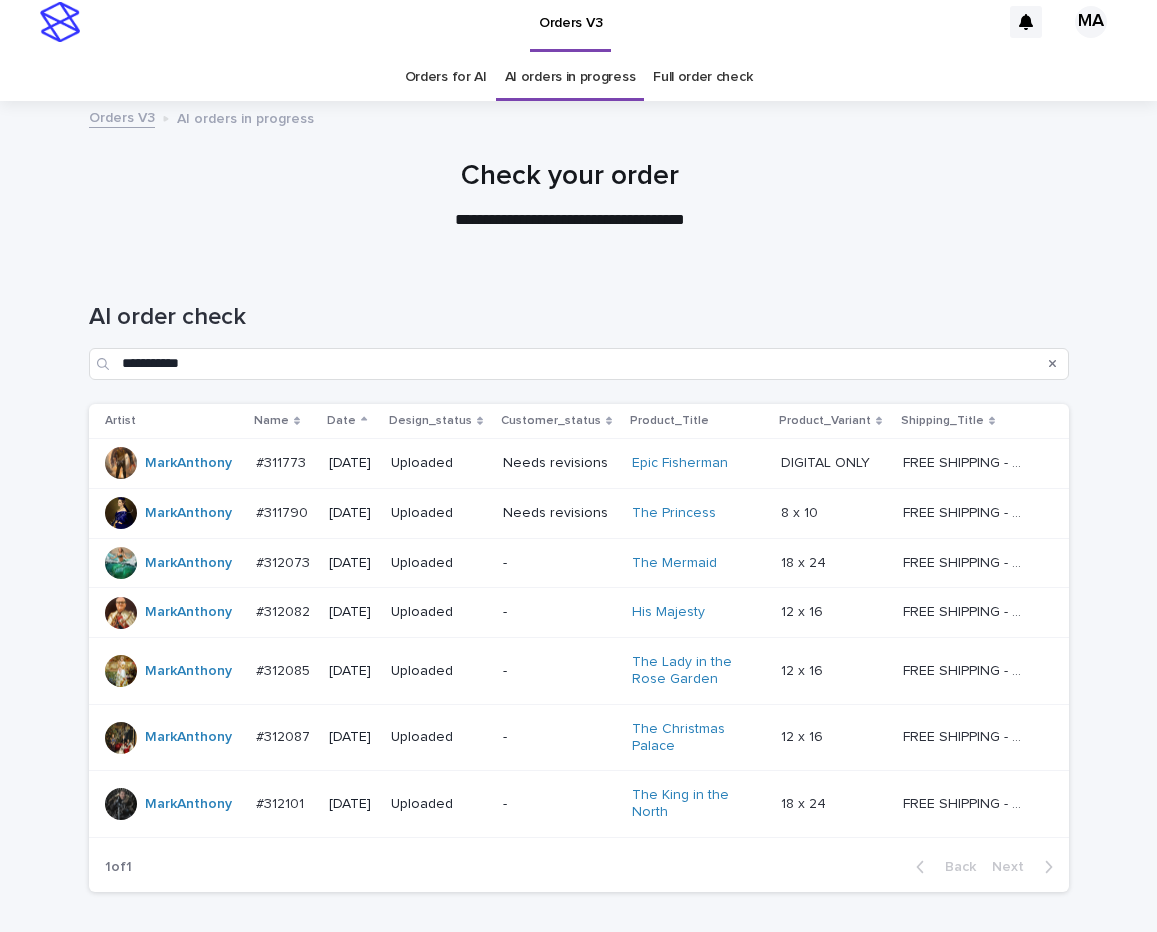 click on "Full order check" at bounding box center (702, 77) 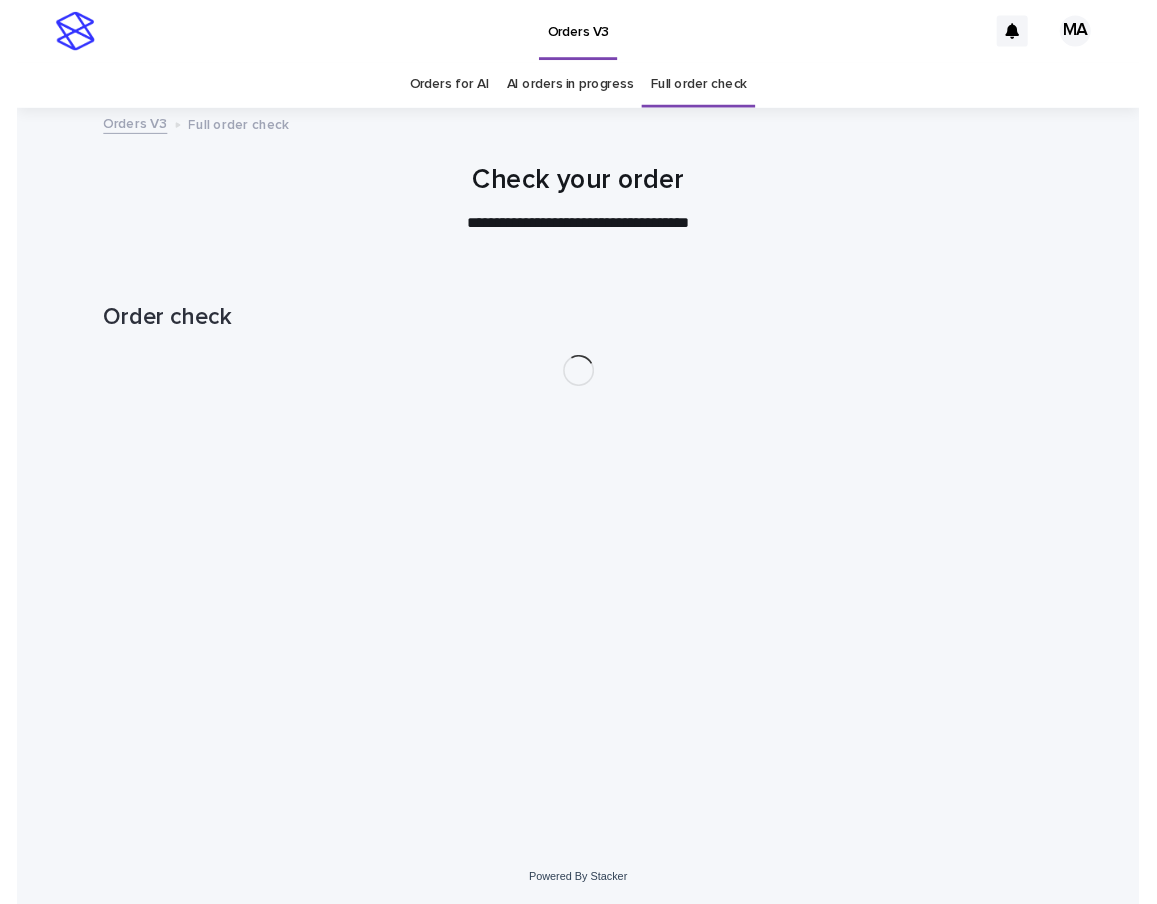 scroll, scrollTop: 0, scrollLeft: 0, axis: both 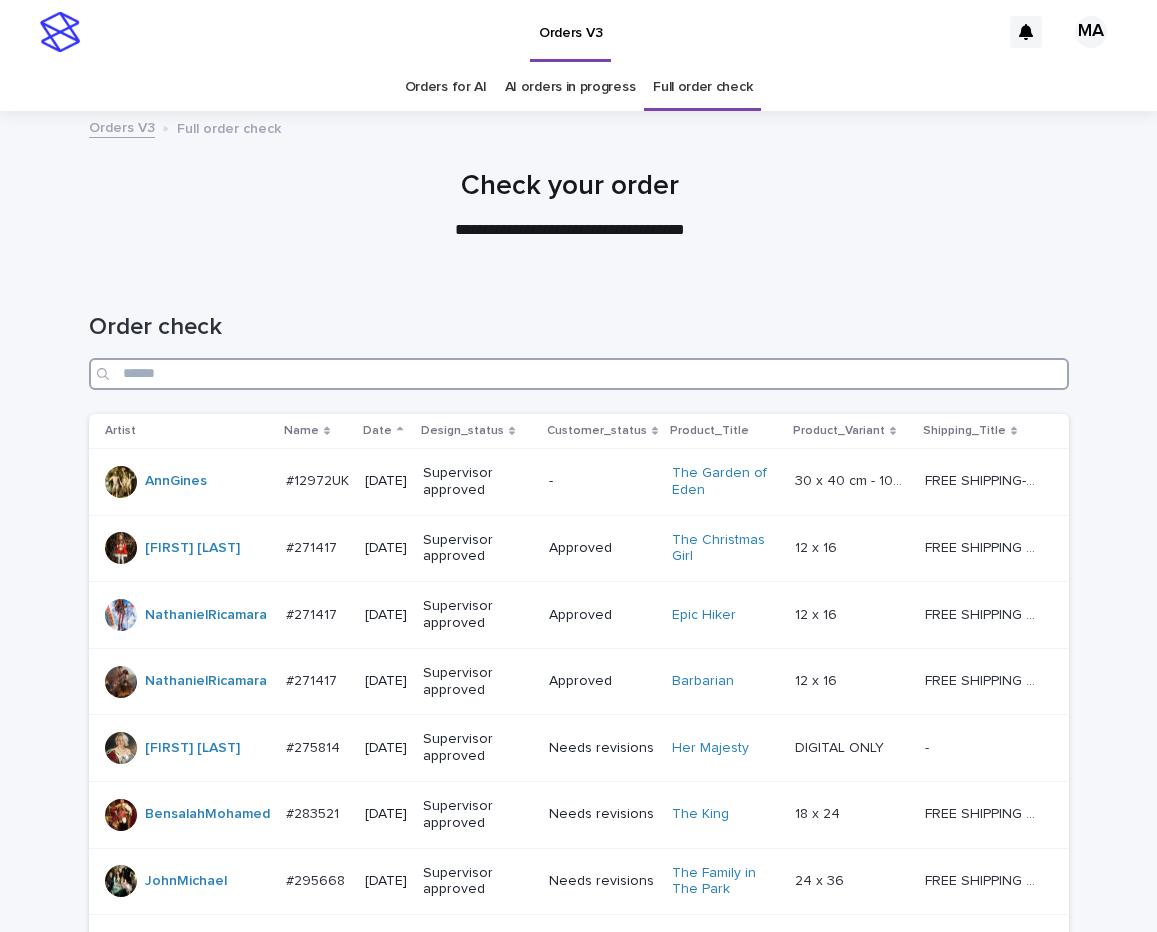 click at bounding box center (579, 374) 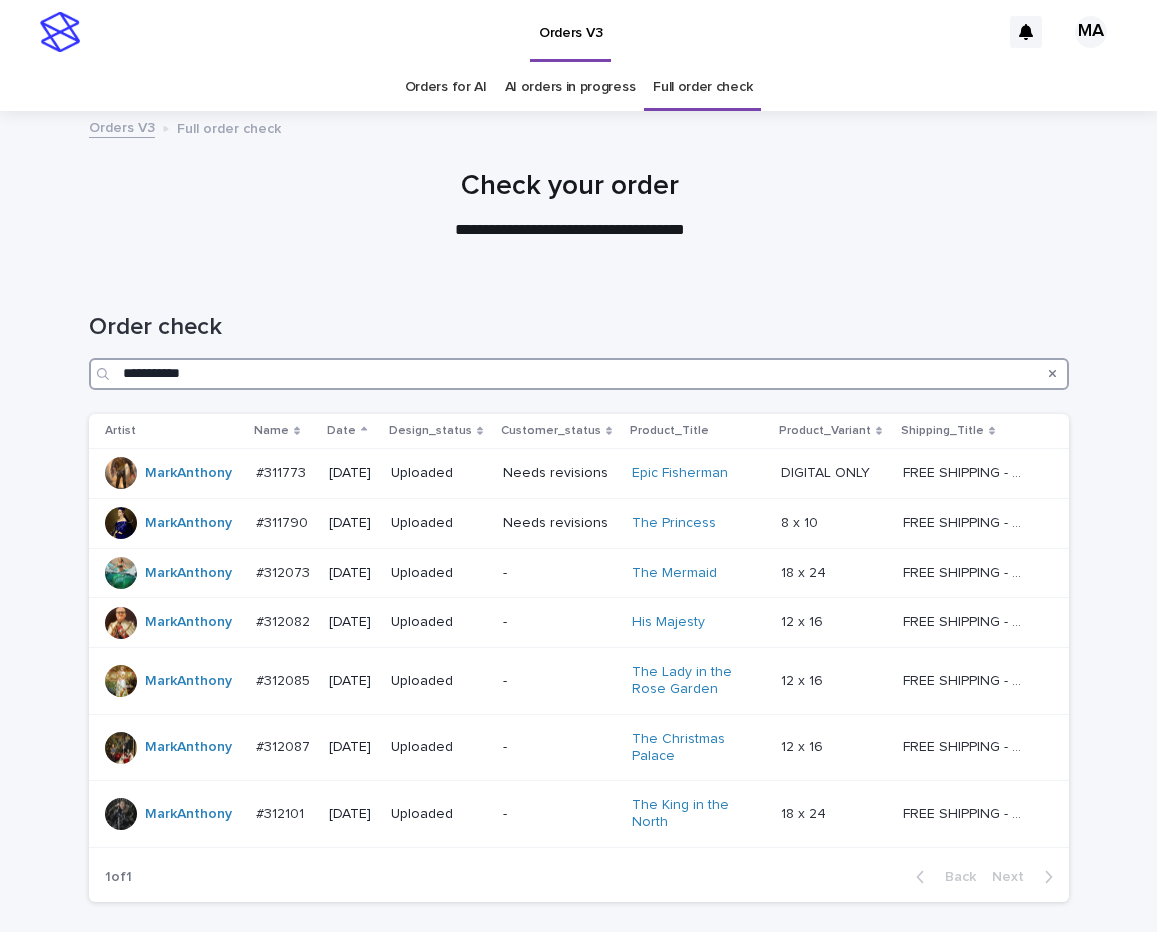 type on "**********" 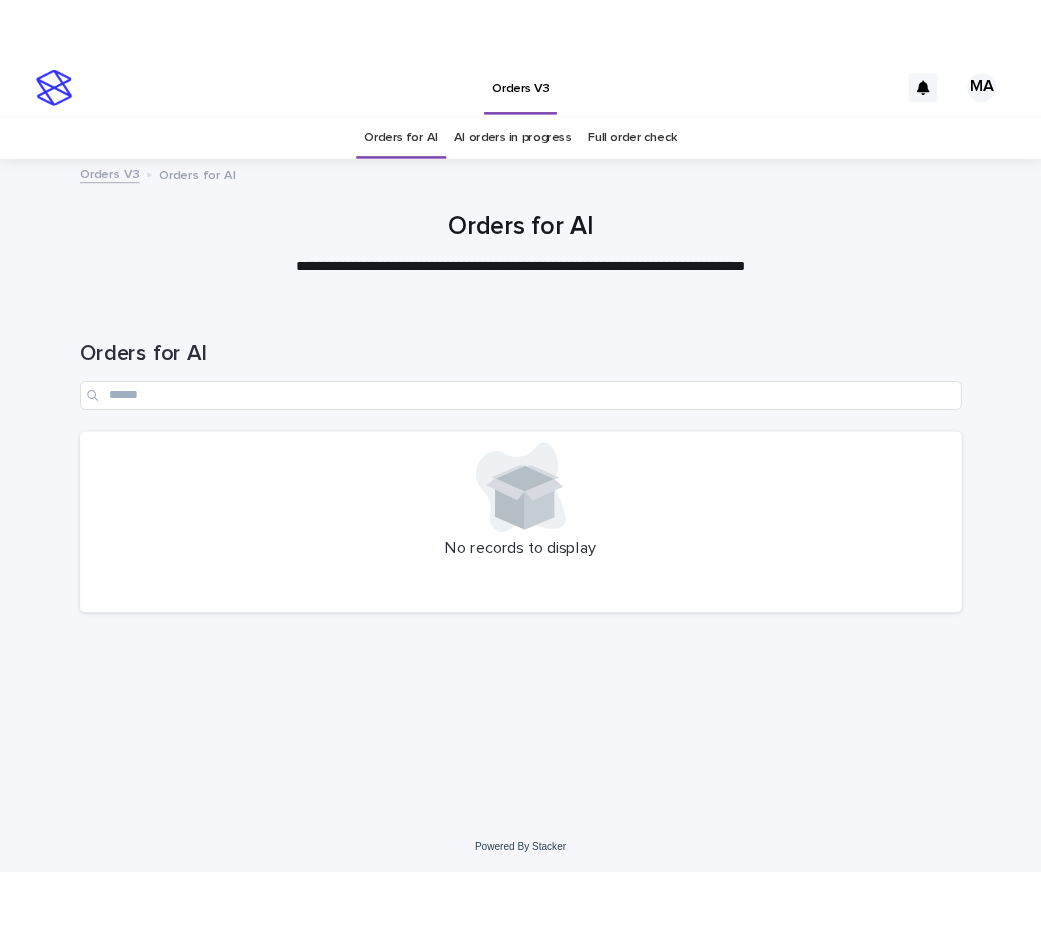 scroll, scrollTop: 0, scrollLeft: 0, axis: both 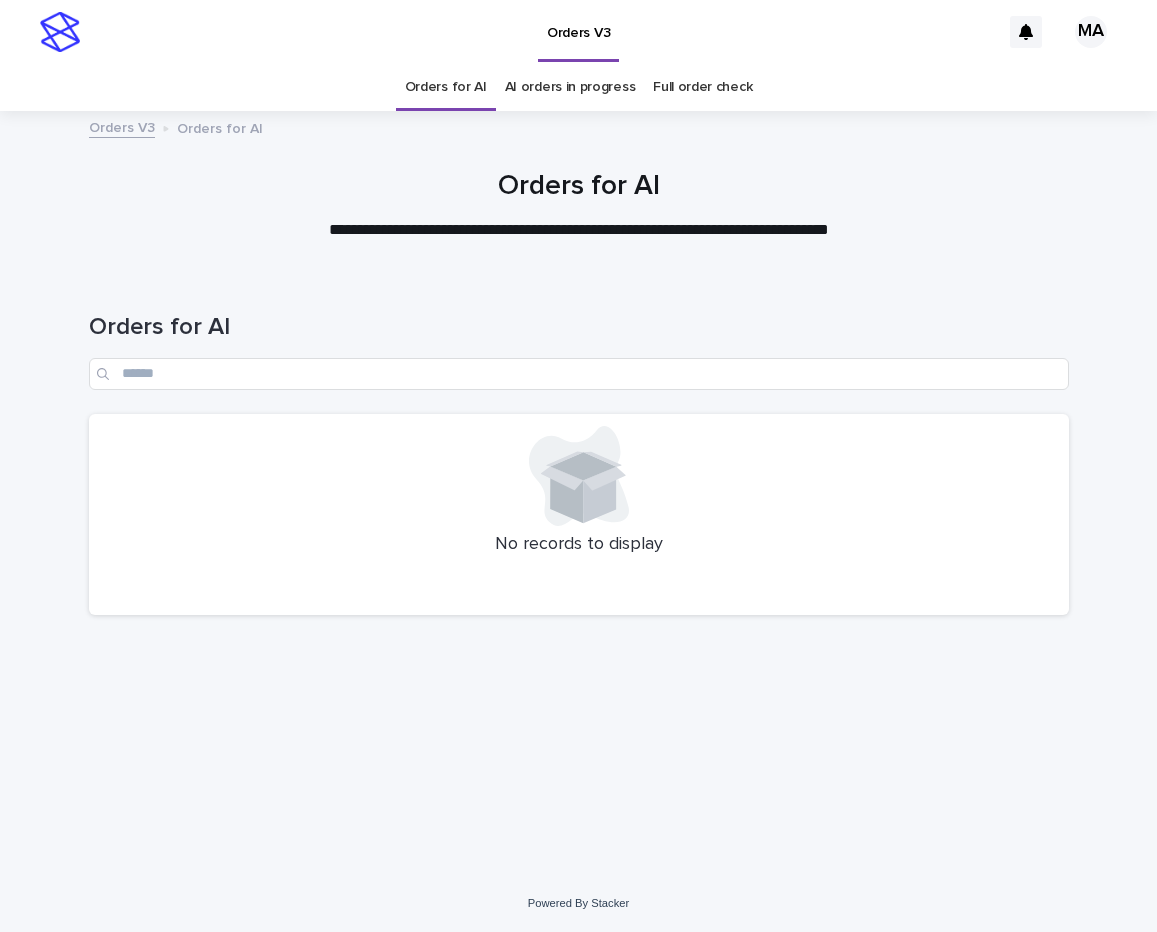 click on "Orders V3" at bounding box center [545, 32] 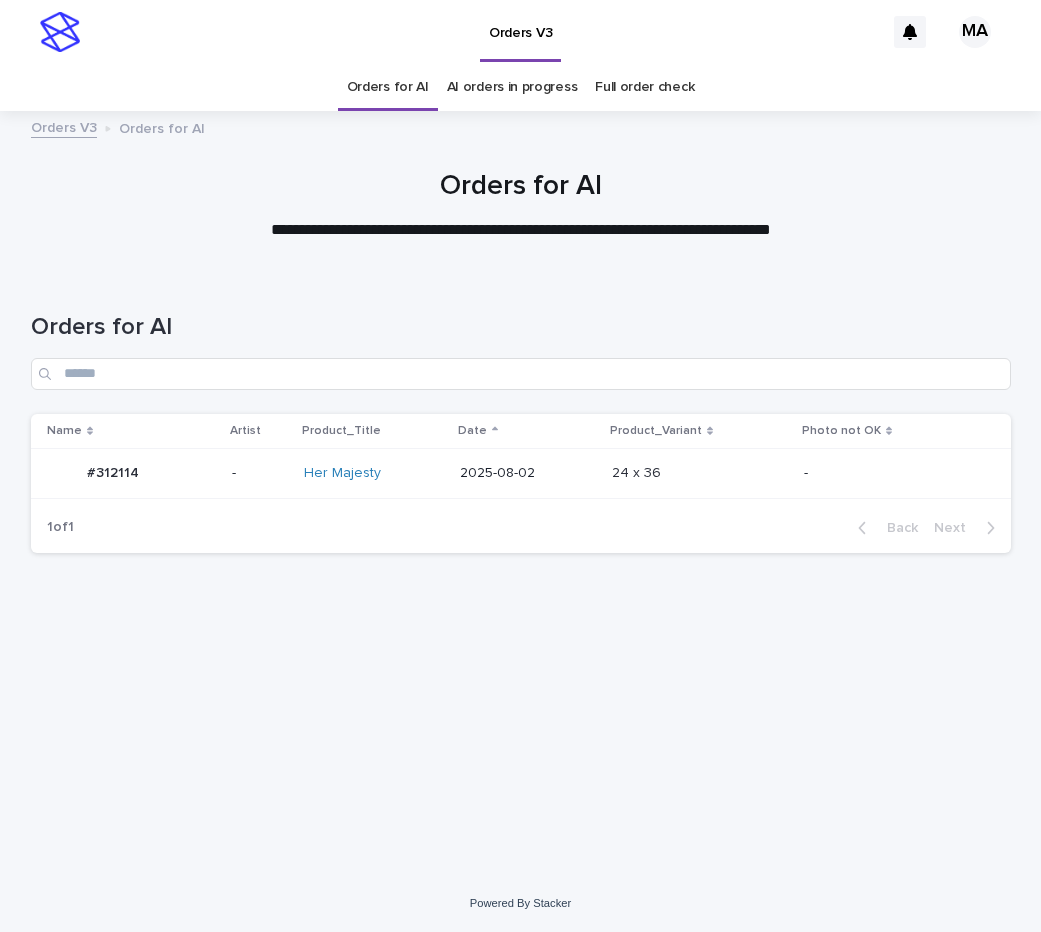 click on "Loading... Saving… Loading... Saving… Orders for AI Name Artist Product_Title Date Product_Variant Photo not OK #312114 #312114   - Her Majesty   2025-08-02 24 x 36 24 x 36   - 1  of  1 Back Next" at bounding box center (521, 549) 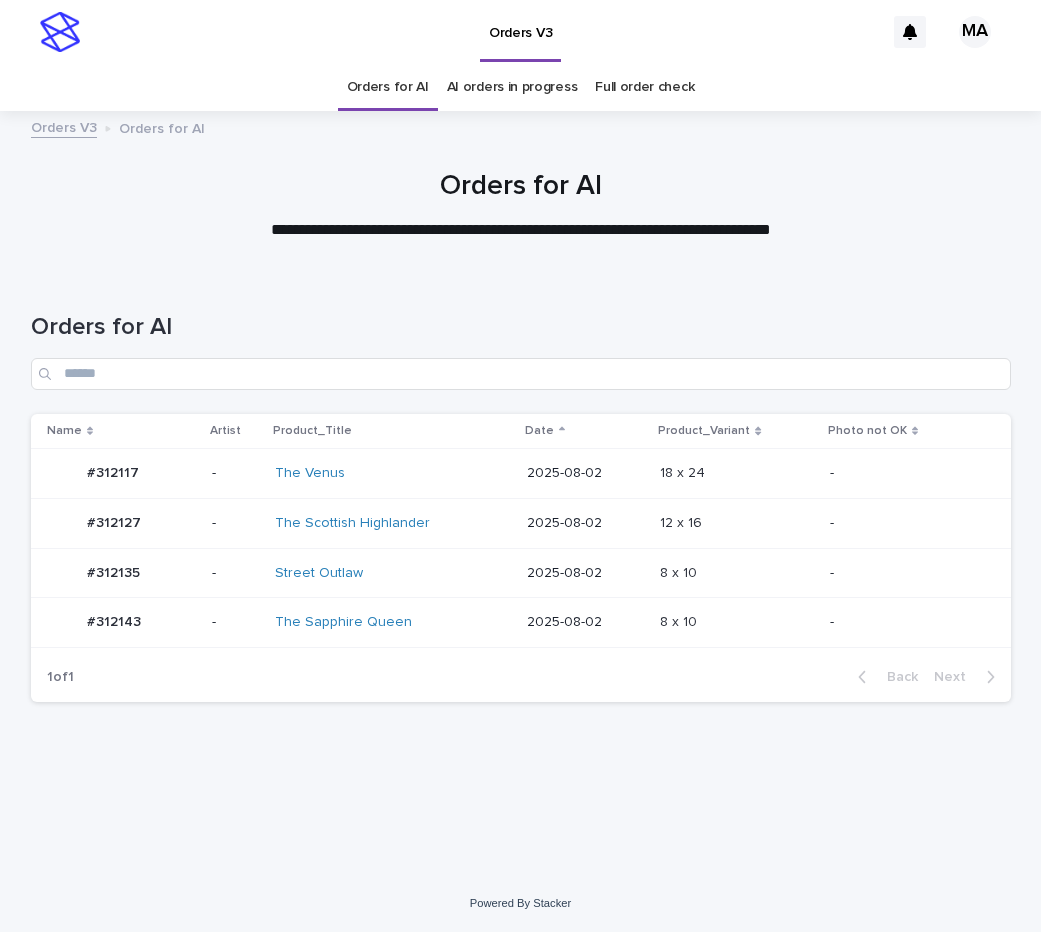 click on "-" at bounding box center [904, 473] 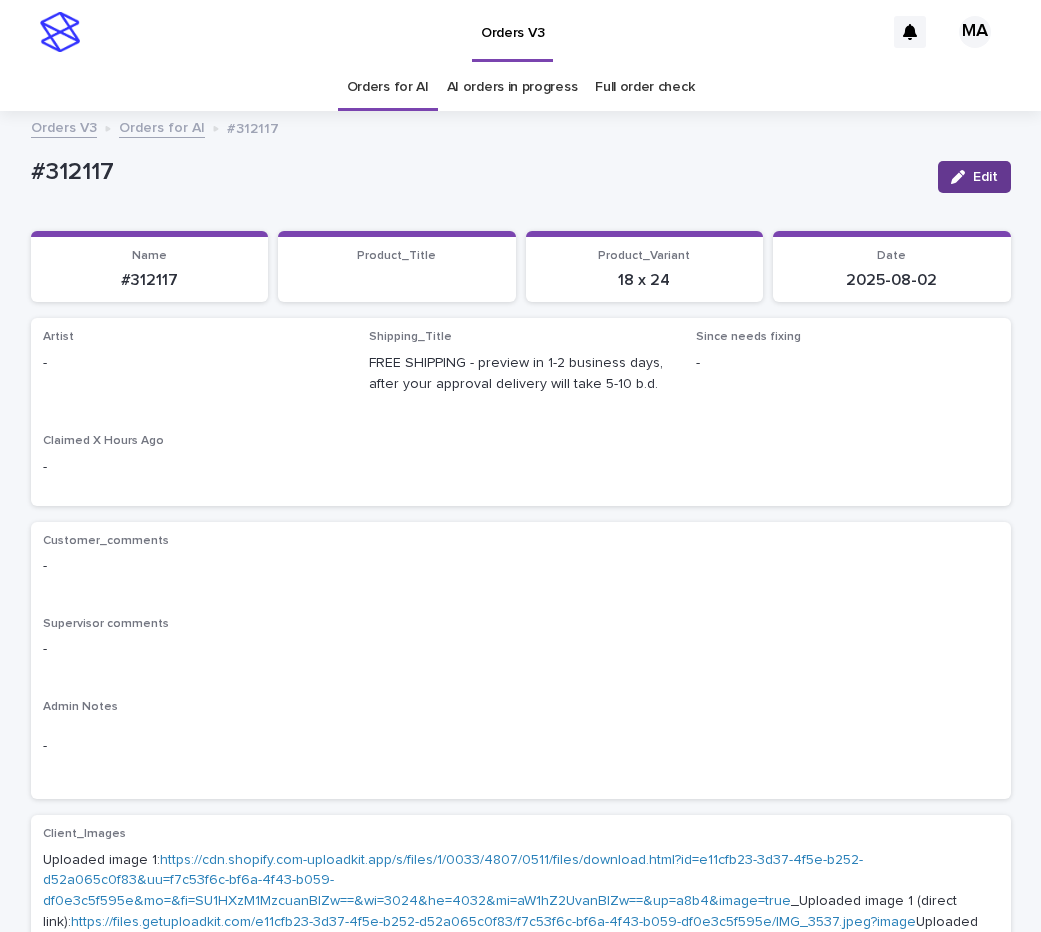 click on "Edit" at bounding box center (985, 177) 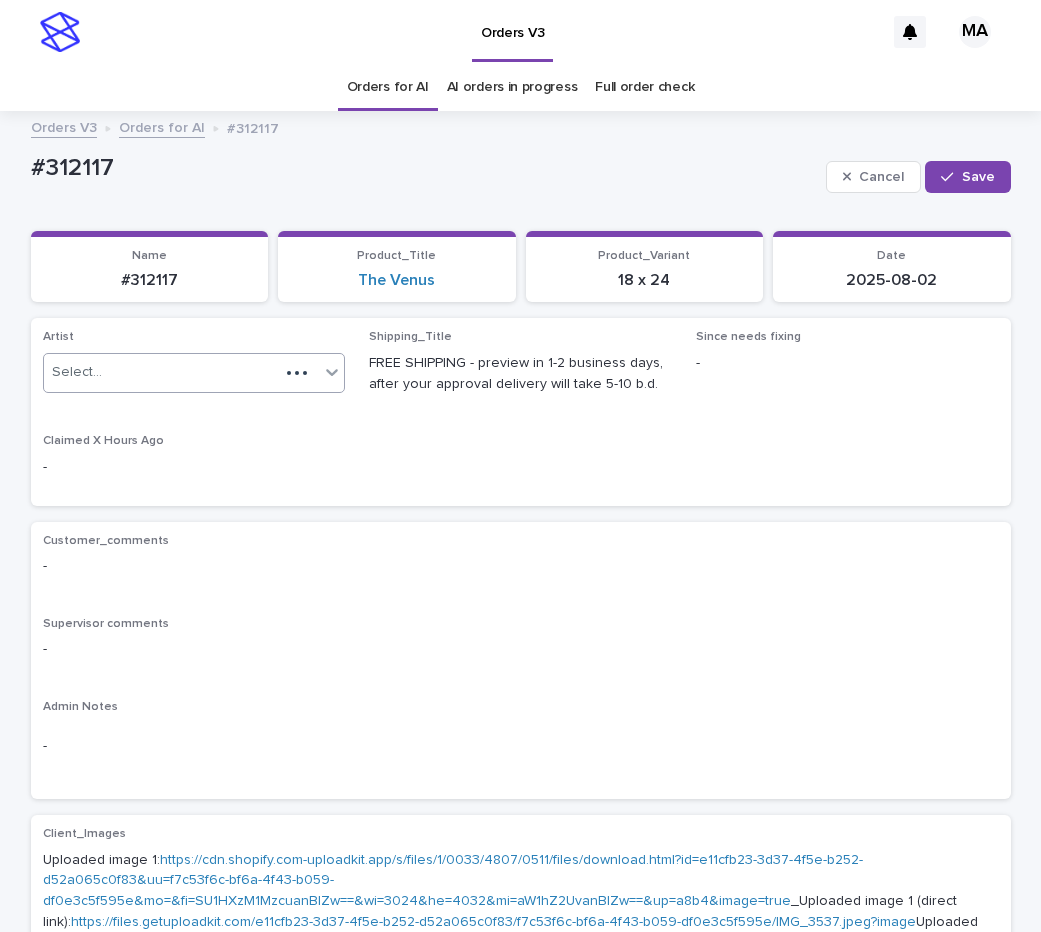 click on "Select..." at bounding box center [162, 372] 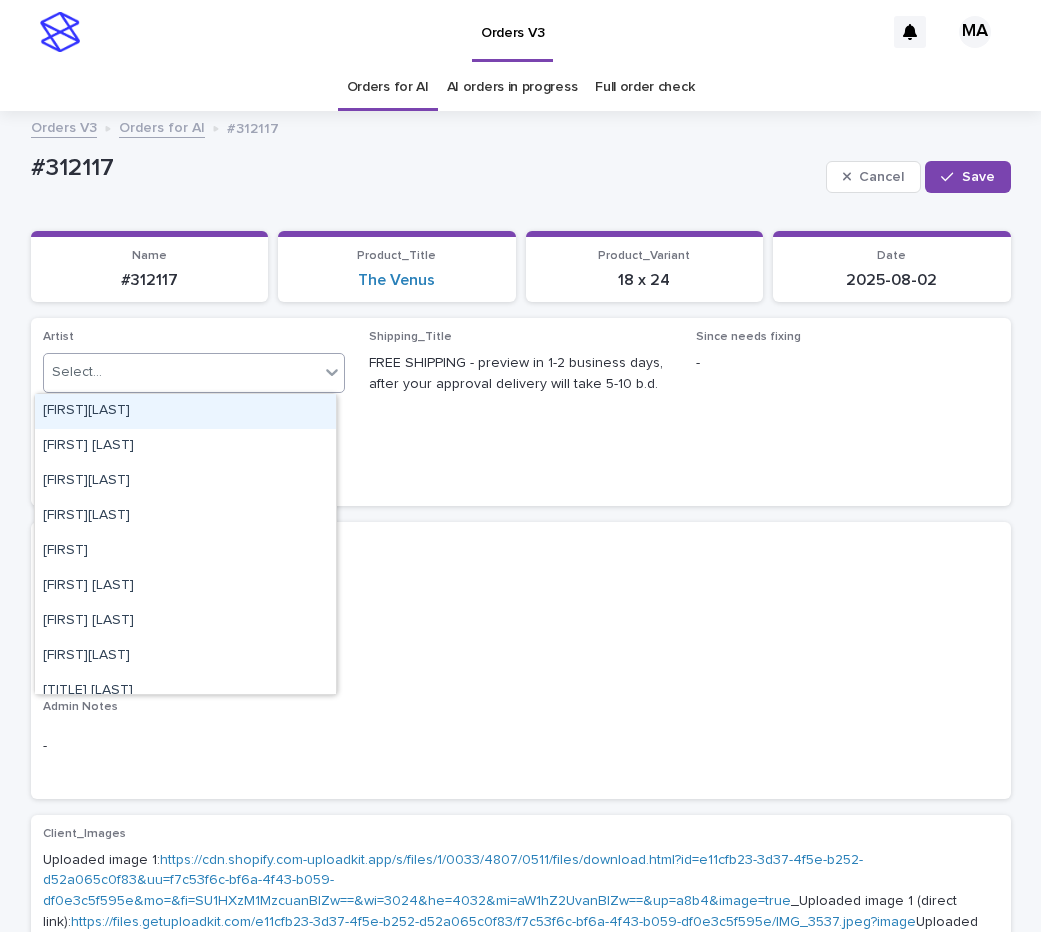 paste on "**********" 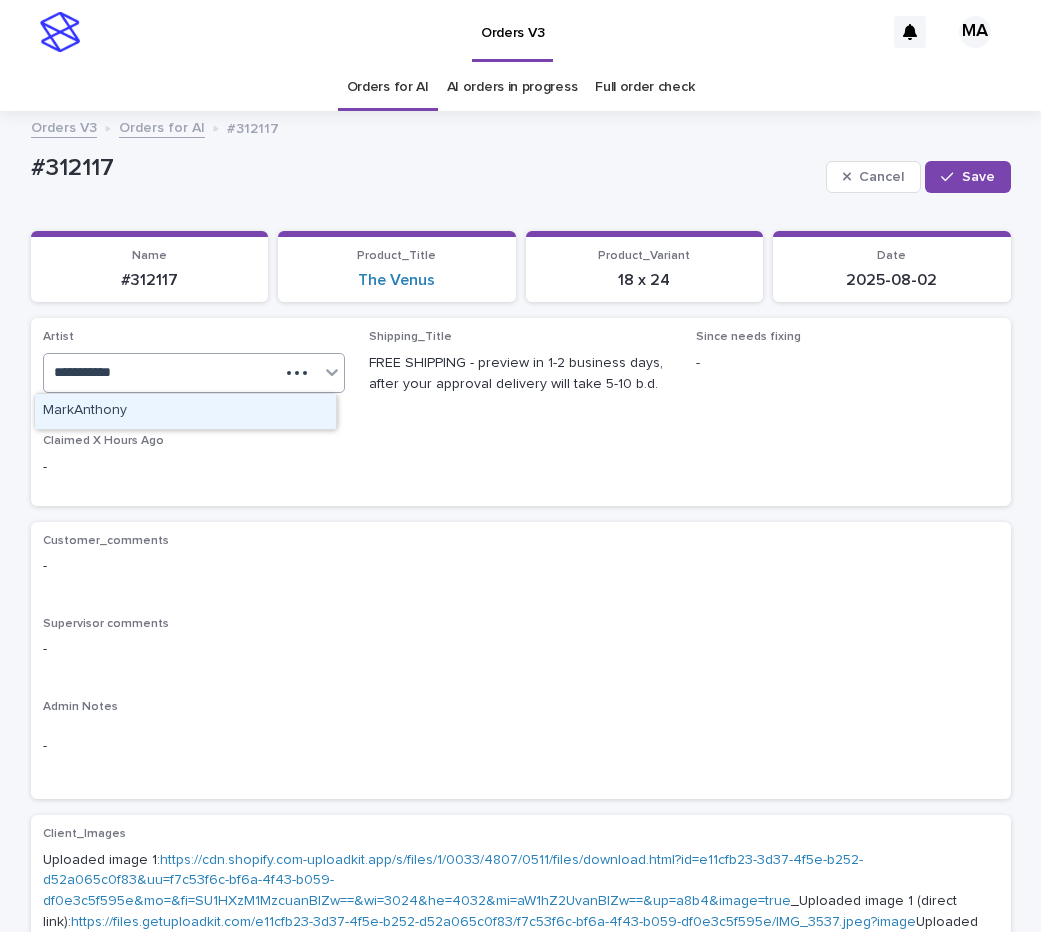 click on "MarkAnthony" at bounding box center [185, 411] 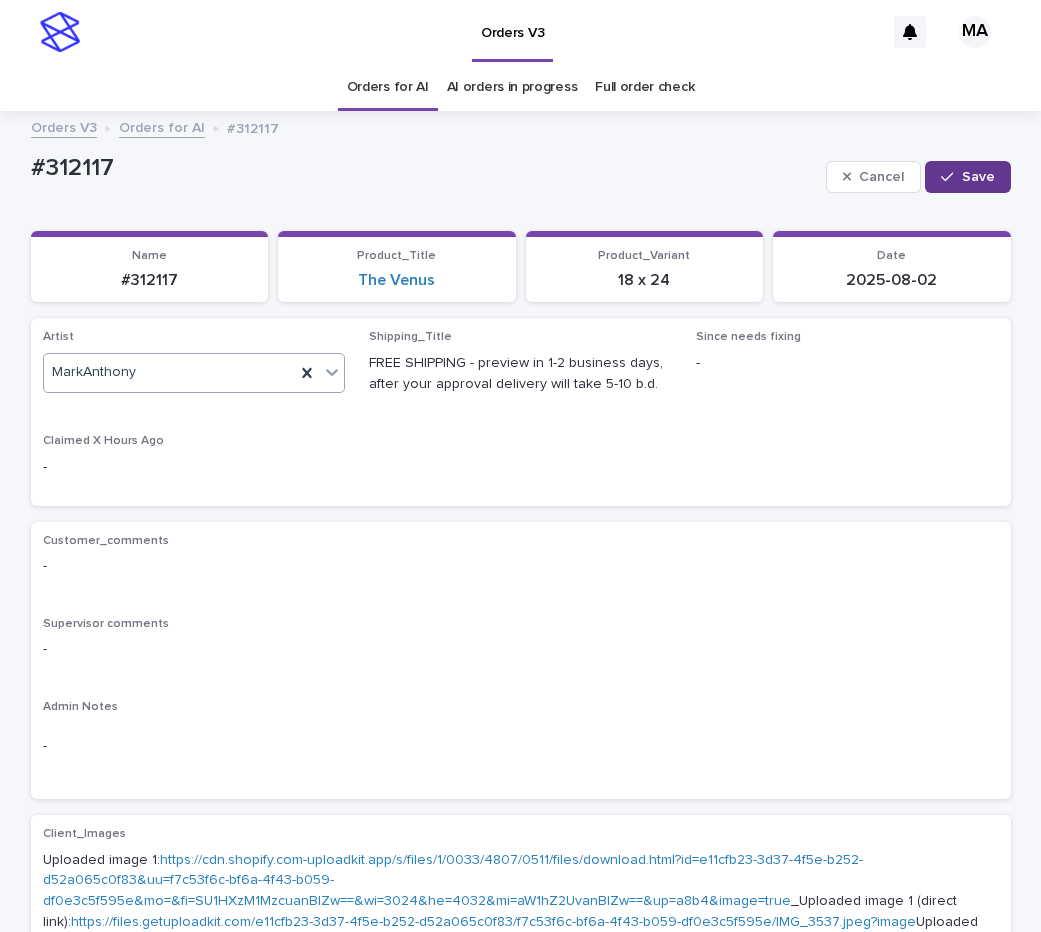 click 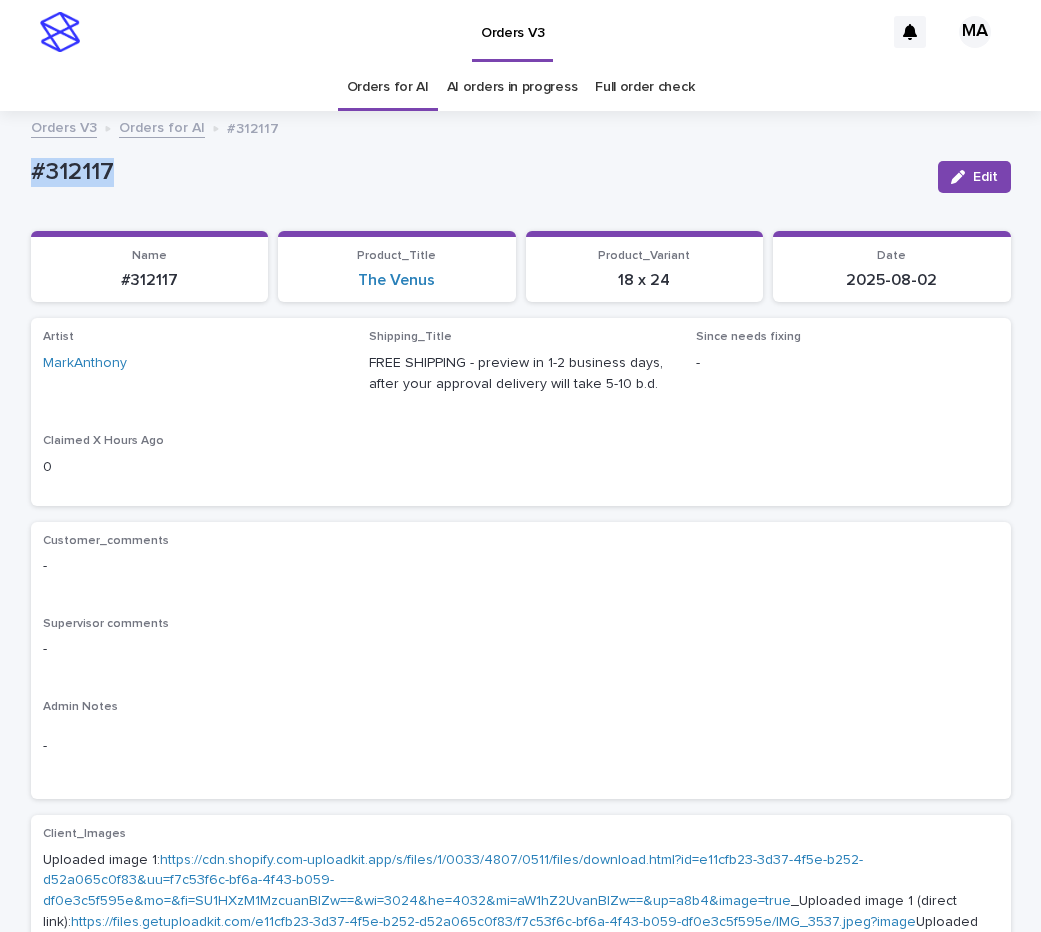 drag, startPoint x: 140, startPoint y: 174, endPoint x: -8, endPoint y: 174, distance: 148 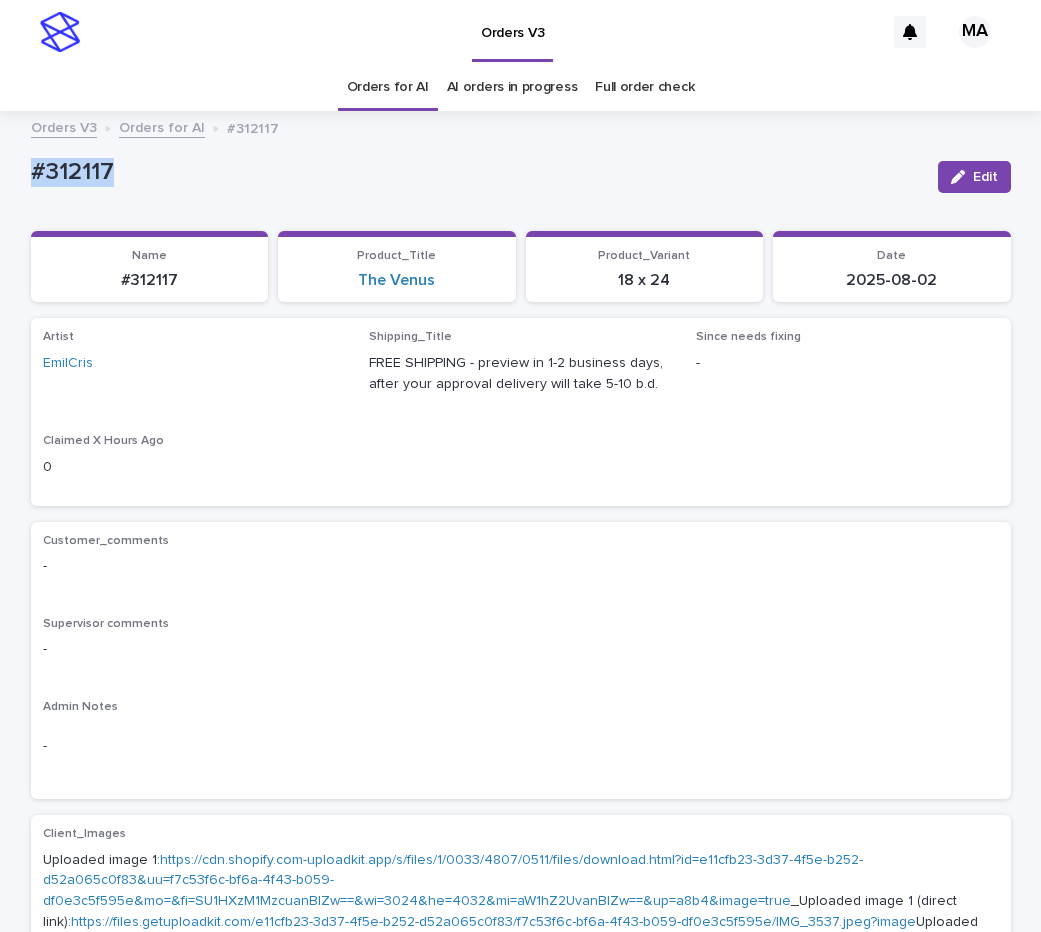 copy on "#312117" 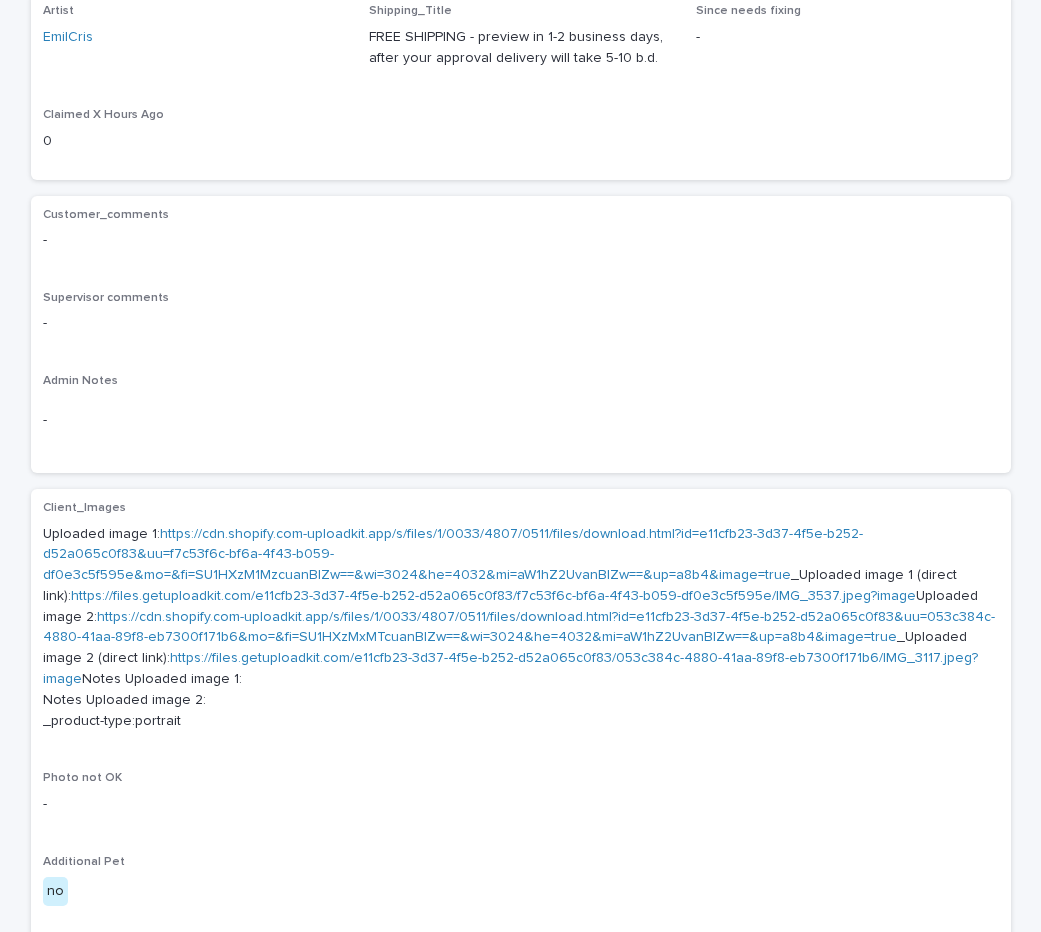 scroll, scrollTop: 336, scrollLeft: 0, axis: vertical 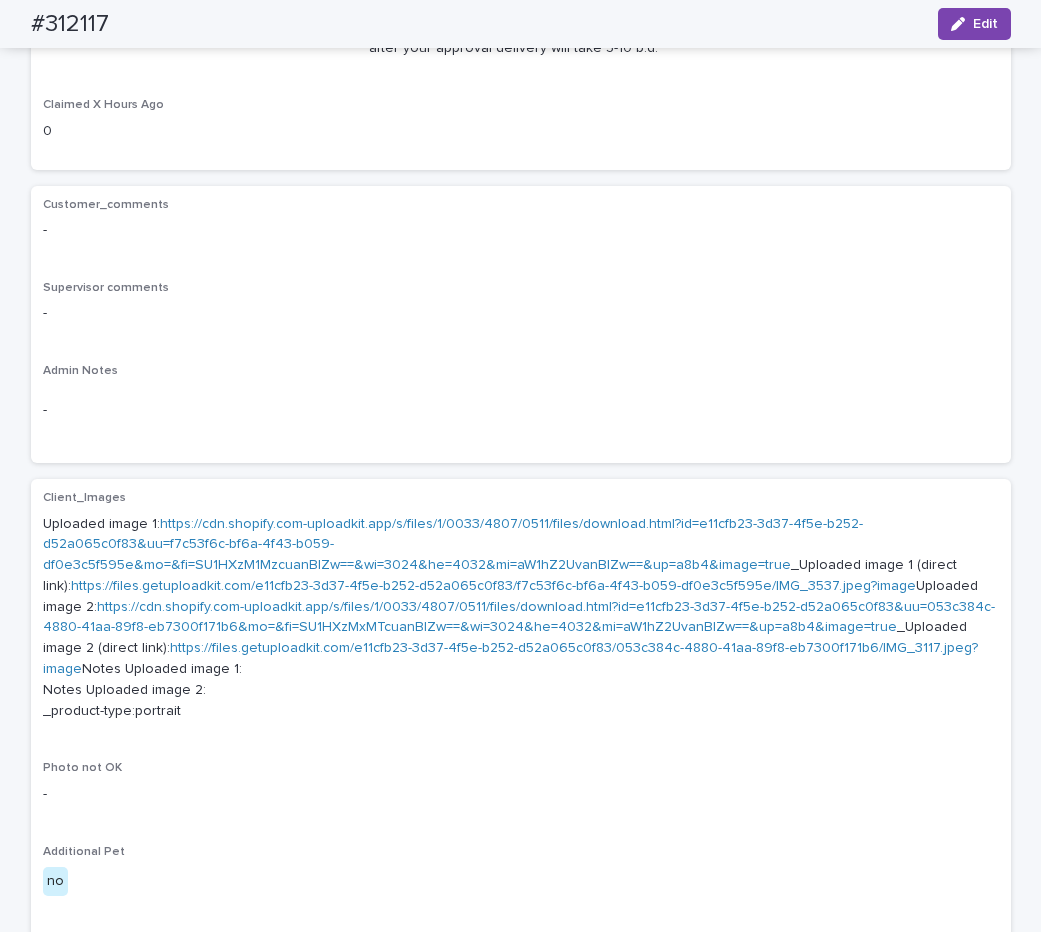 click on "https://cdn.shopify.com-uploadkit.app/s/files/1/0033/4807/0511/files/download.html?id=e11cfb23-3d37-4f5e-b252-d52a065c0f83&uu=f7c53f6c-bf6a-4f43-b059-df0e3c5f595e&mo=&fi=SU1HXzM1MzcuanBlZw==&wi=3024&he=4032&mi=aW1hZ2UvanBlZw==&up=a8b4&image=true" at bounding box center (453, 545) 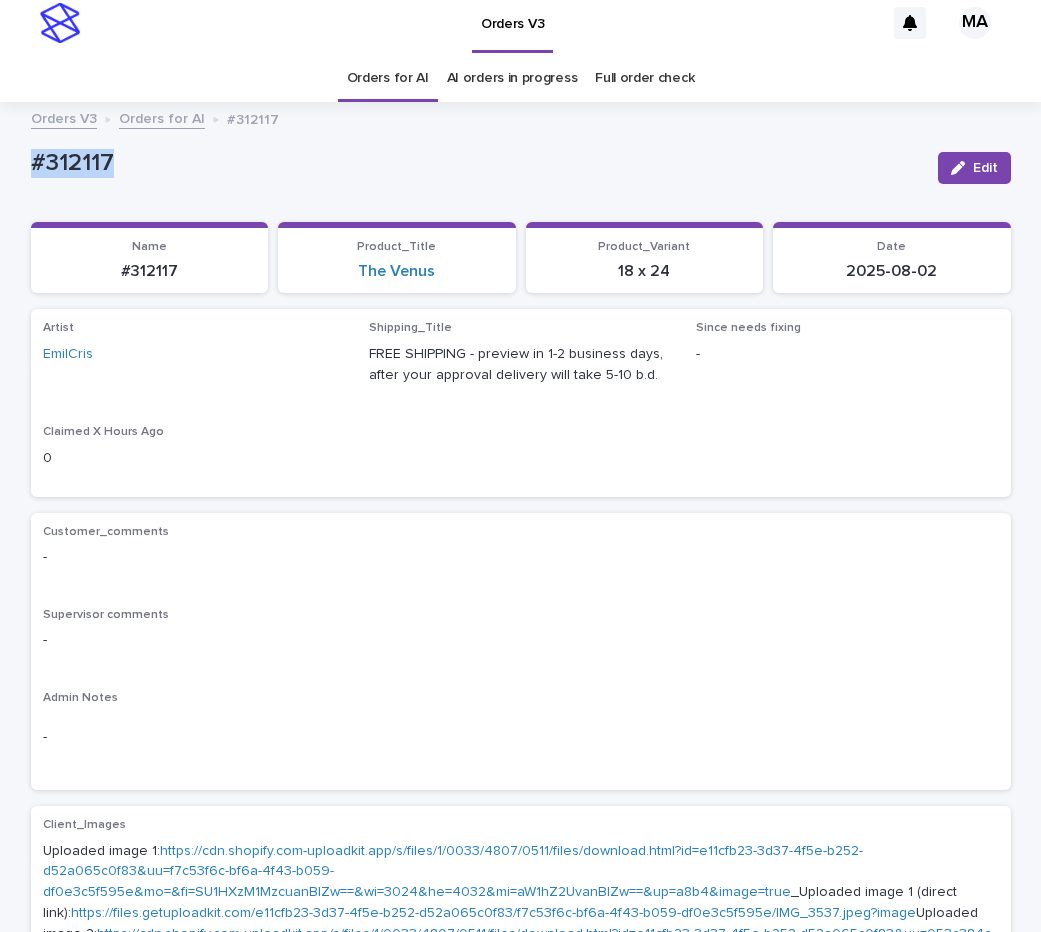 scroll, scrollTop: 0, scrollLeft: 0, axis: both 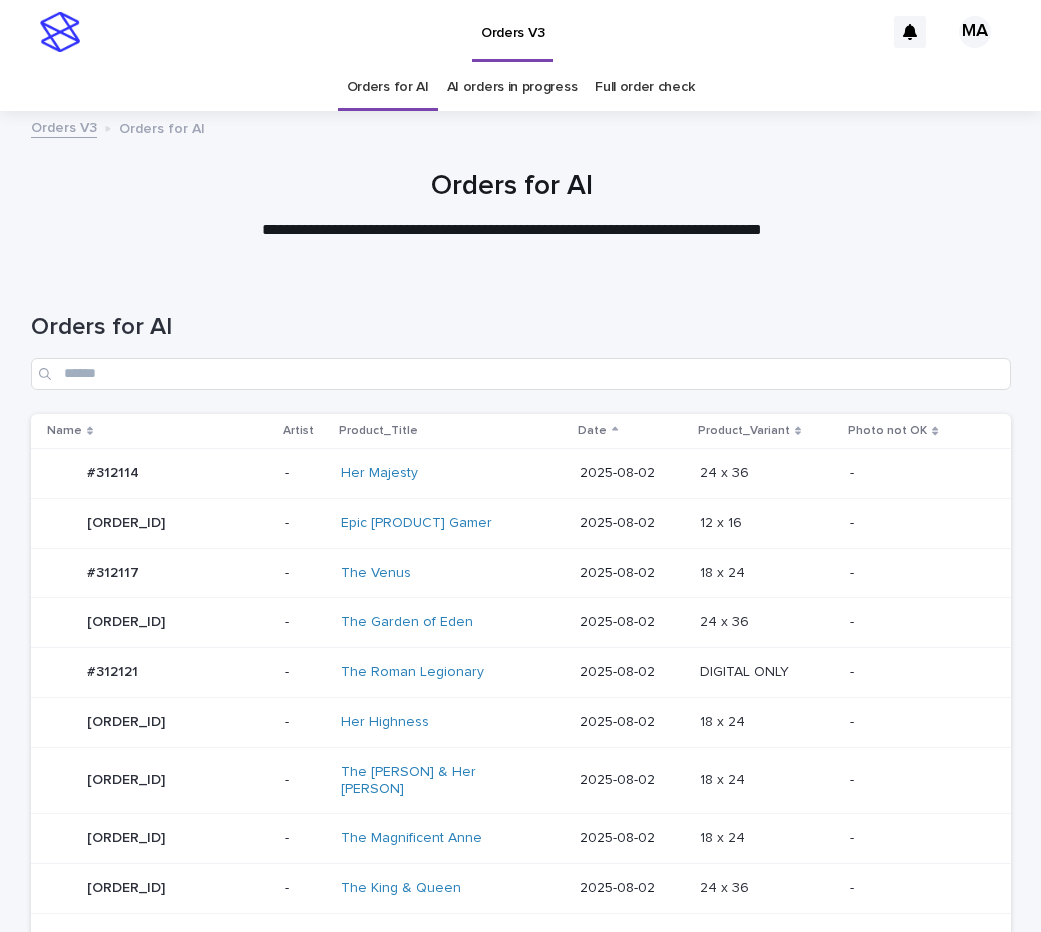 click on "2025-08-02" at bounding box center [631, 672] 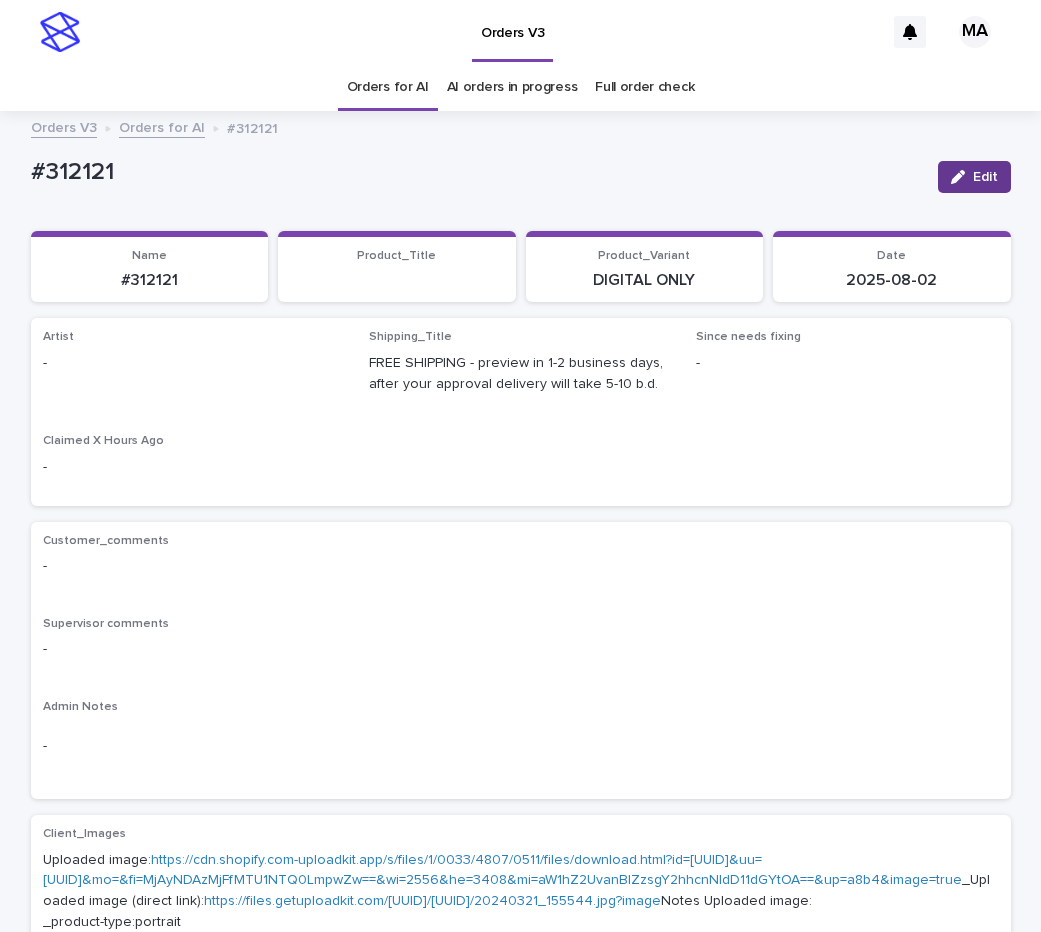 click on "Edit" at bounding box center (985, 177) 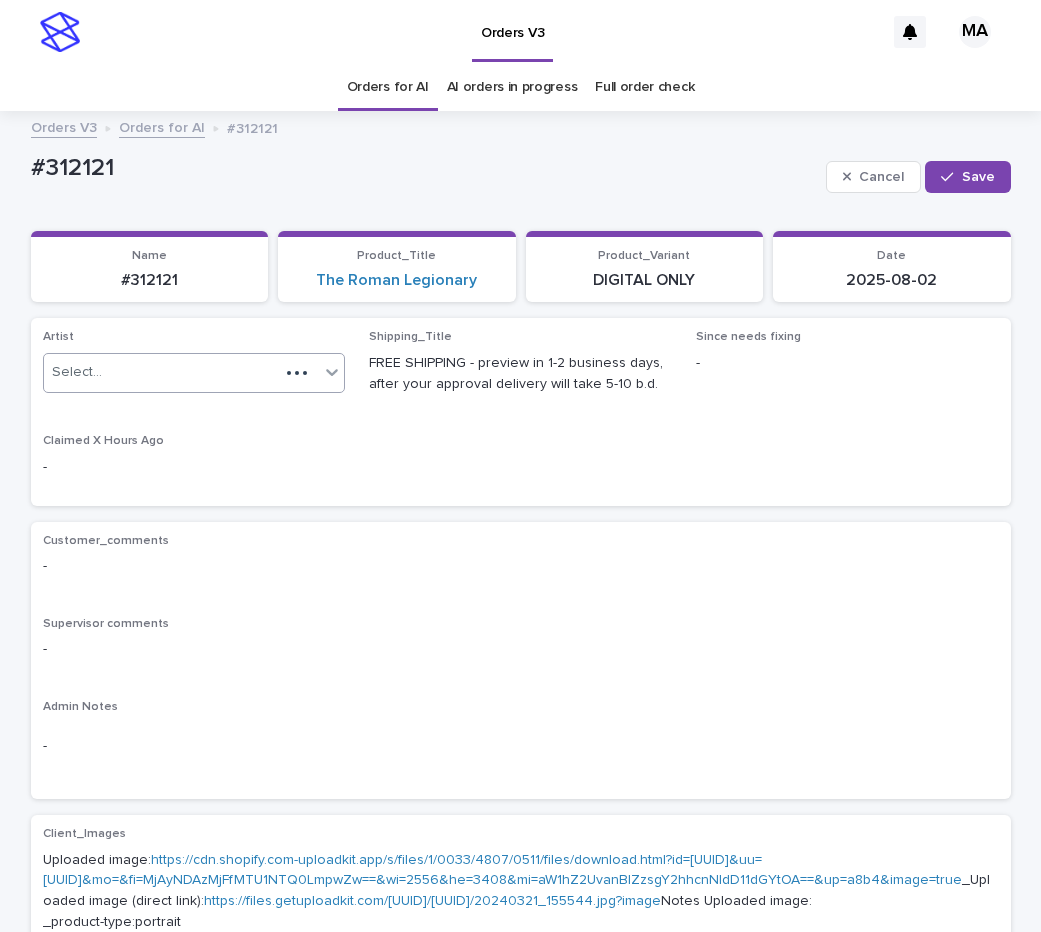click on "Select..." at bounding box center [162, 372] 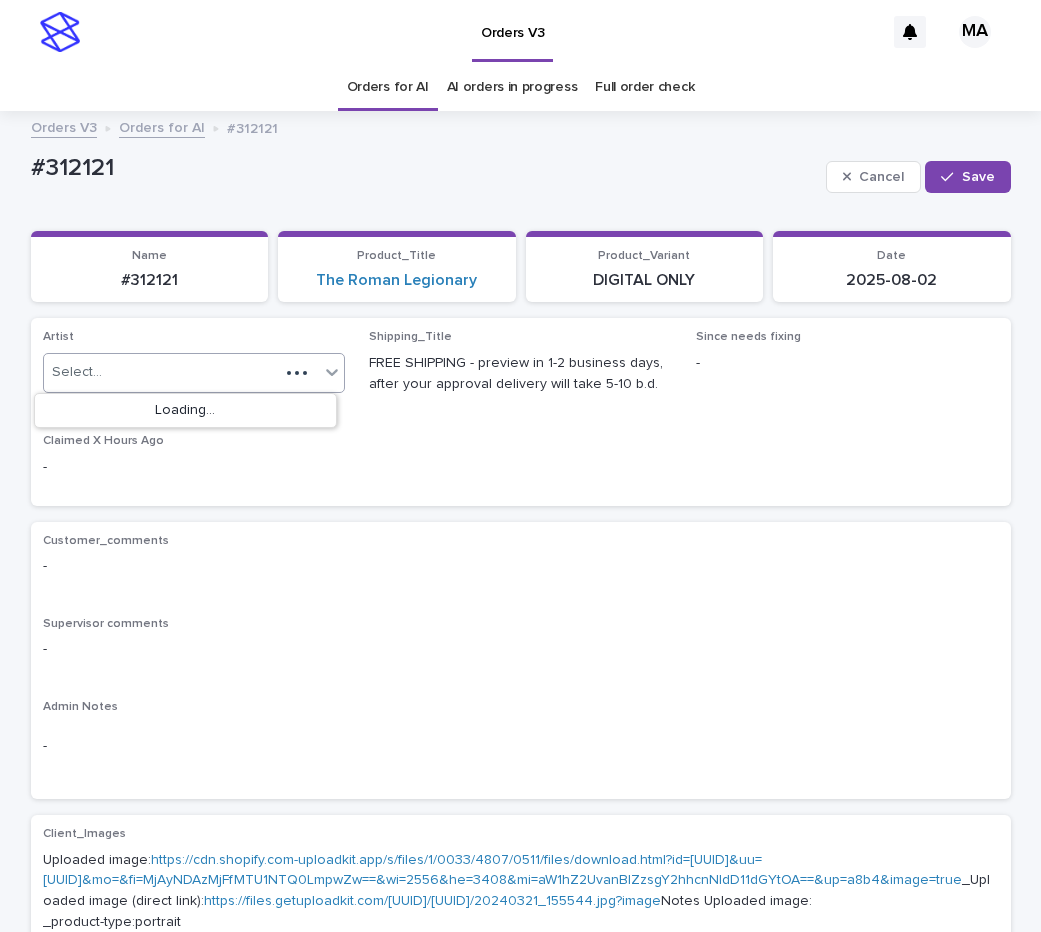 paste on "**********" 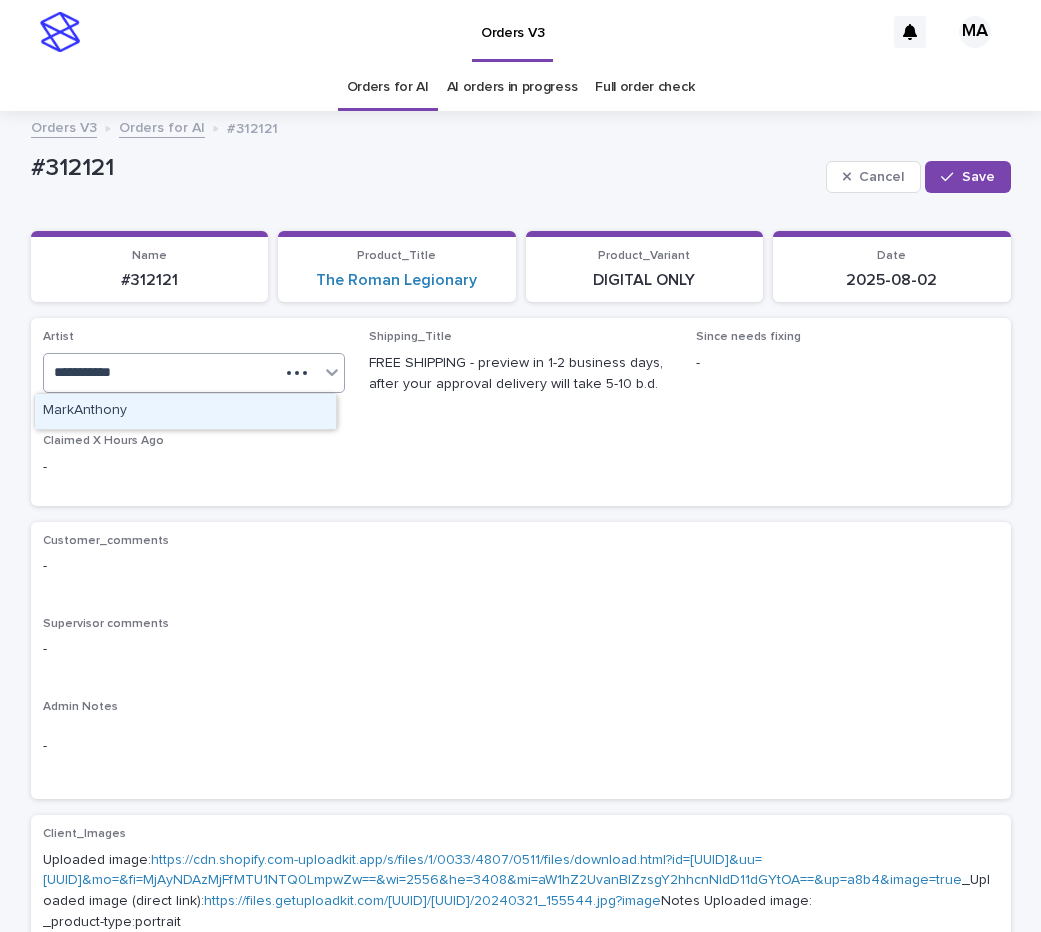 click on "MarkAnthony" at bounding box center (185, 411) 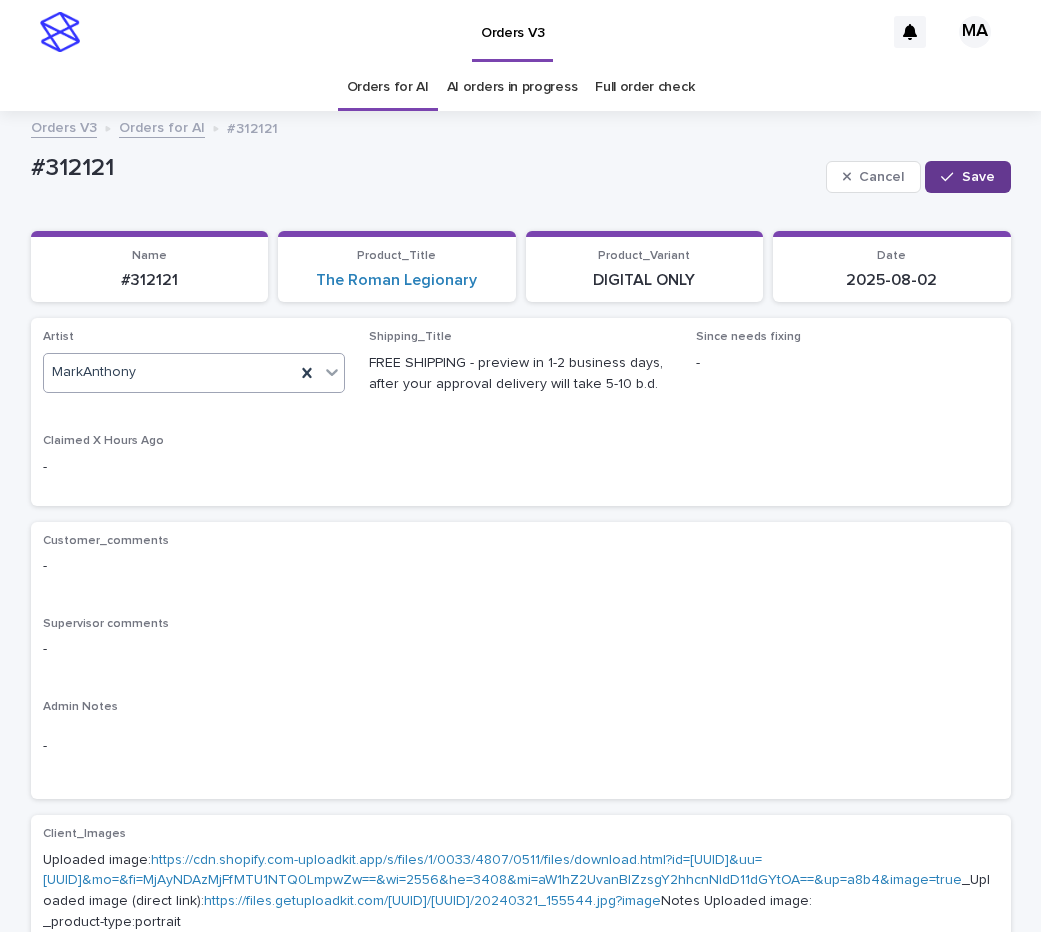 click on "Save" at bounding box center (967, 177) 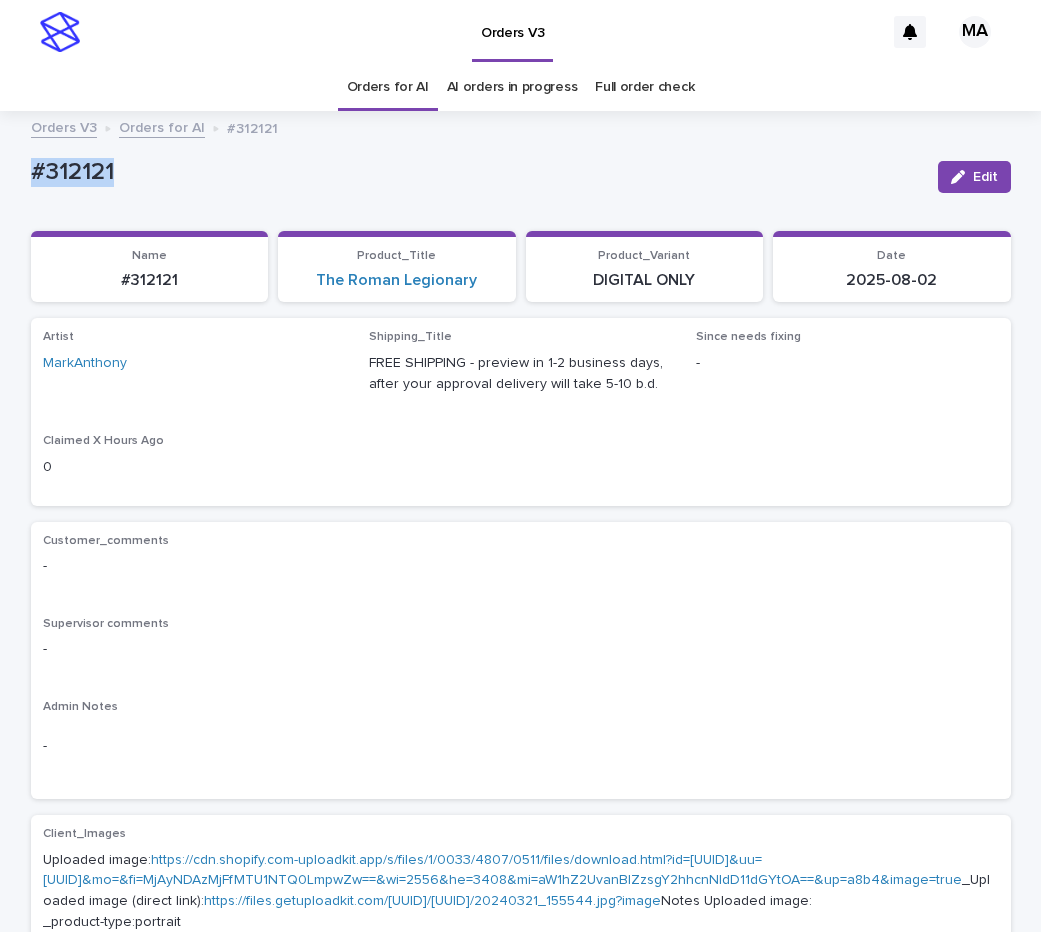 drag, startPoint x: 144, startPoint y: 169, endPoint x: -24, endPoint y: 168, distance: 168.00298 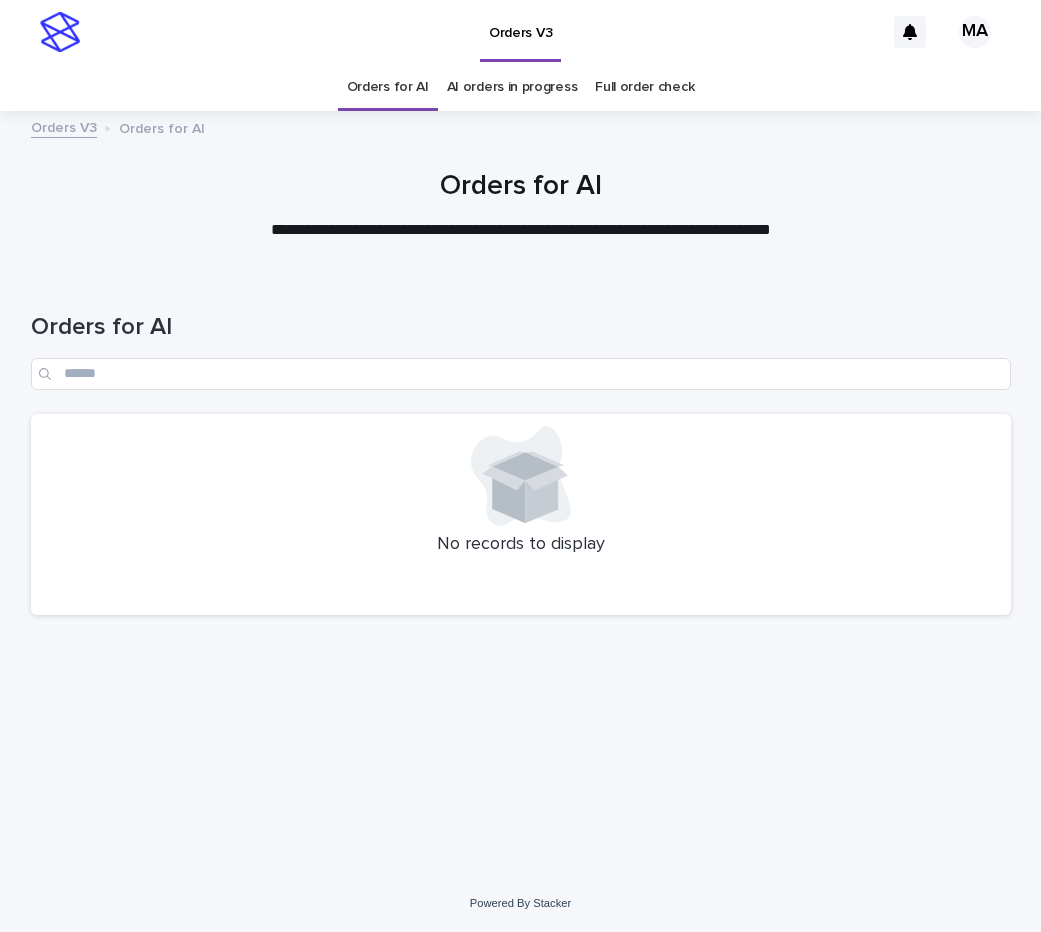 scroll, scrollTop: 0, scrollLeft: 0, axis: both 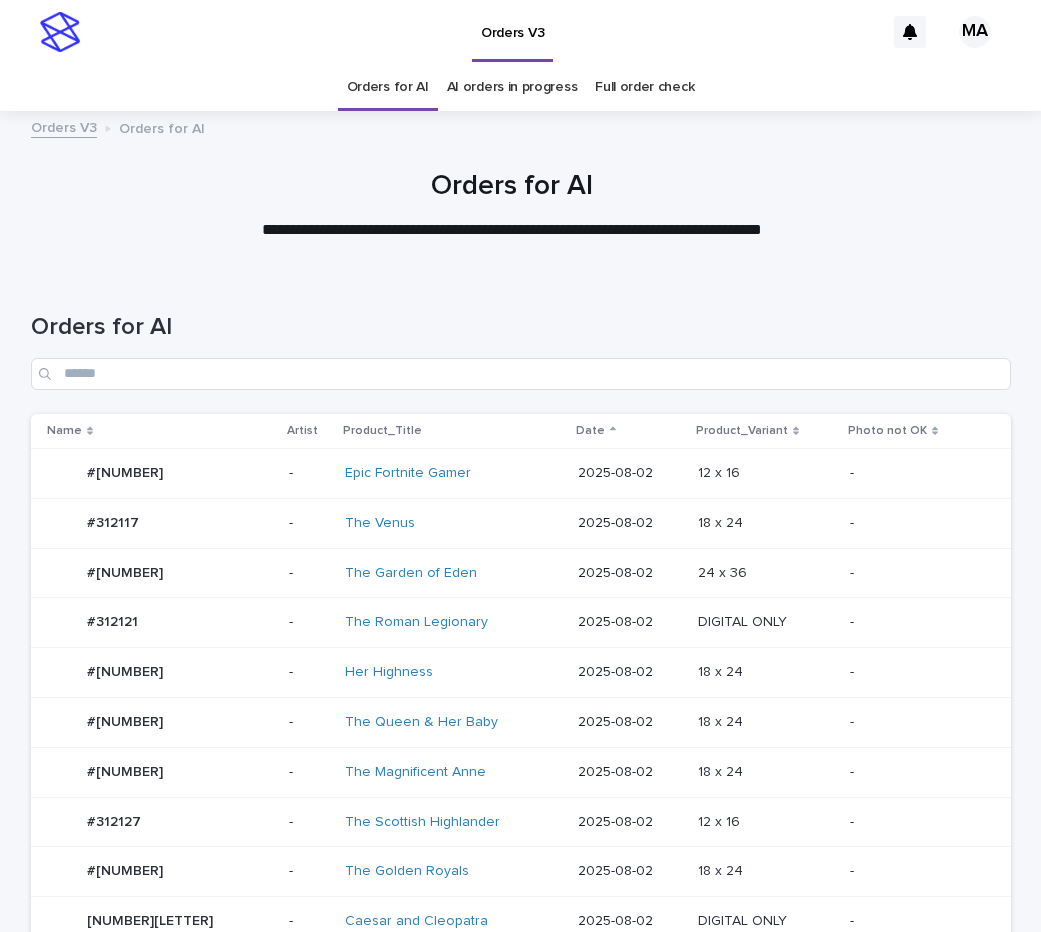 click at bounding box center (766, 573) 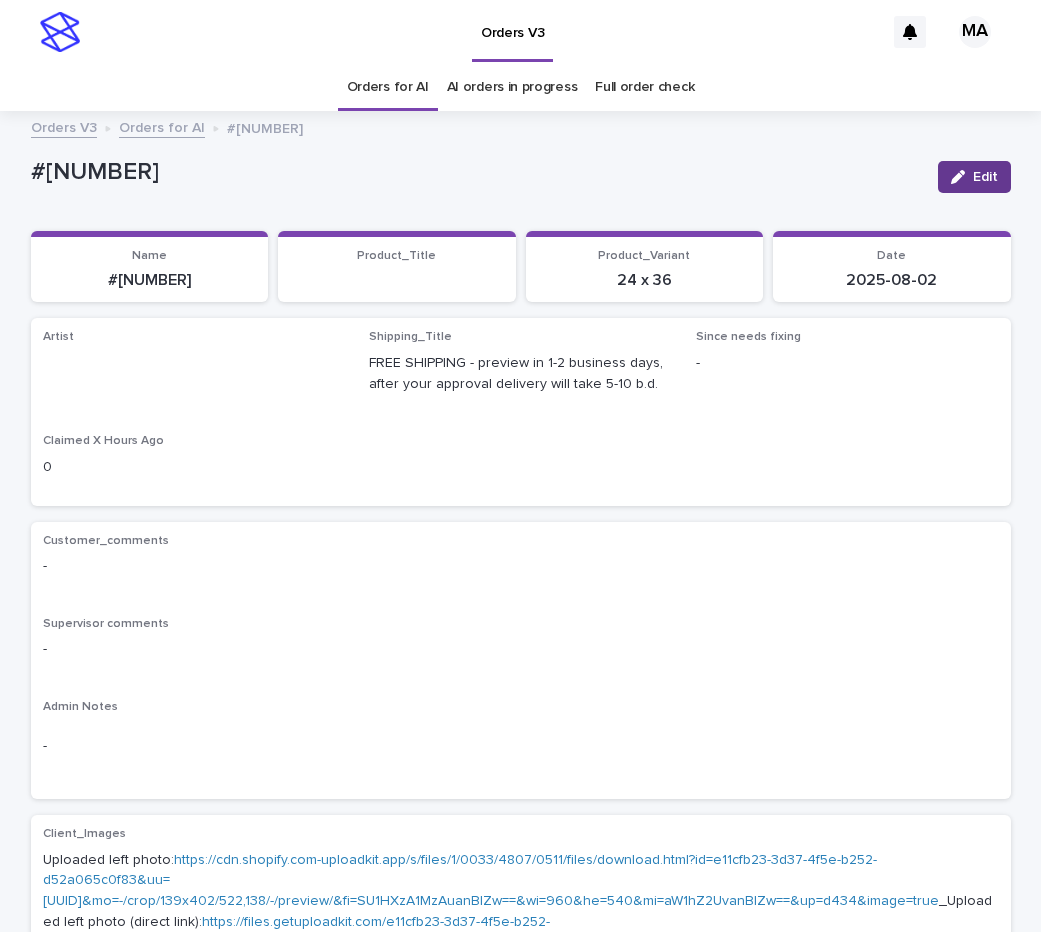 click 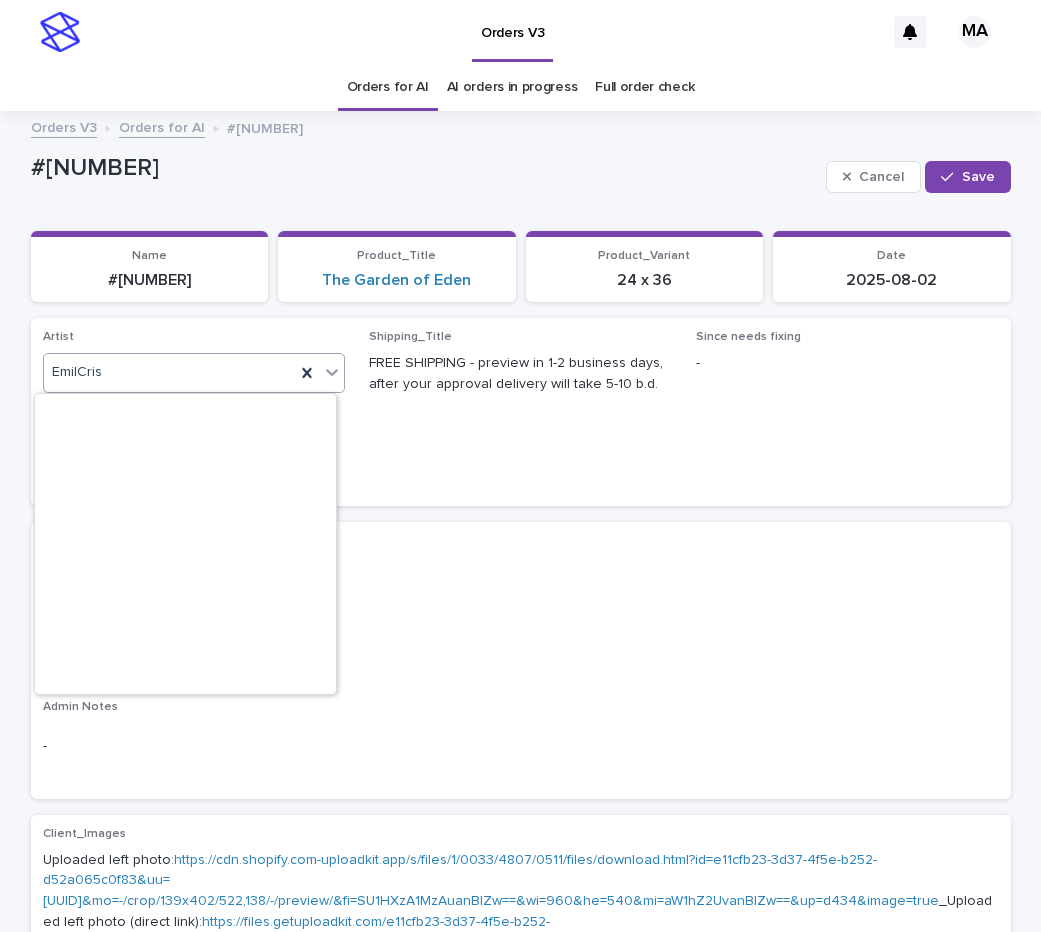 scroll, scrollTop: 0, scrollLeft: 0, axis: both 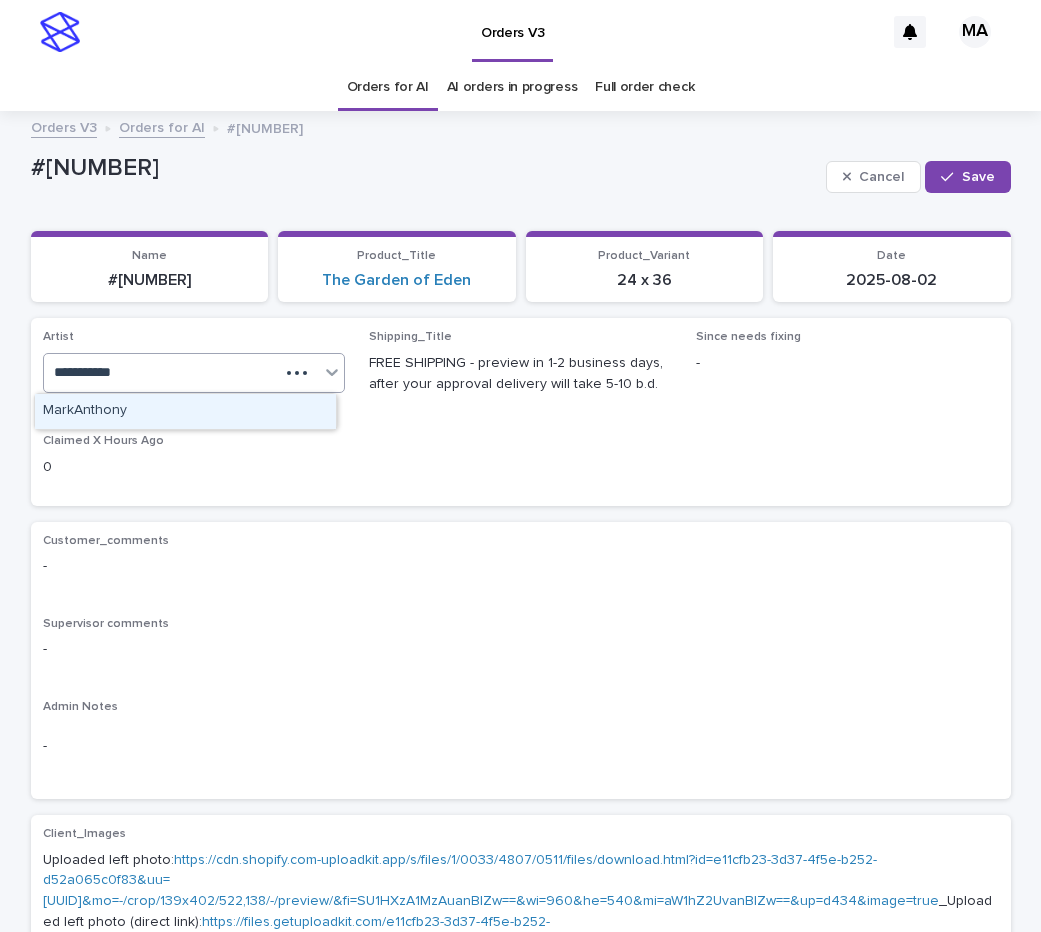 click on "MarkAnthony" at bounding box center (185, 411) 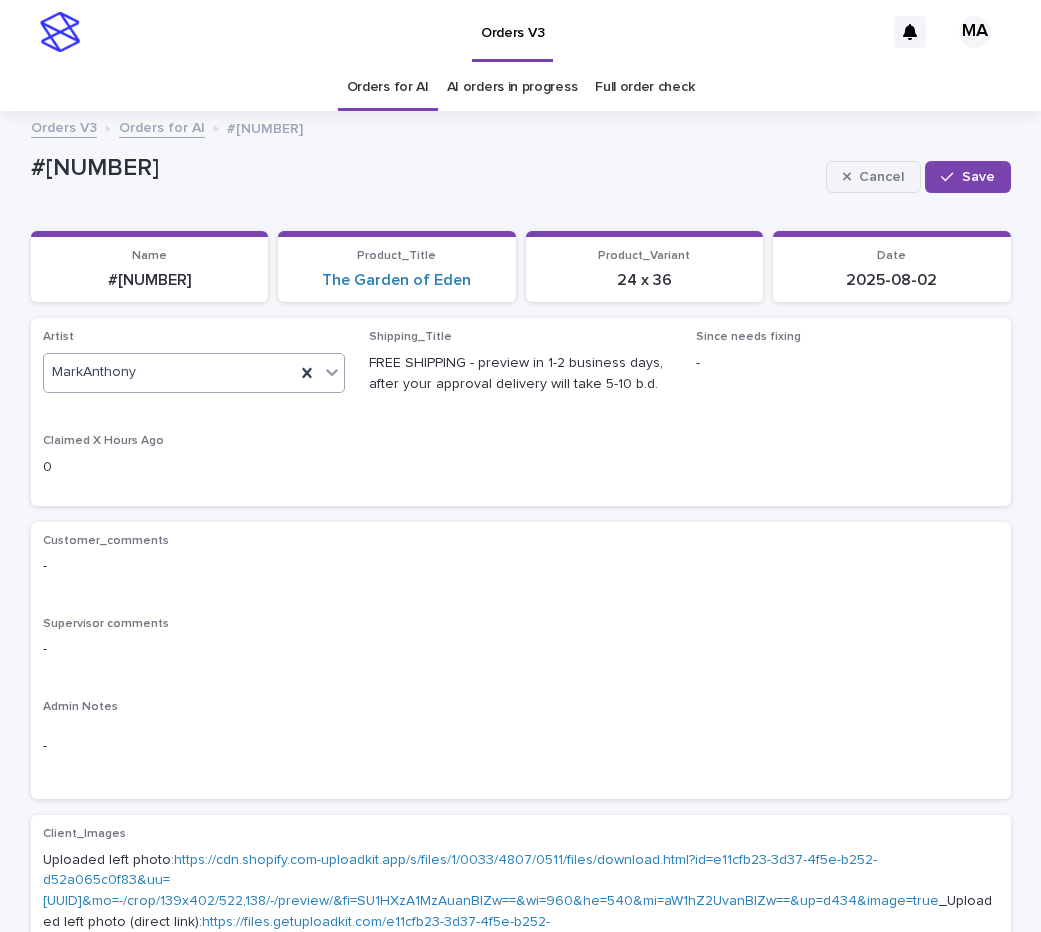 drag, startPoint x: 965, startPoint y: 177, endPoint x: 913, endPoint y: 168, distance: 52.773098 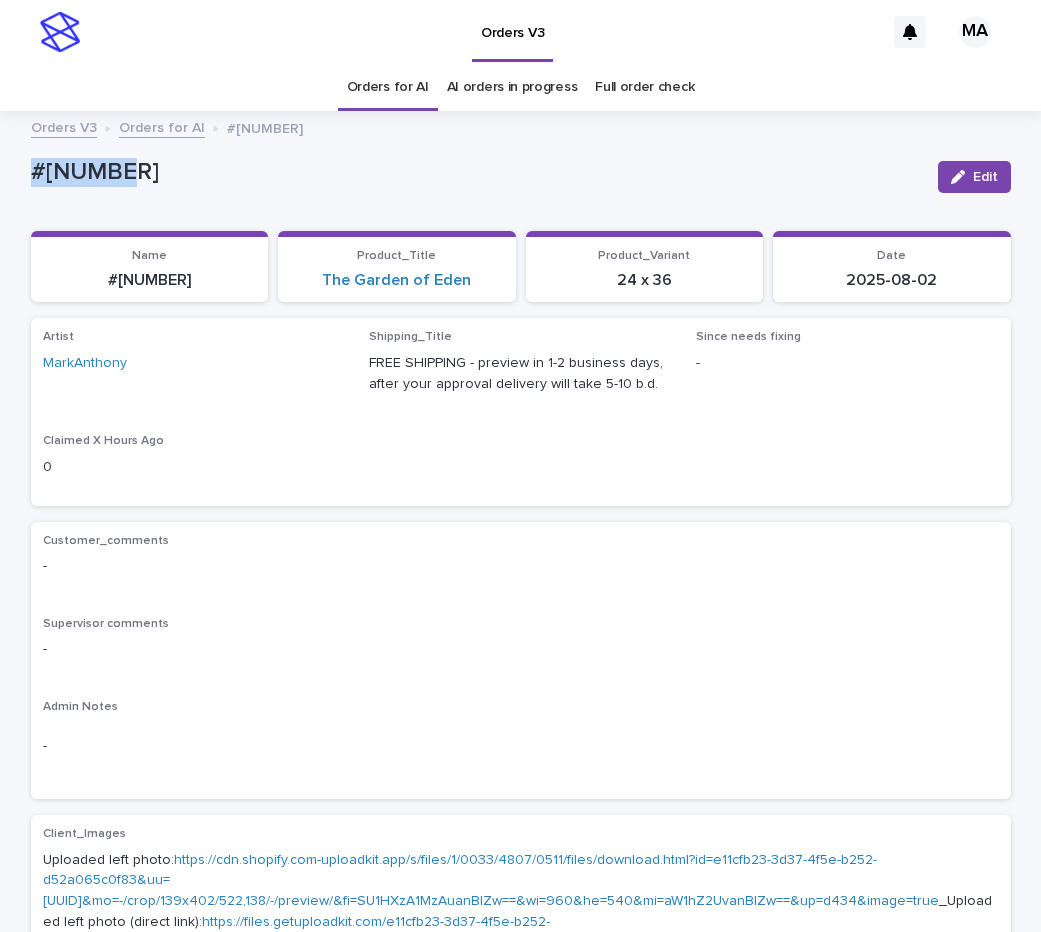 drag, startPoint x: 137, startPoint y: 170, endPoint x: 3, endPoint y: 175, distance: 134.09325 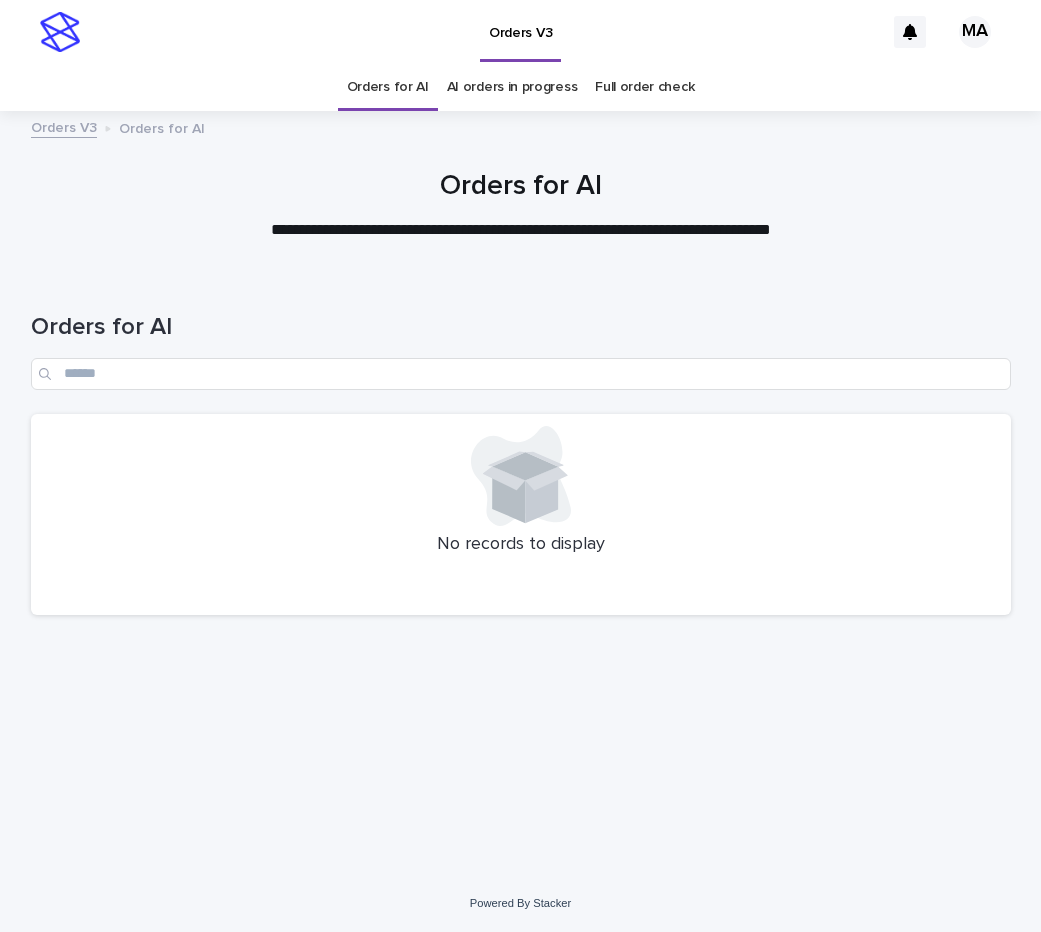 scroll, scrollTop: 0, scrollLeft: 0, axis: both 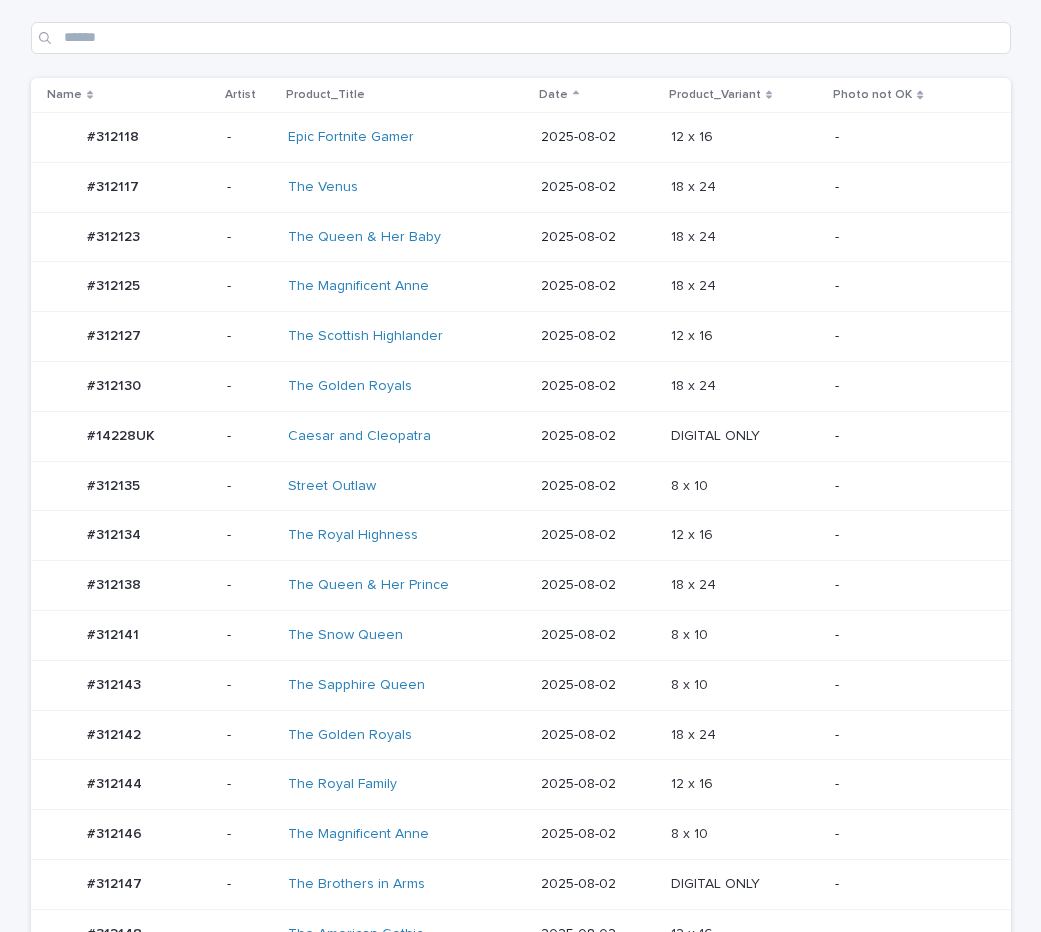 click on "8 x 10 8 x 10" at bounding box center [745, 635] 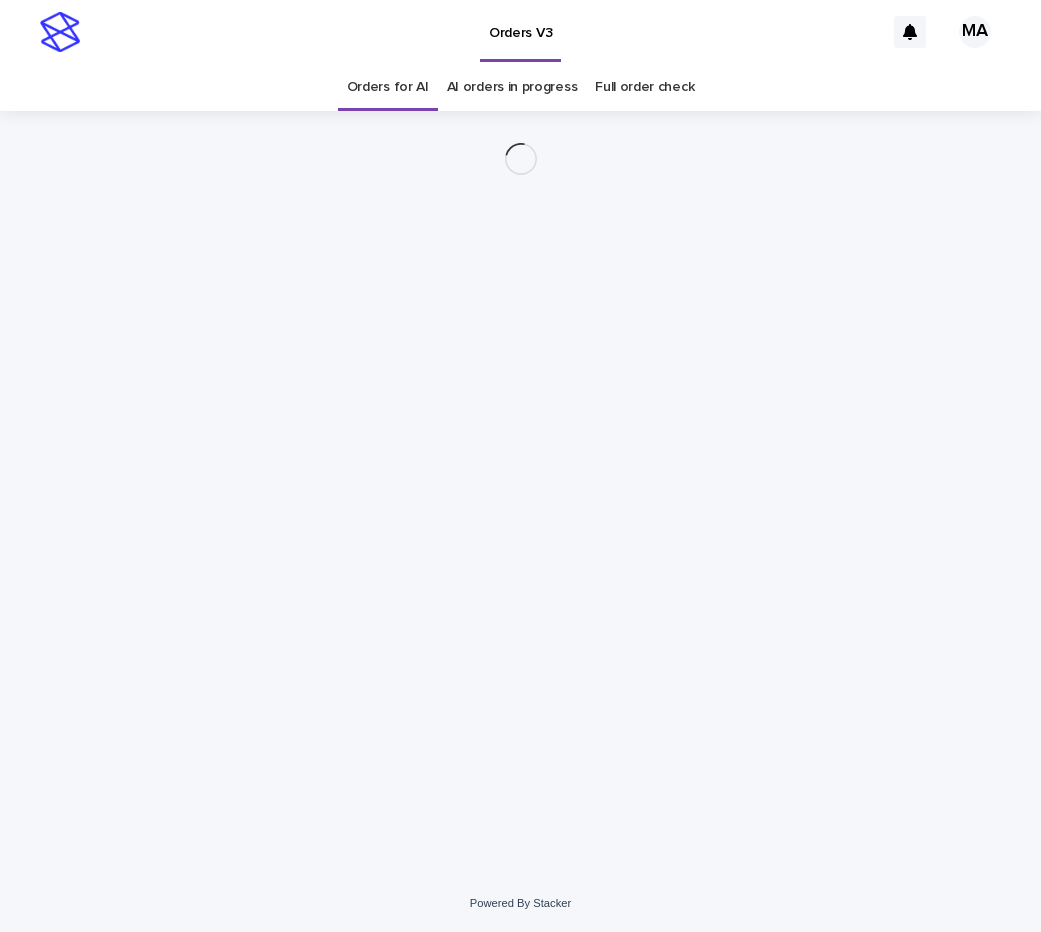scroll, scrollTop: 0, scrollLeft: 0, axis: both 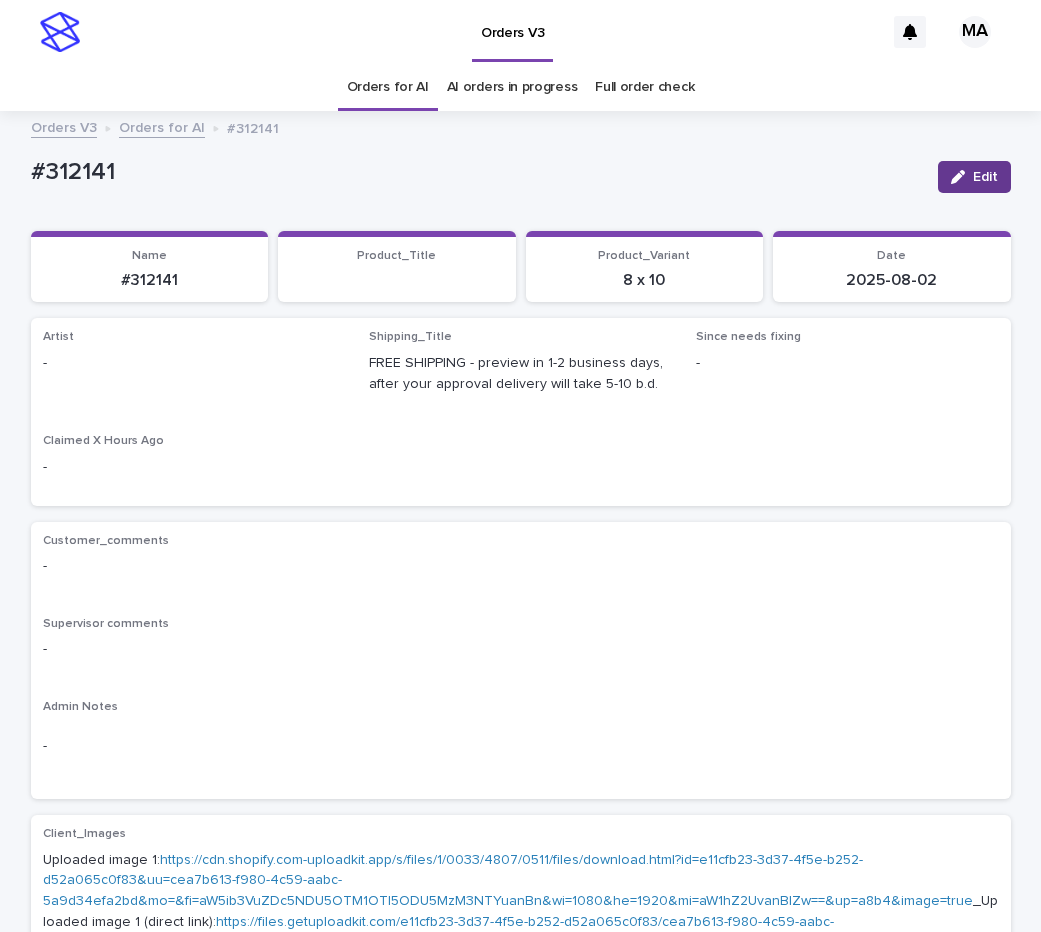 click at bounding box center (962, 177) 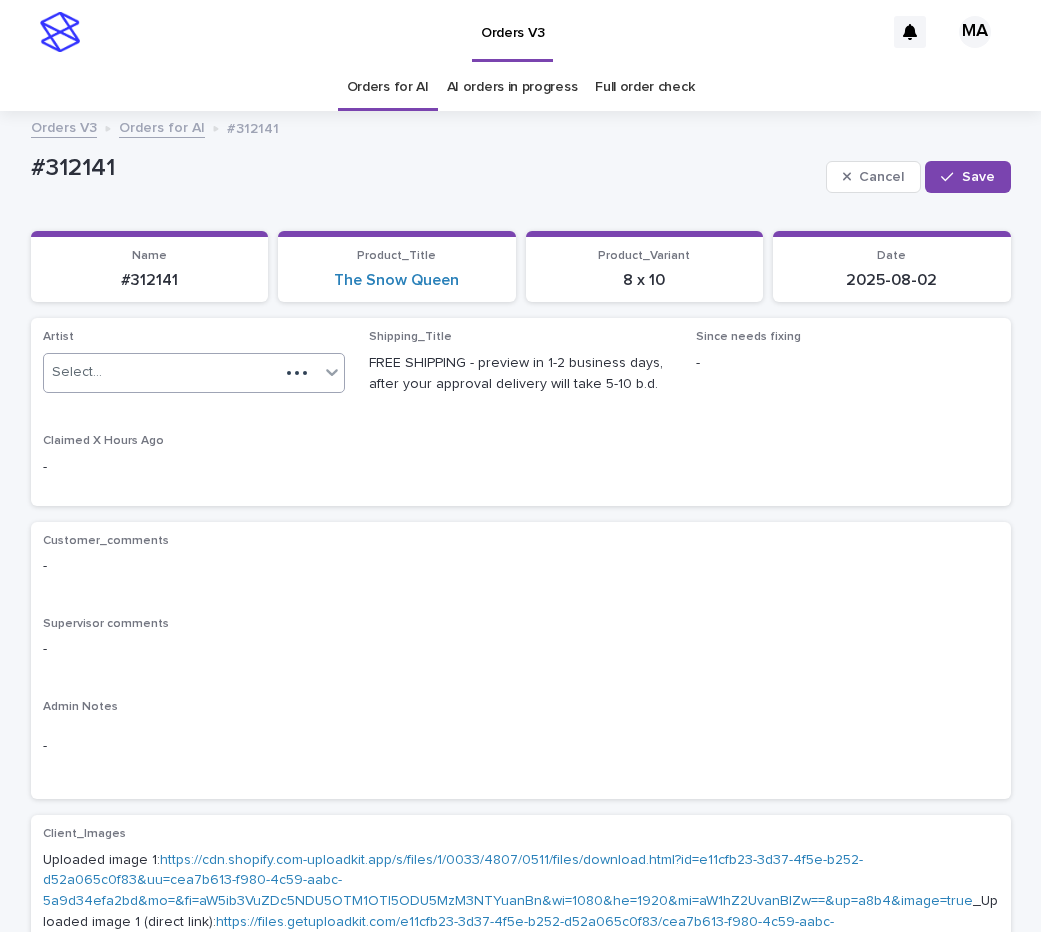 click on "Select..." at bounding box center (162, 372) 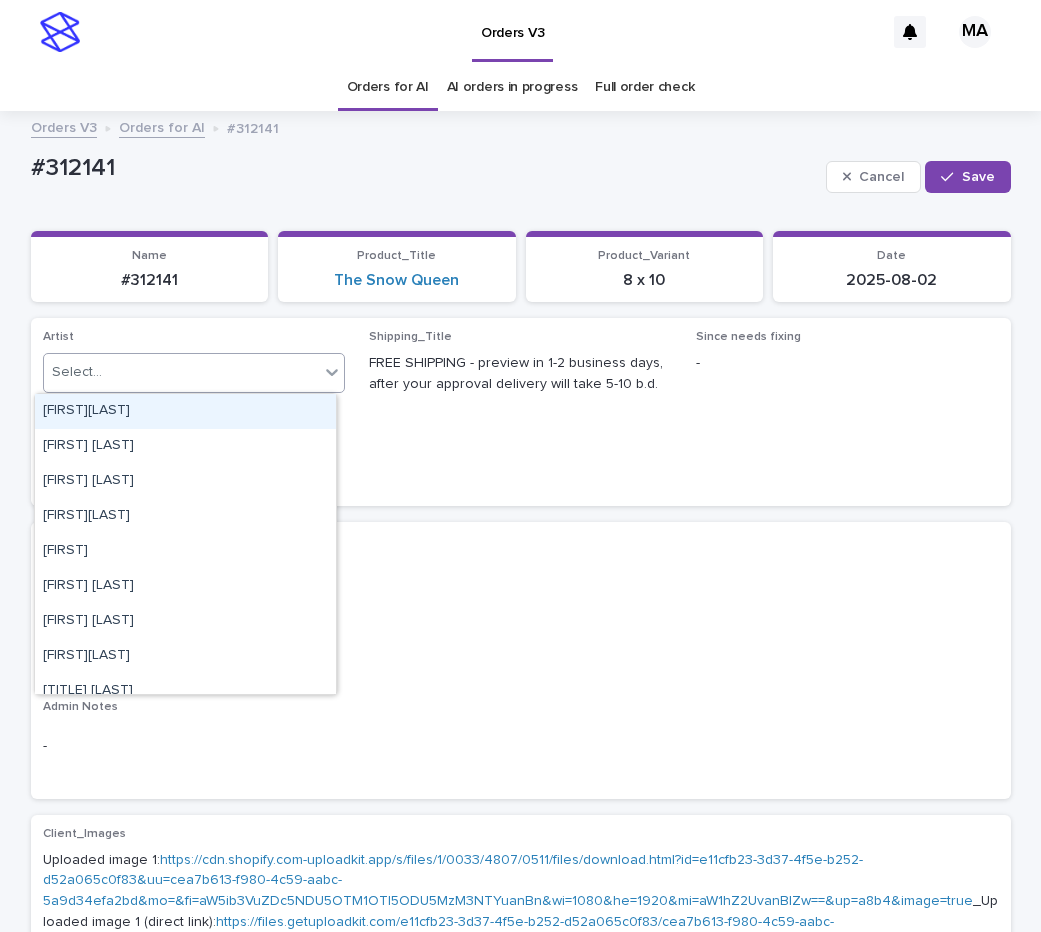 paste on "**********" 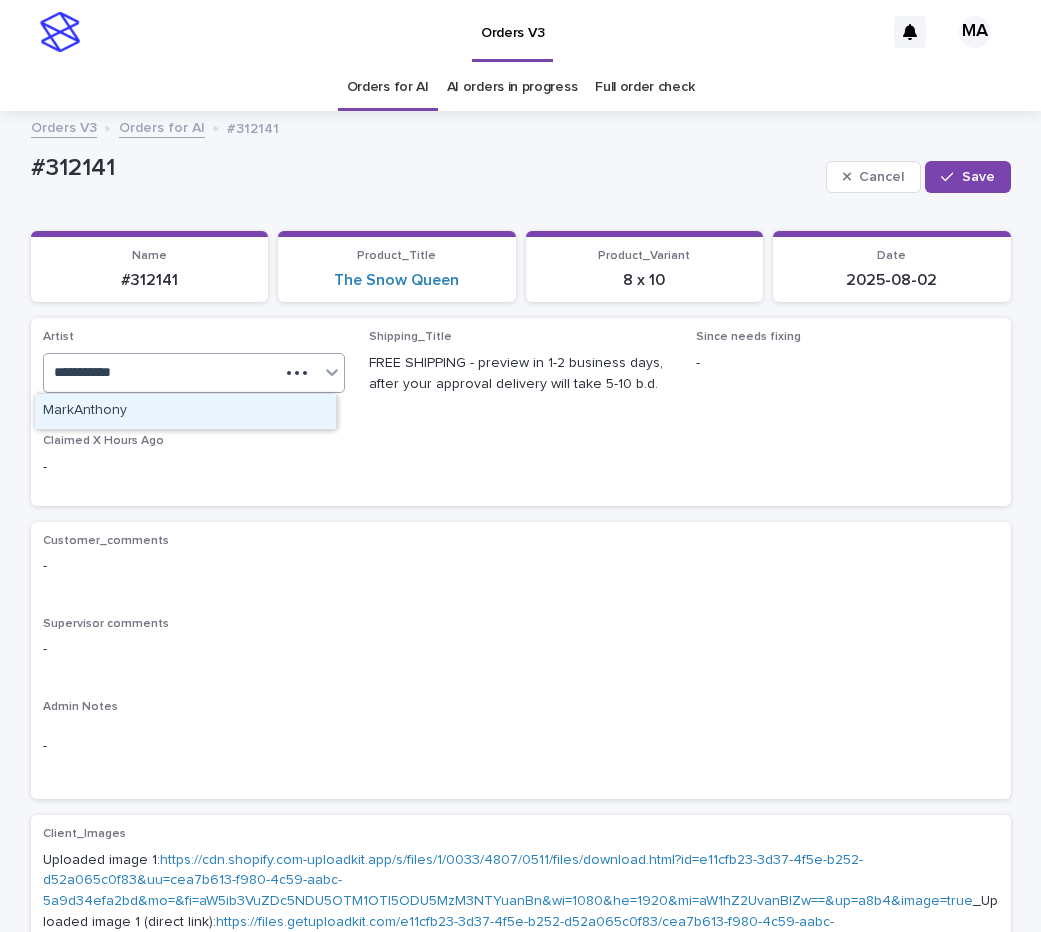 click on "MarkAnthony" at bounding box center (185, 411) 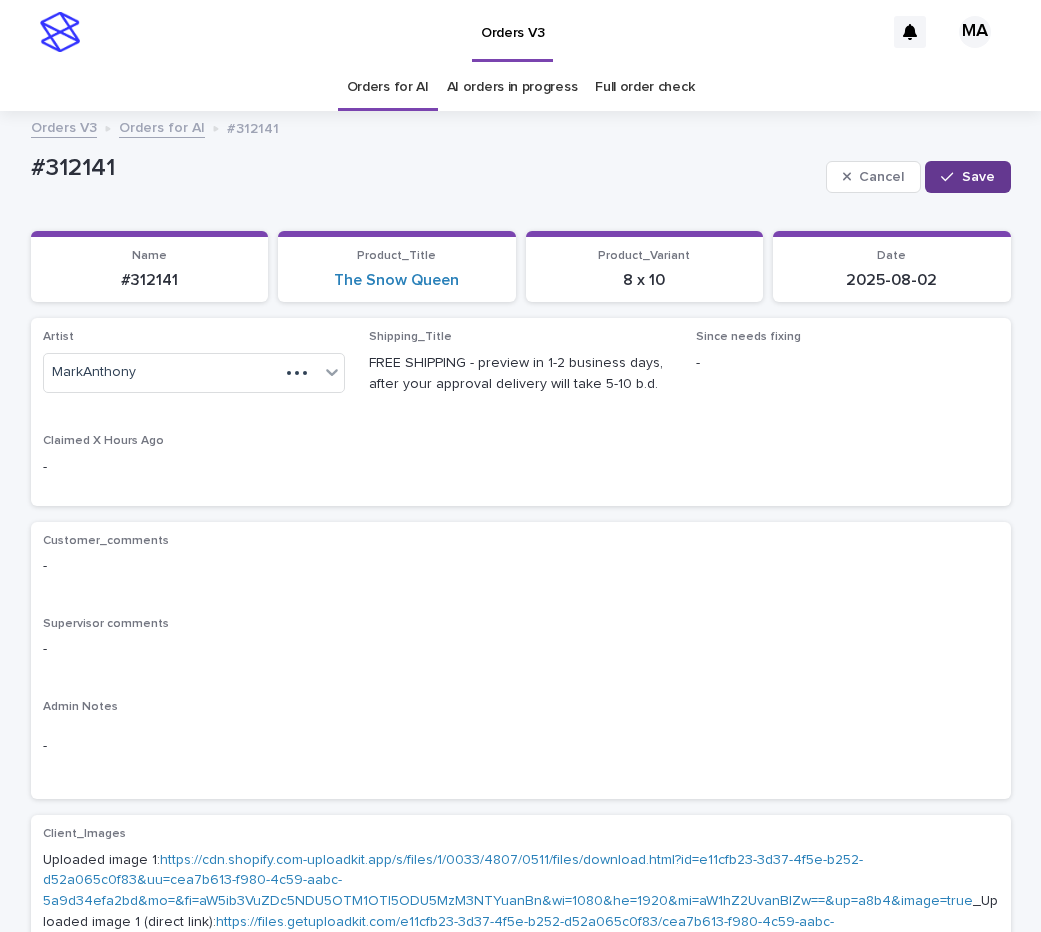 click on "Save" at bounding box center (967, 177) 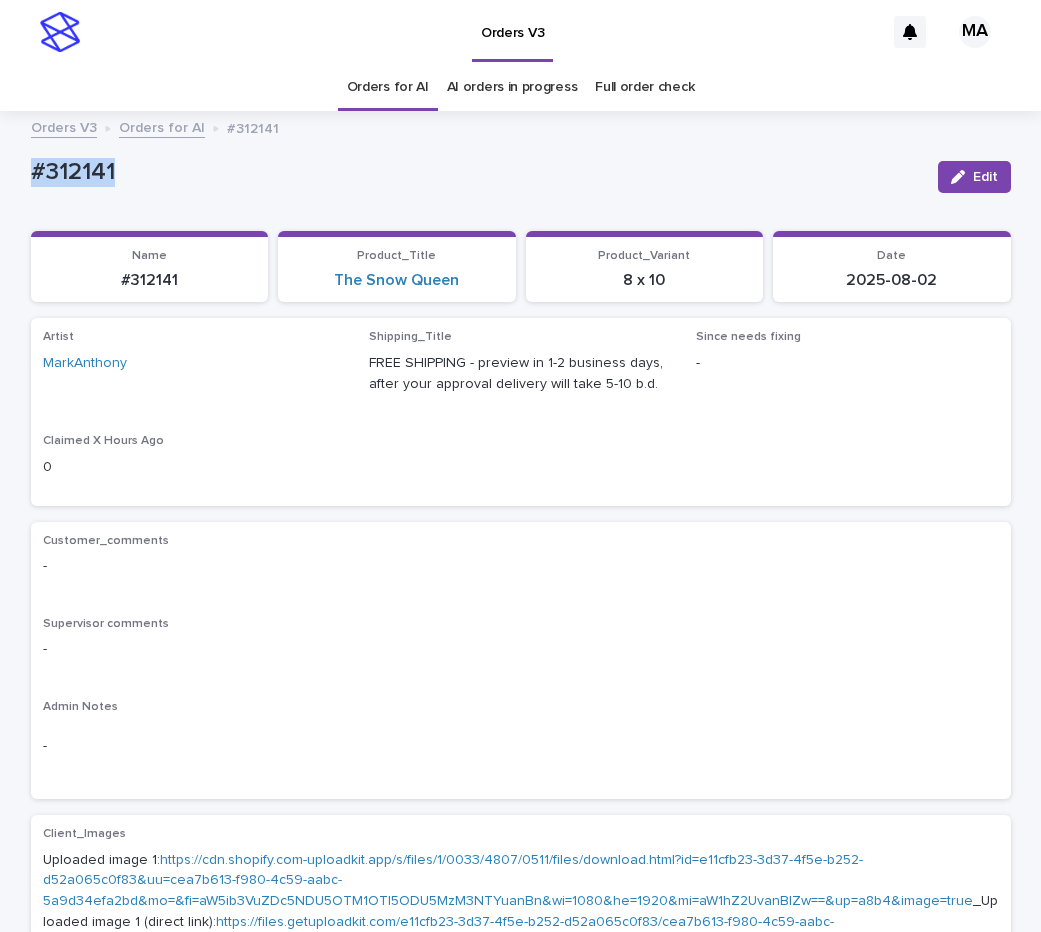 drag, startPoint x: 91, startPoint y: 173, endPoint x: -24, endPoint y: 173, distance: 115 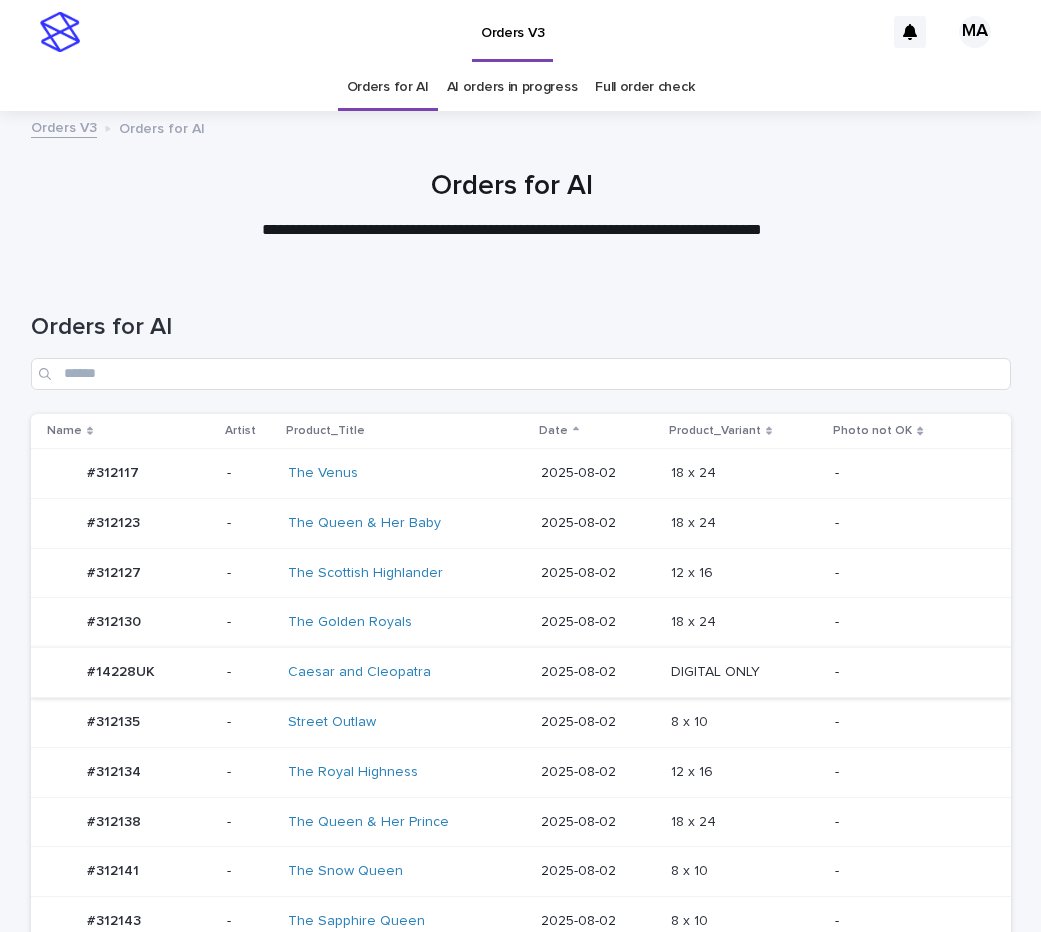 scroll, scrollTop: 0, scrollLeft: 0, axis: both 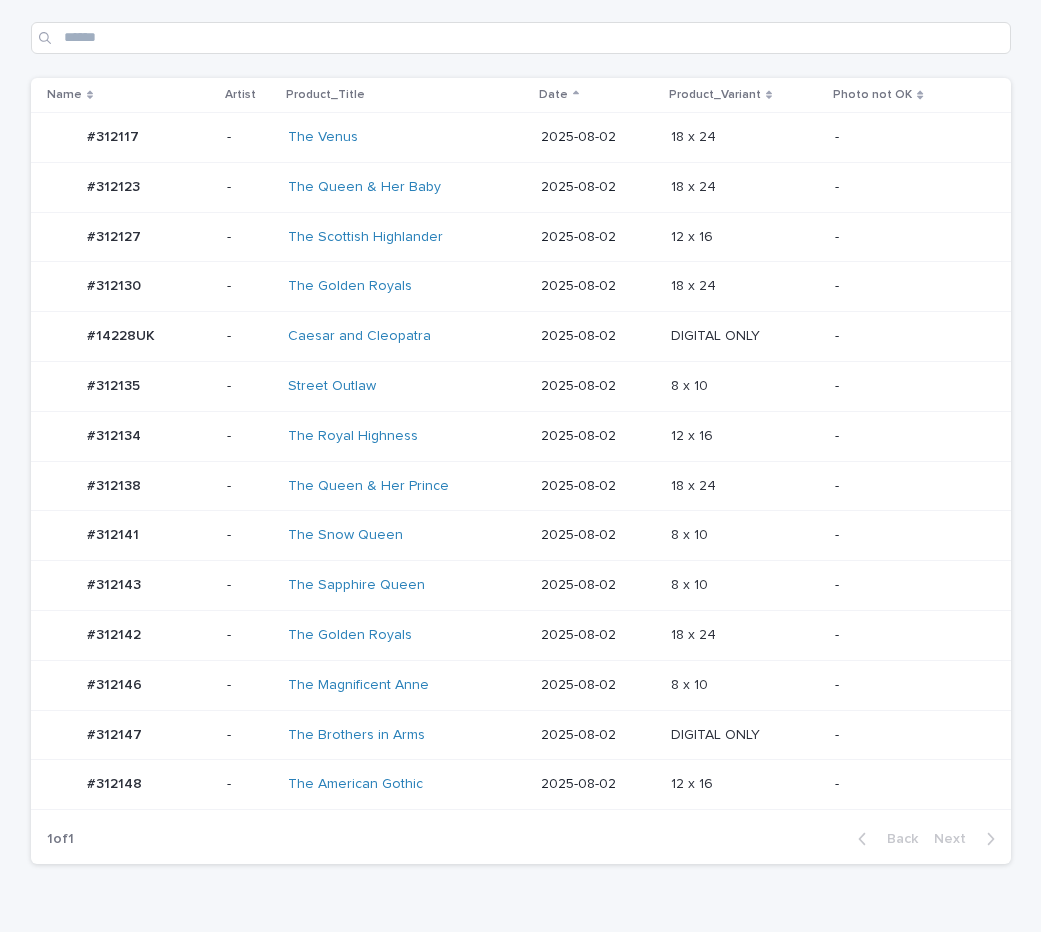 click on "DIGITAL ONLY DIGITAL ONLY" at bounding box center (745, 735) 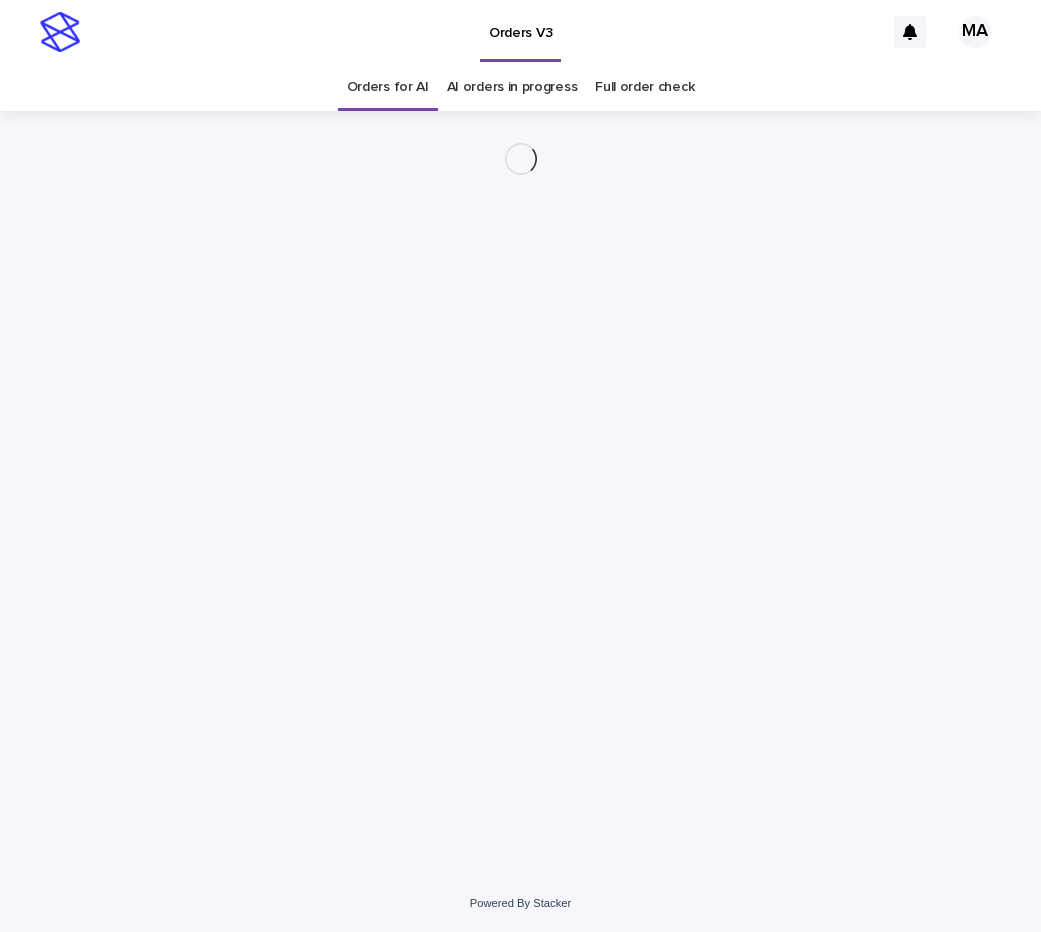 scroll, scrollTop: 0, scrollLeft: 0, axis: both 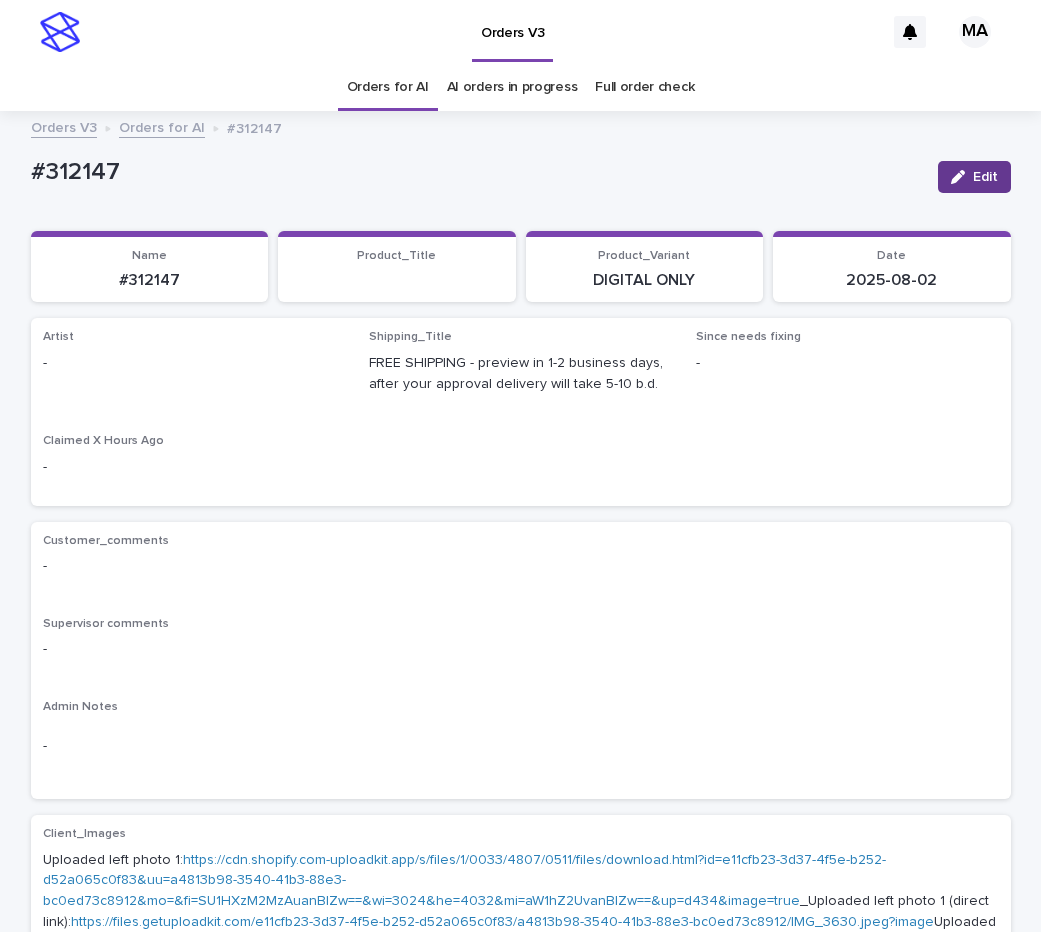 click on "Edit" at bounding box center [974, 177] 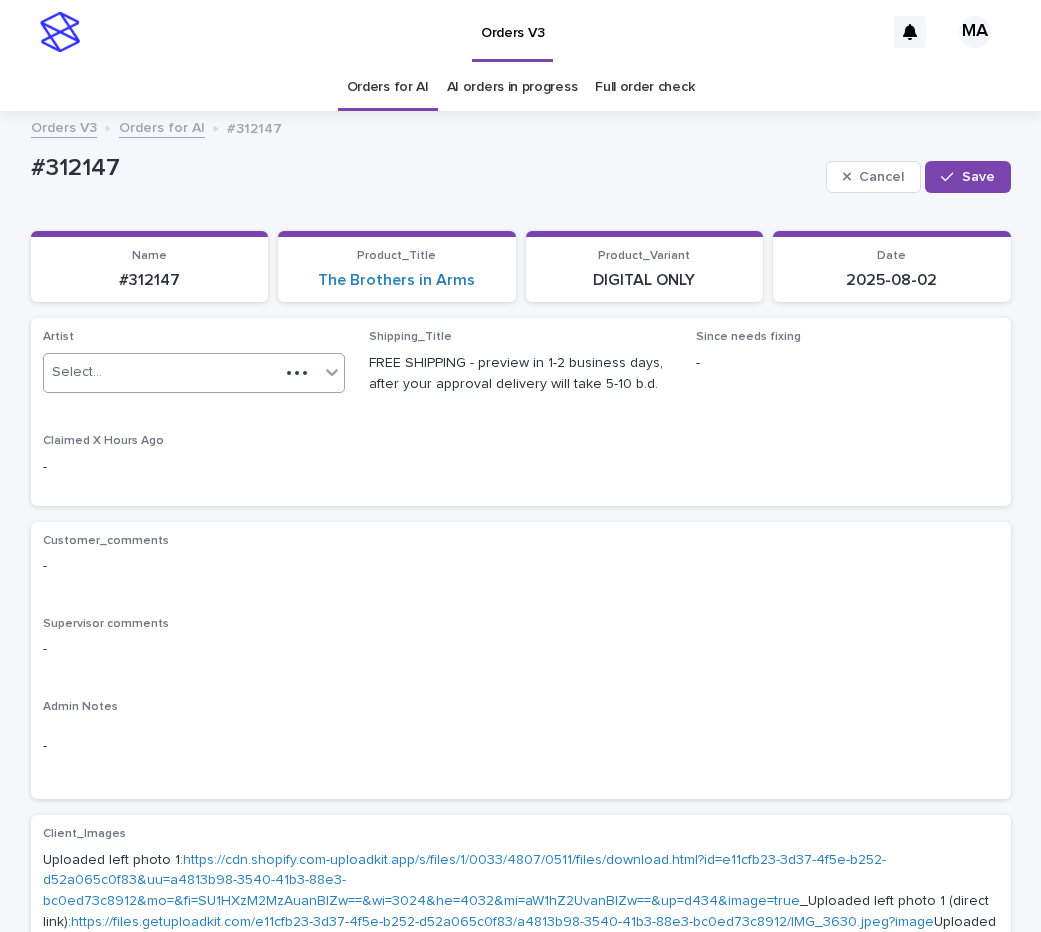click on "Select..." at bounding box center (77, 372) 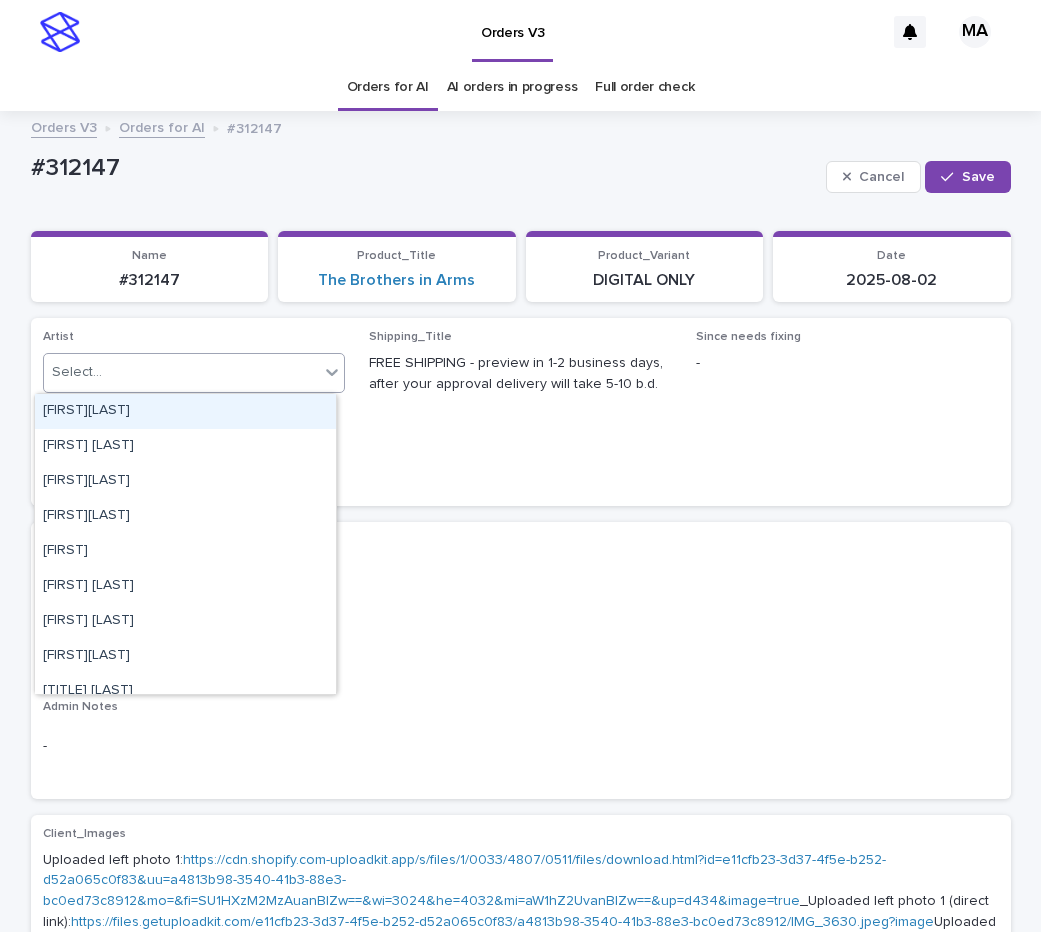 paste on "**********" 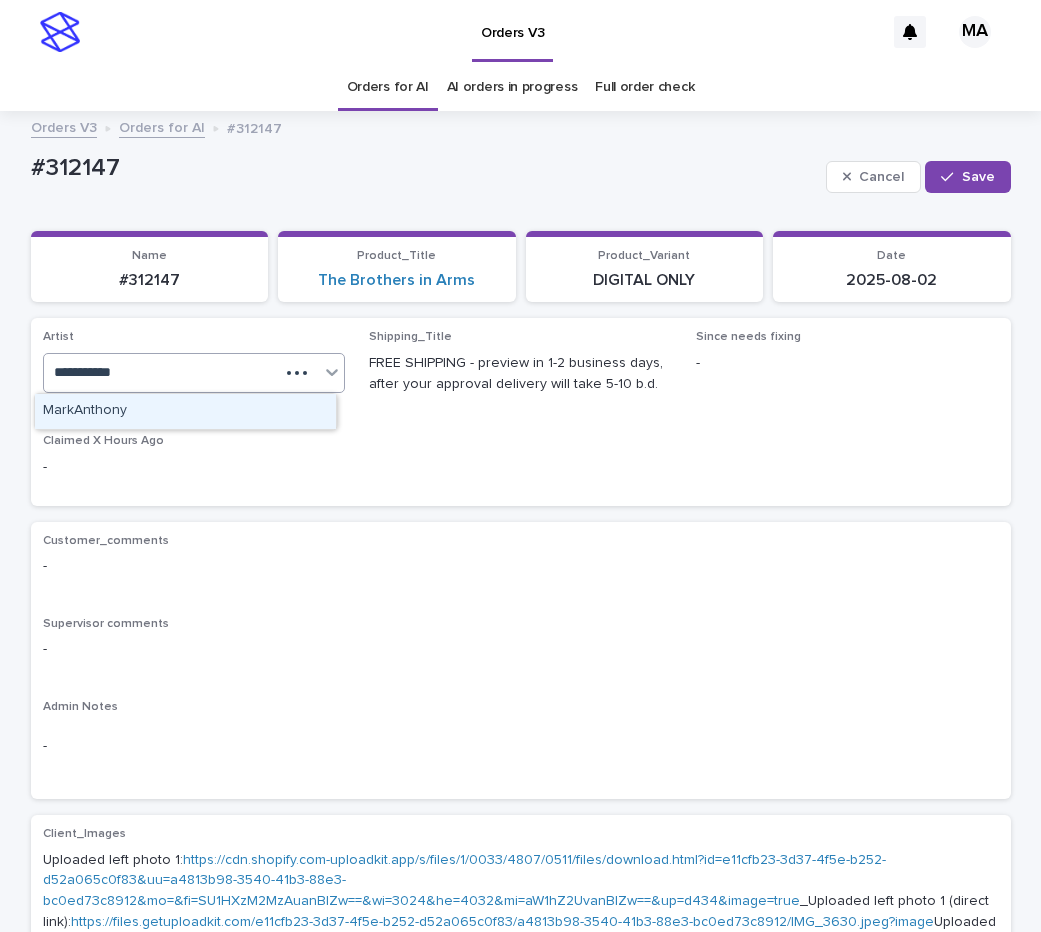 click on "MarkAnthony" at bounding box center (185, 411) 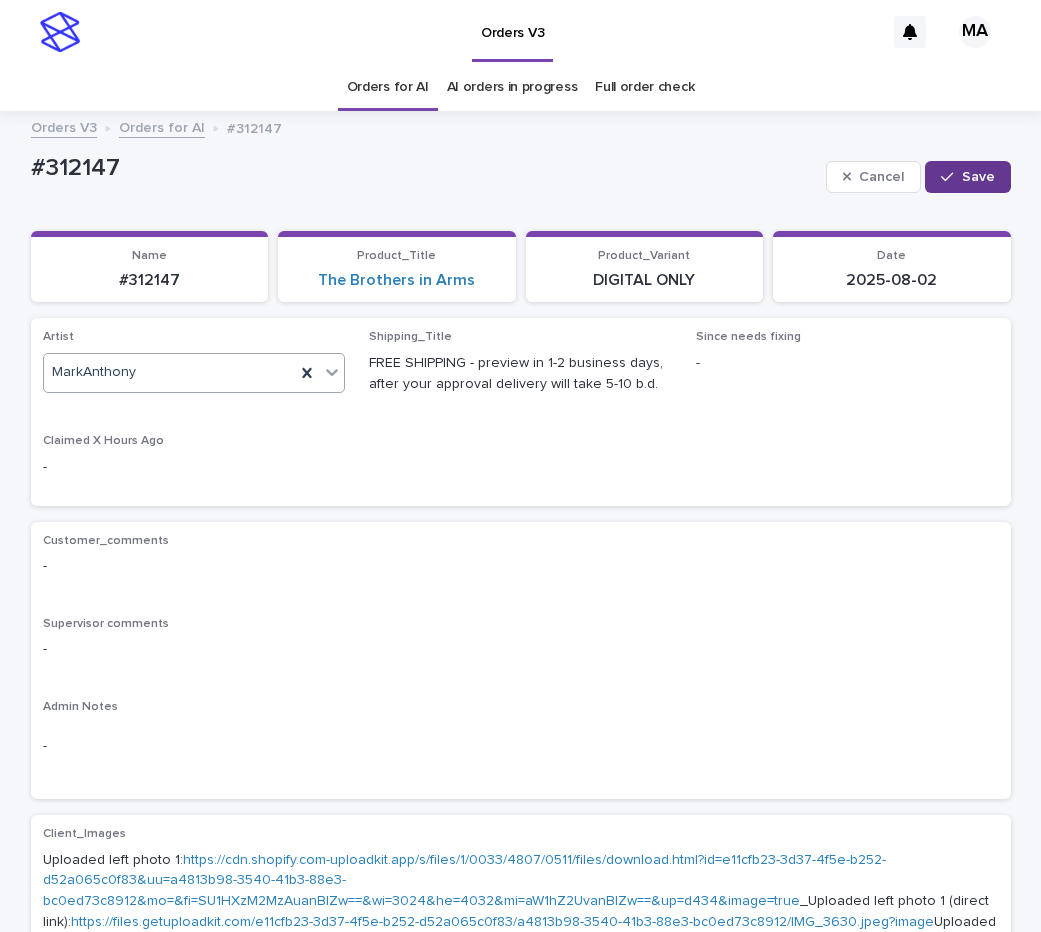 click on "Save" at bounding box center (967, 177) 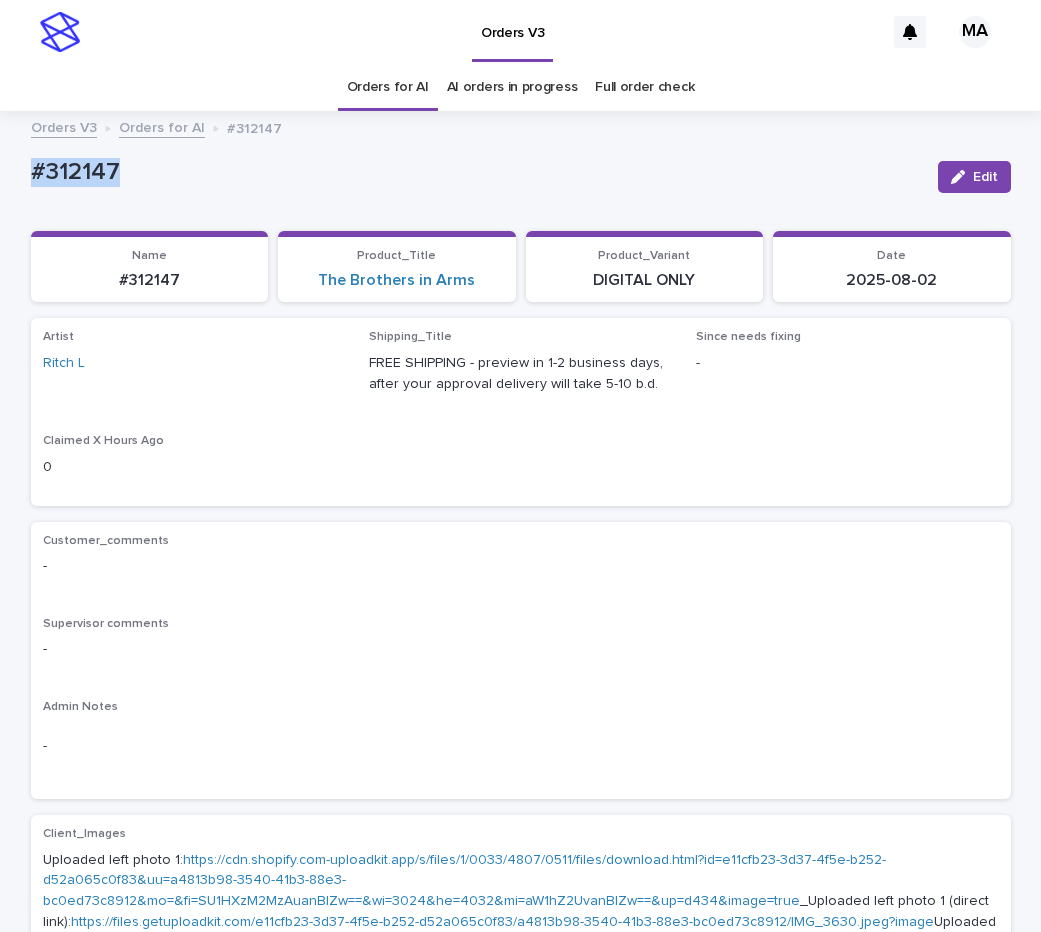 drag, startPoint x: 159, startPoint y: 174, endPoint x: -24, endPoint y: 177, distance: 183.02458 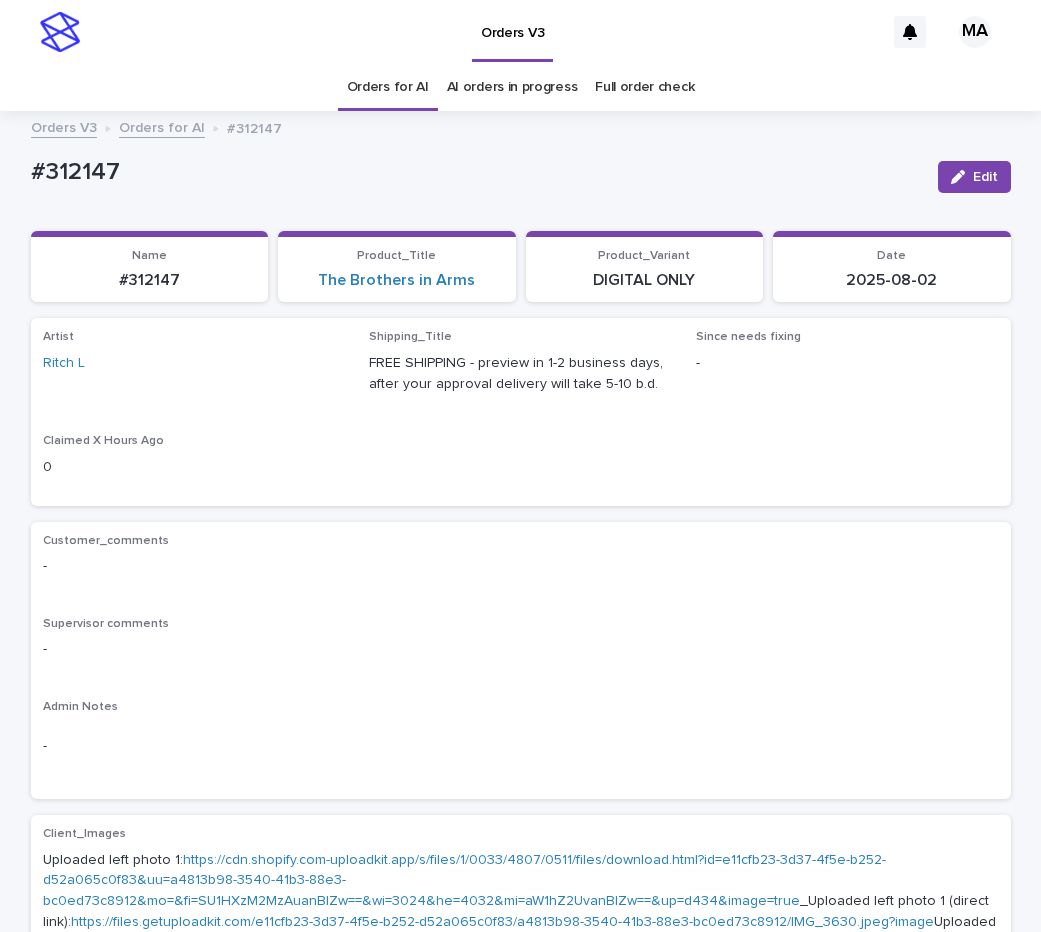 click on "-" at bounding box center (521, 649) 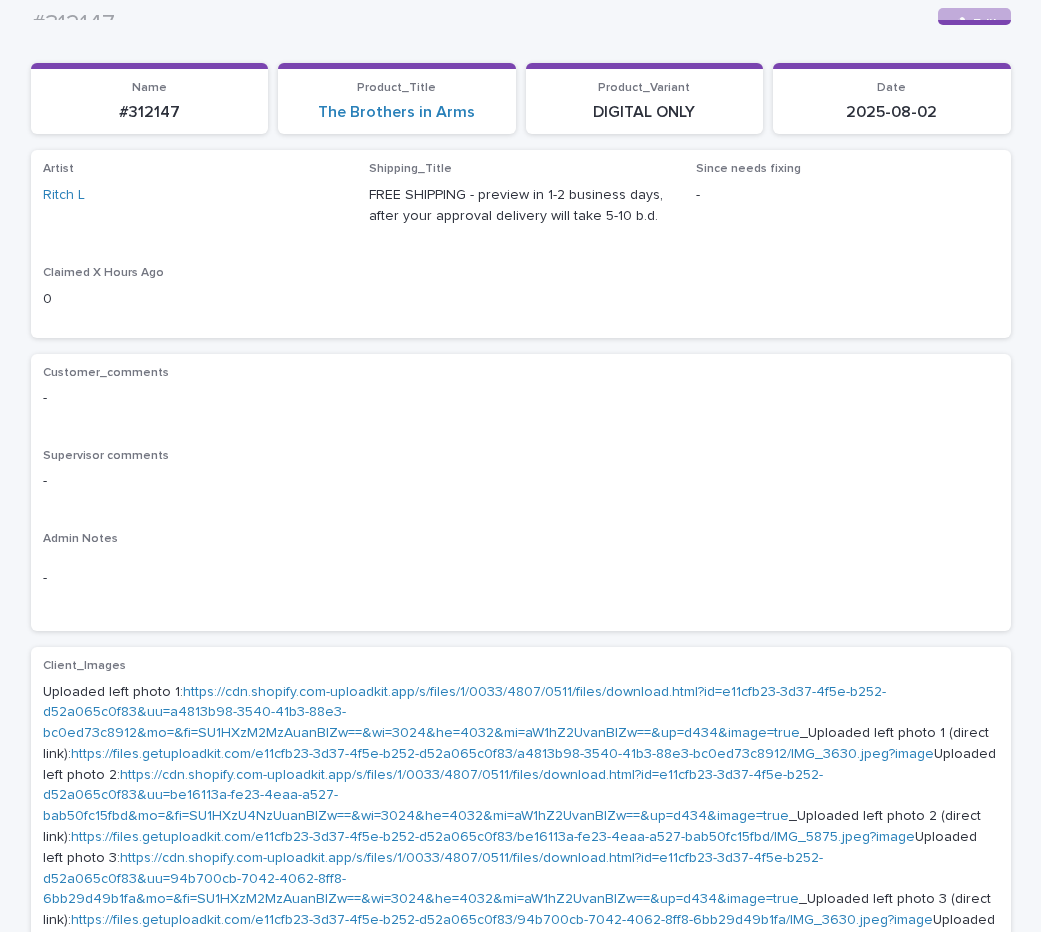 scroll, scrollTop: 0, scrollLeft: 0, axis: both 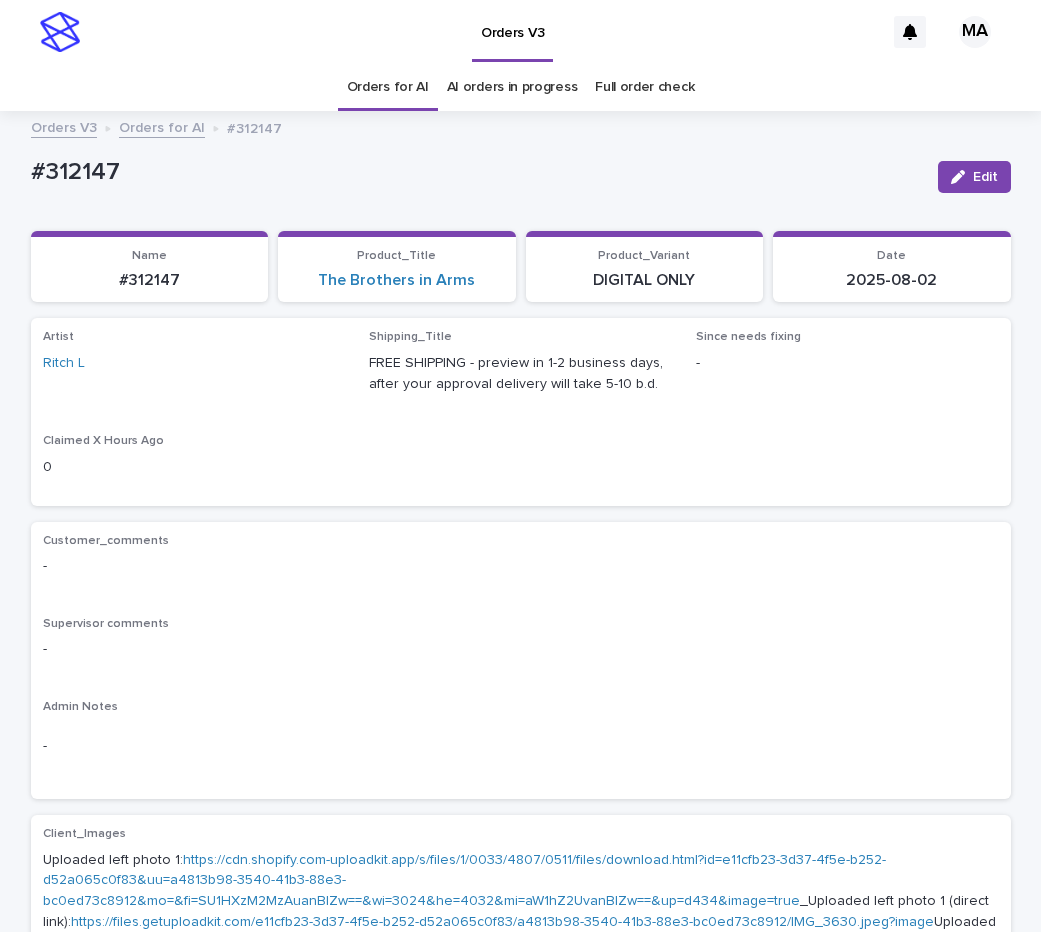 click on "#312147" at bounding box center [476, 172] 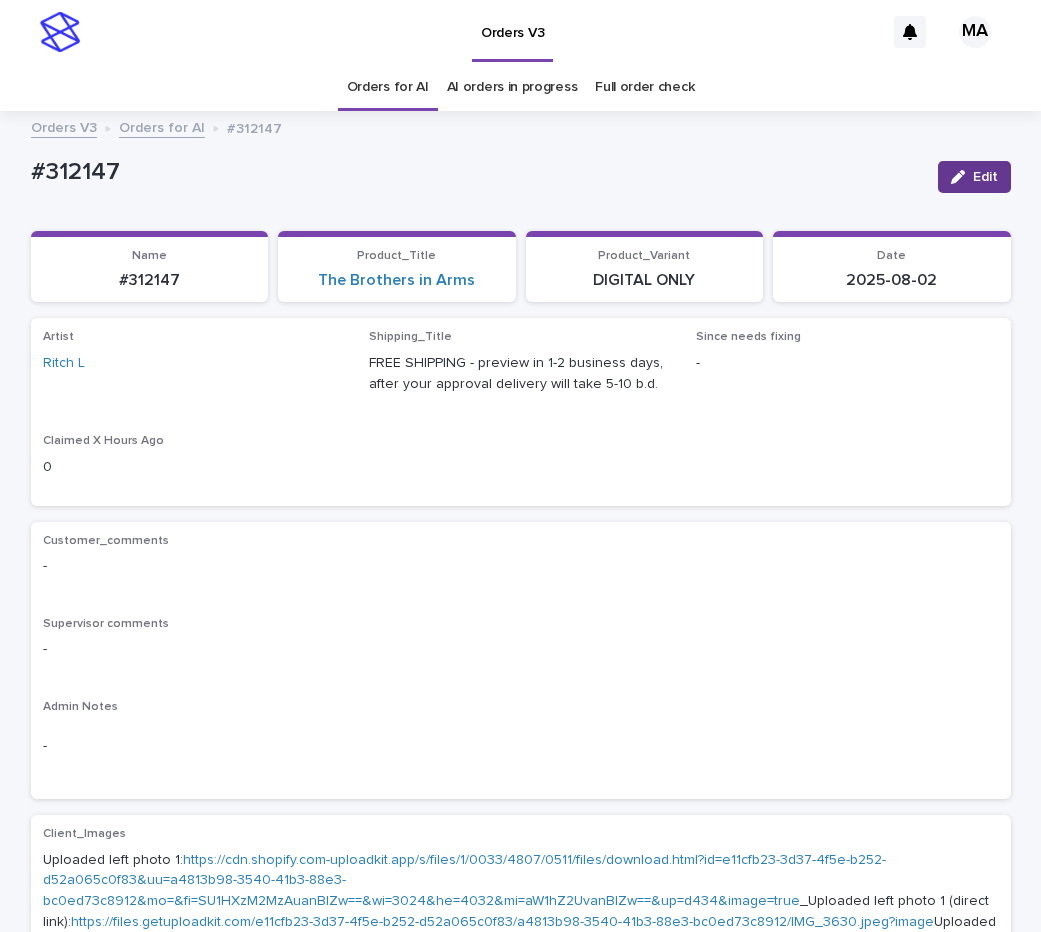 click on "Edit" at bounding box center [974, 177] 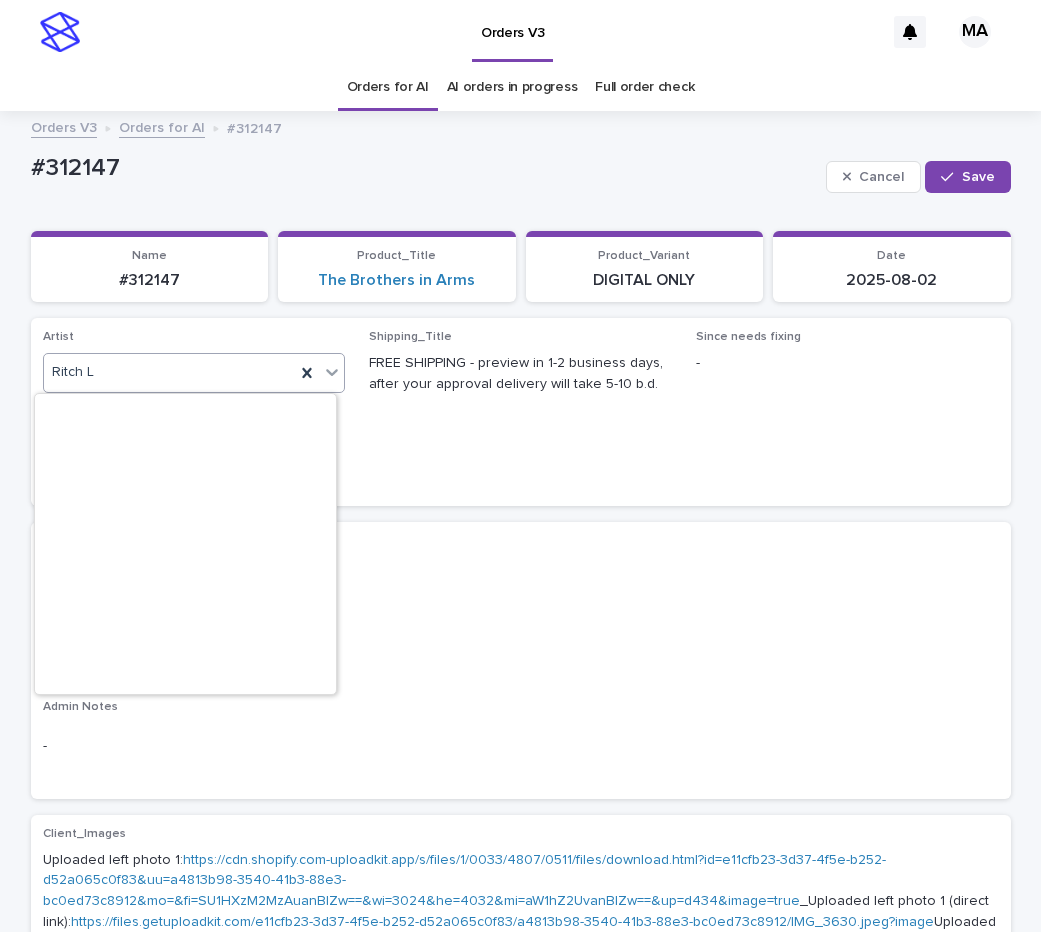 click on "Ritch L" at bounding box center [170, 372] 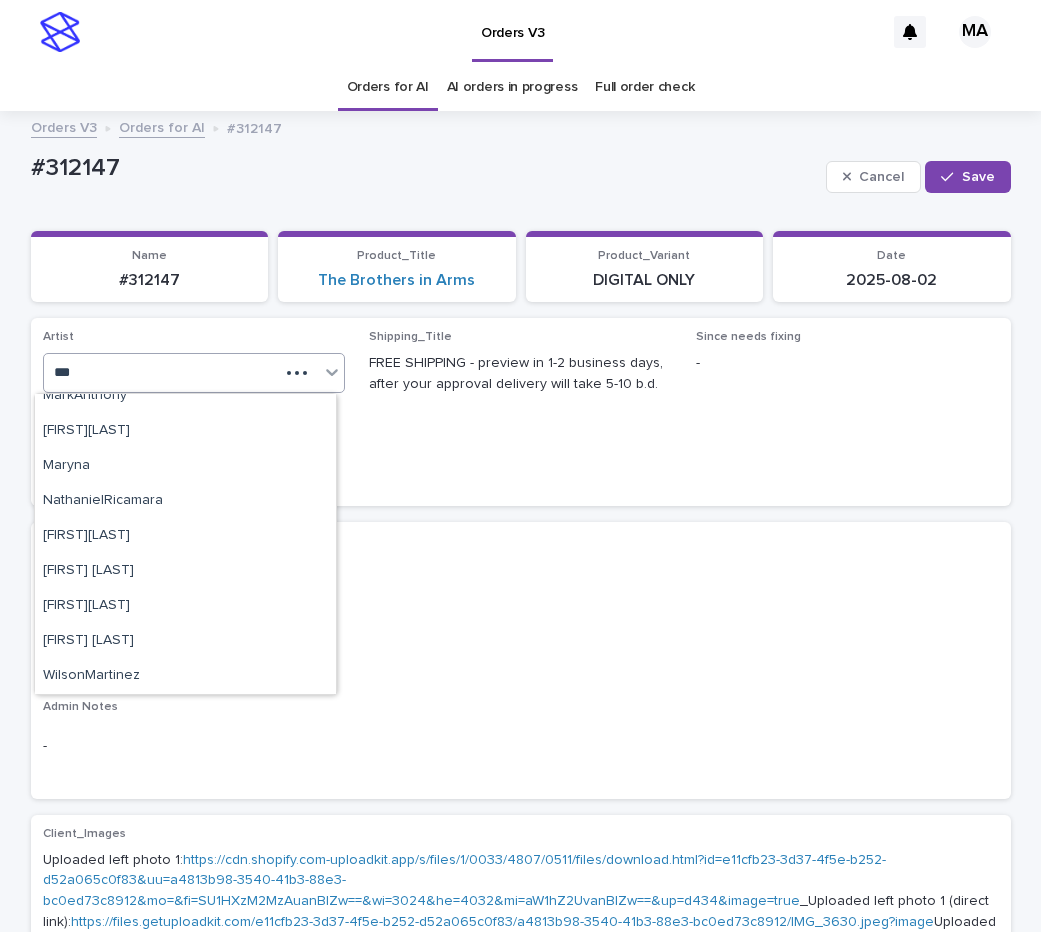 scroll, scrollTop: 0, scrollLeft: 0, axis: both 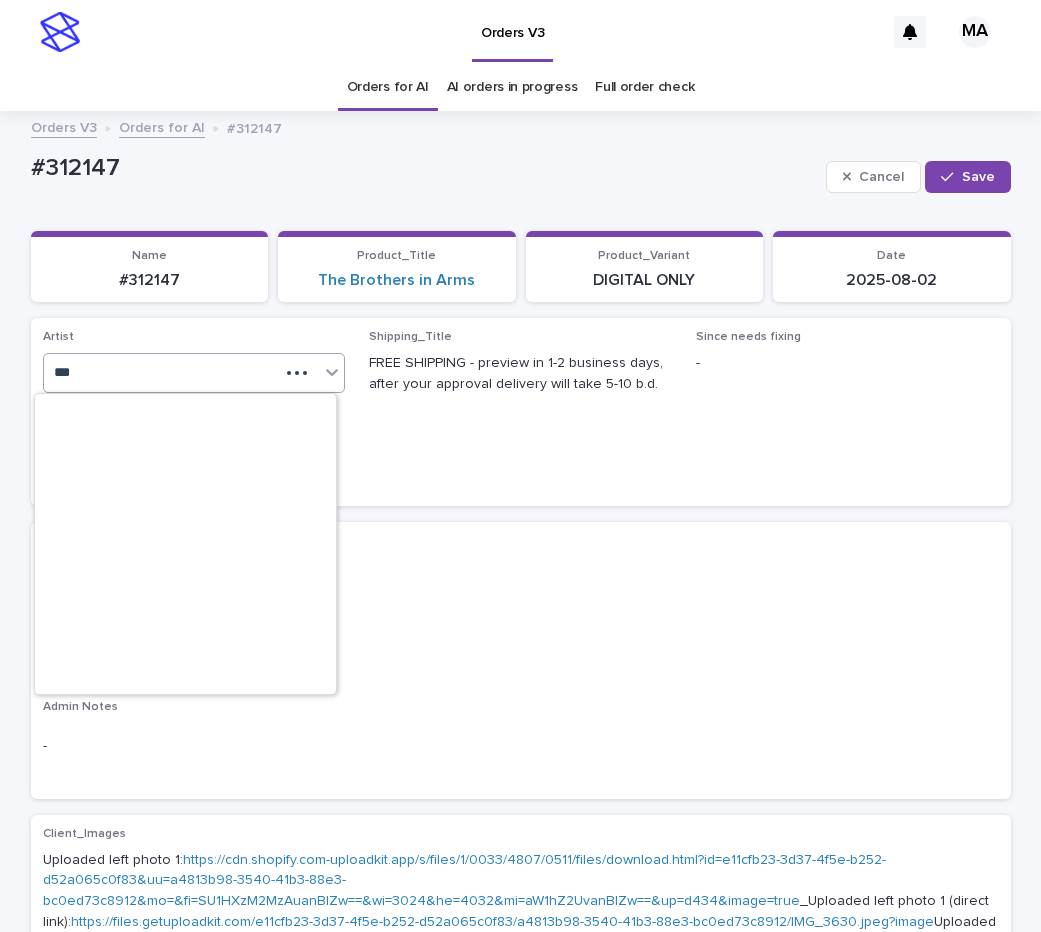 type on "****" 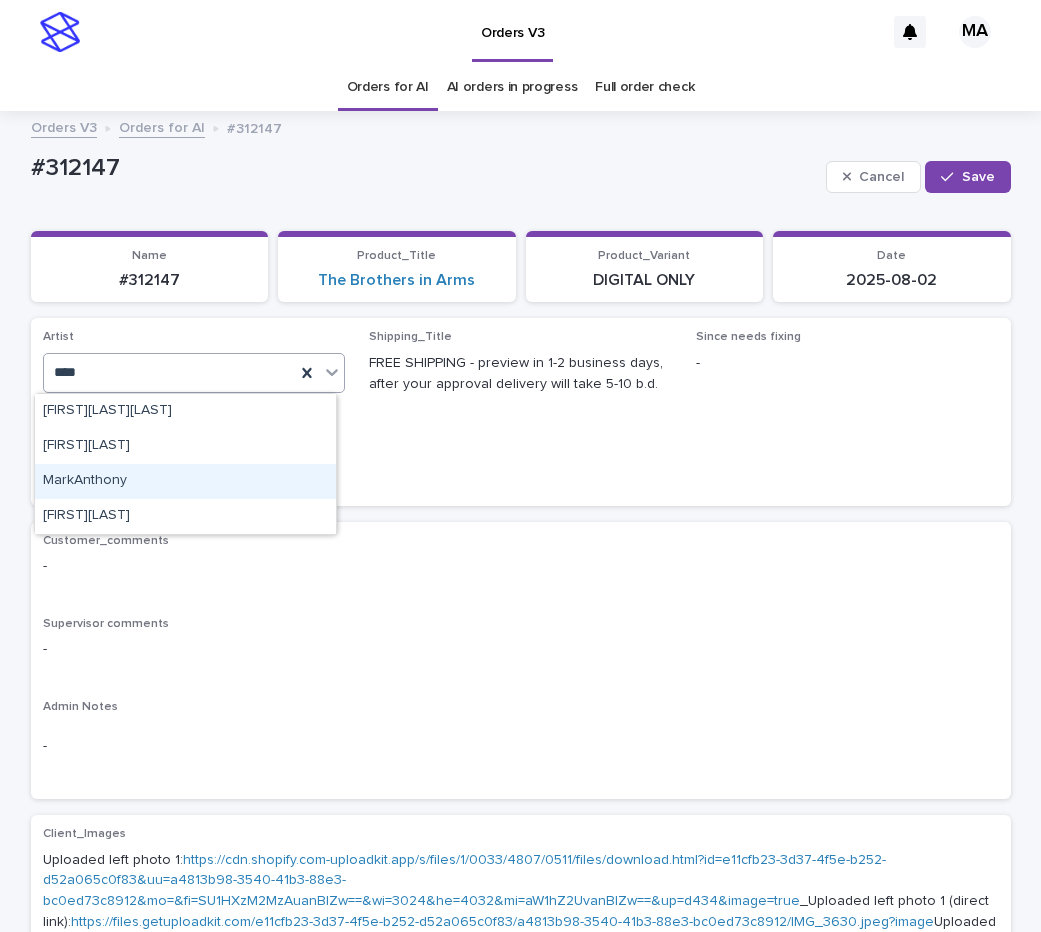 click on "MarkAnthony" at bounding box center [185, 481] 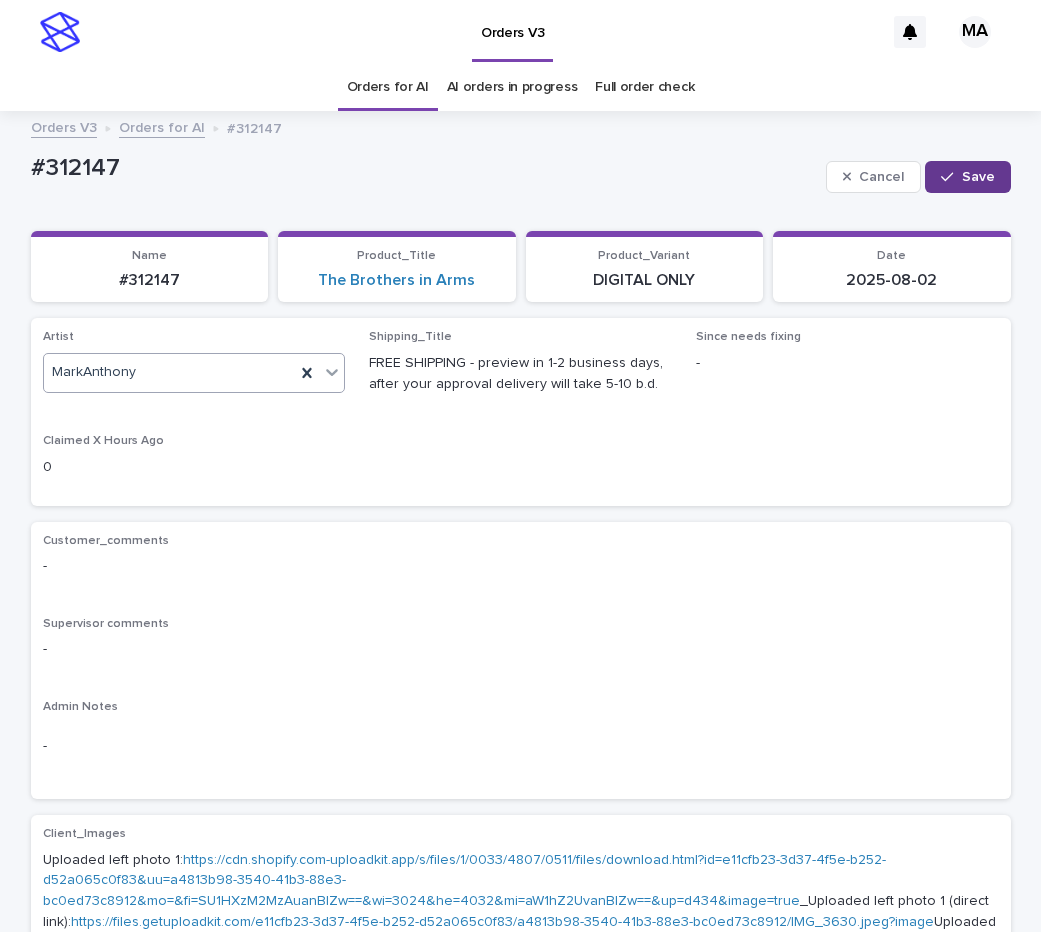 click 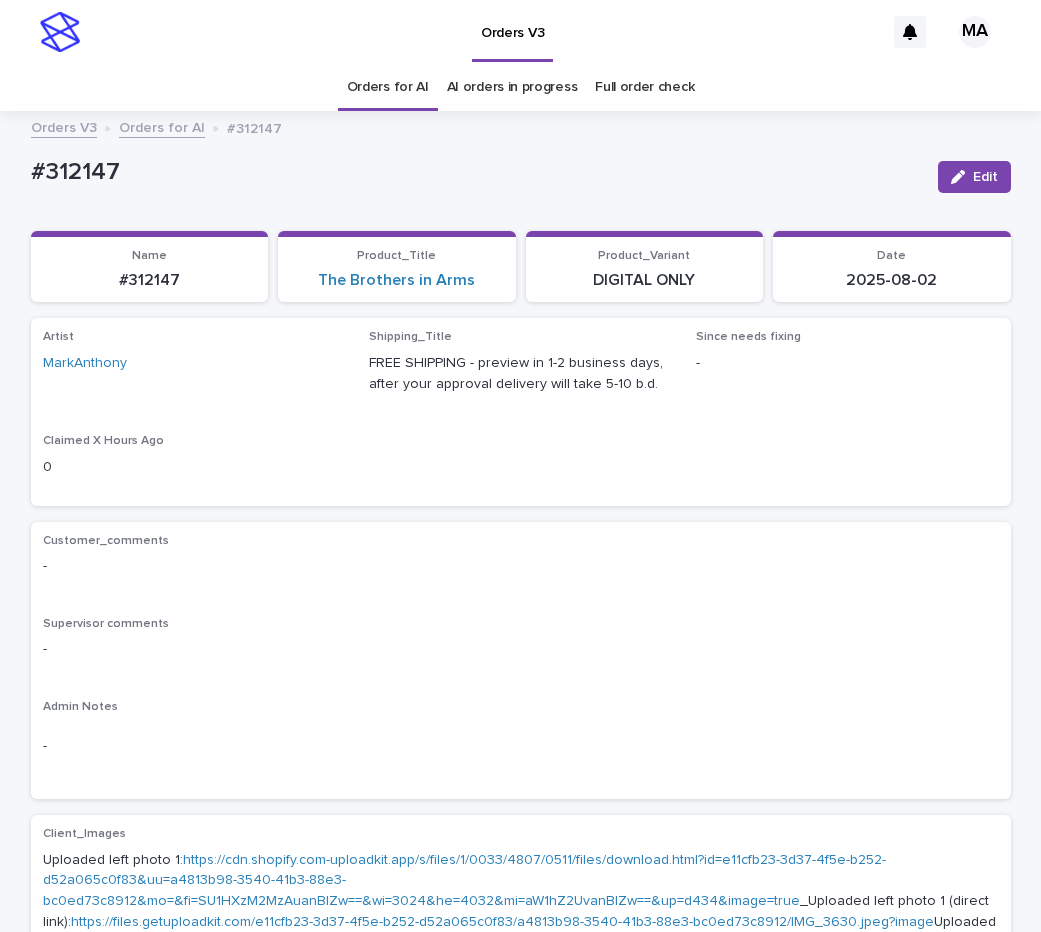 click on "Artist MarkAnthony   Shipping_Title FREE SHIPPING - preview in 1-2 business days, after your approval delivery will take 5-10 b.d. Since needs fixing - Claimed X Hours Ago 0" at bounding box center [521, 411] 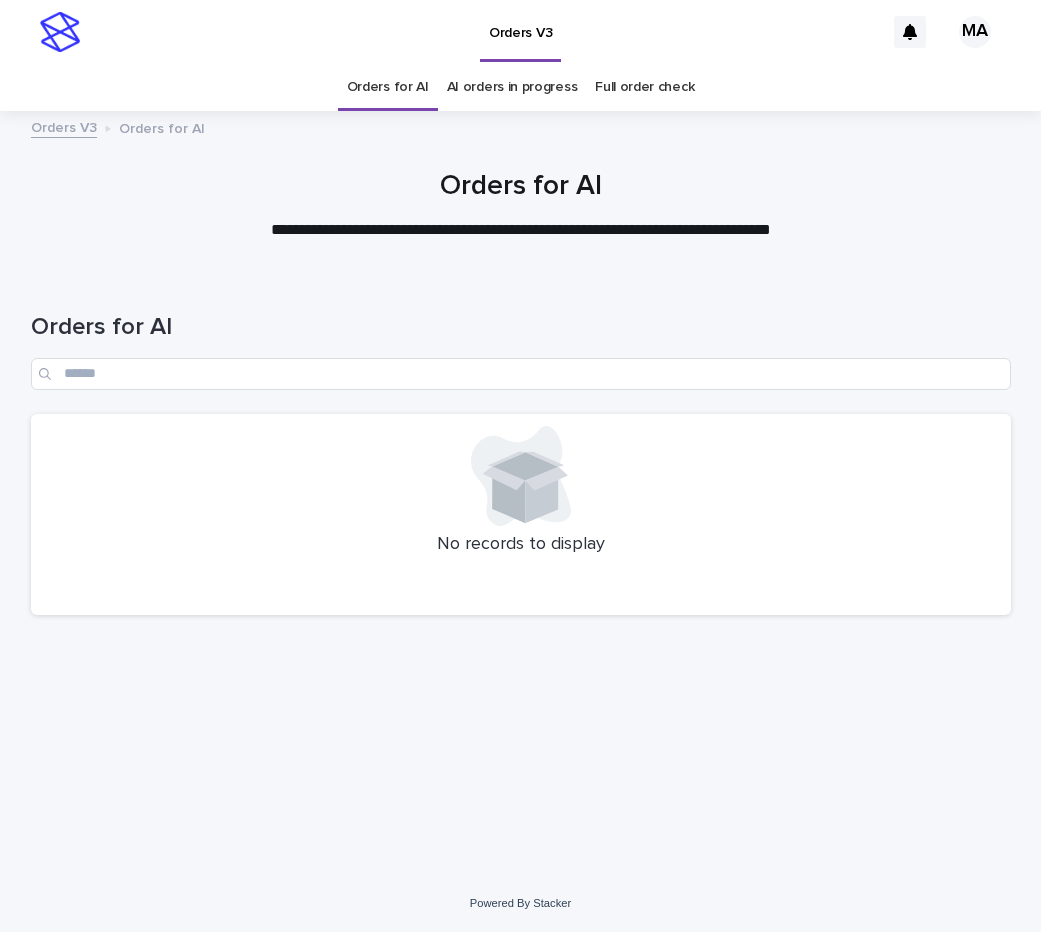 scroll, scrollTop: 0, scrollLeft: 0, axis: both 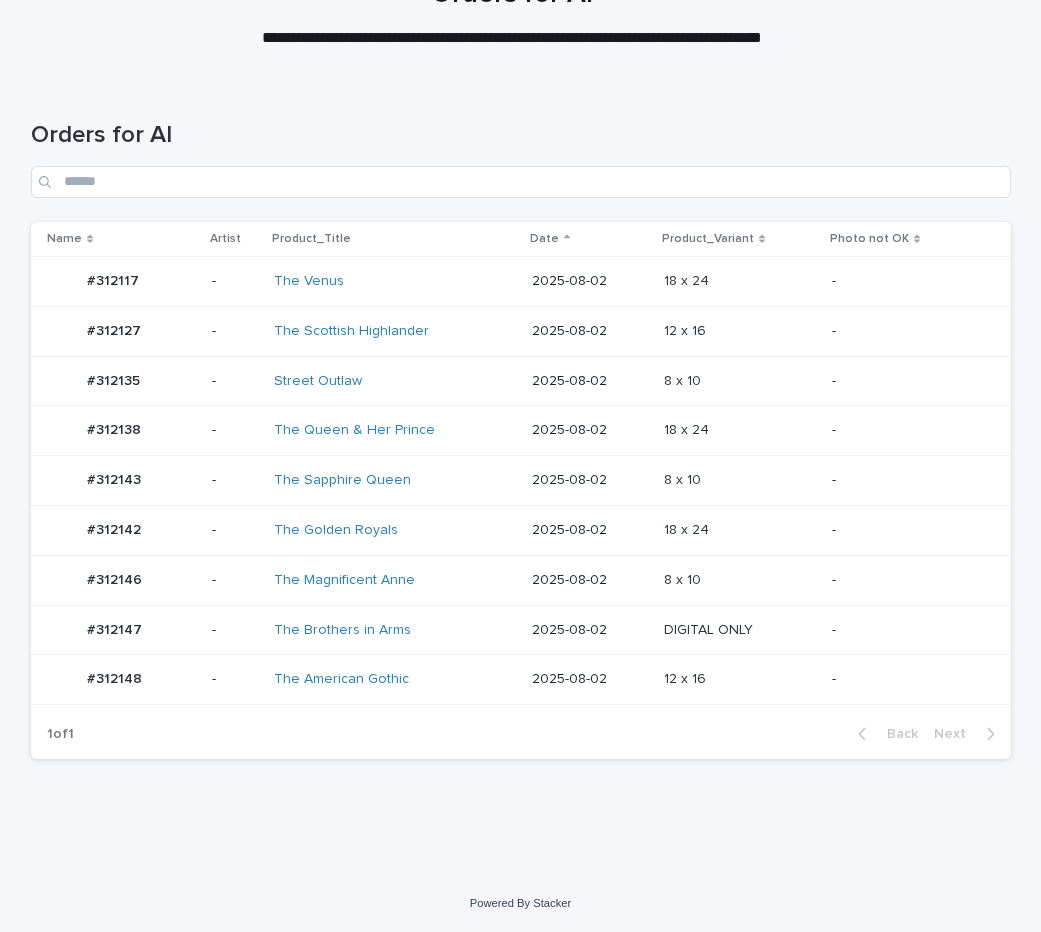 click on "-" at bounding box center [905, 580] 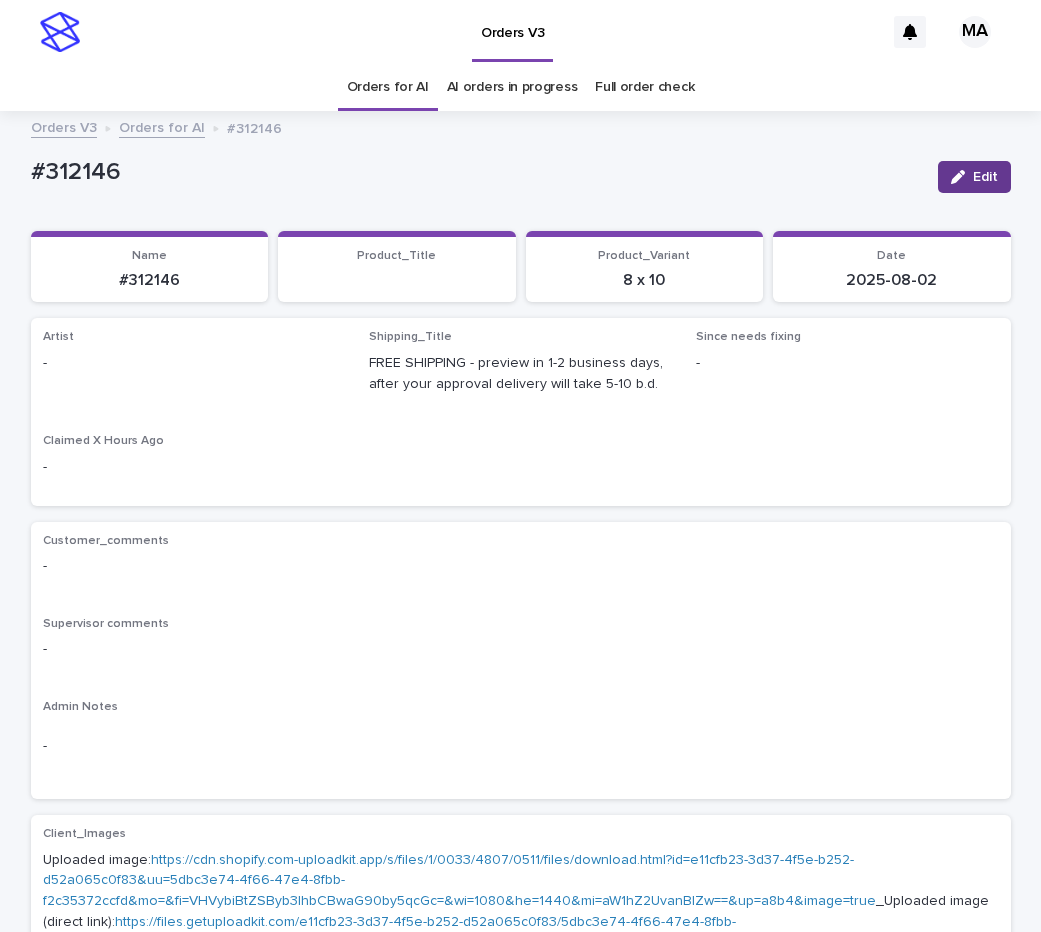 click at bounding box center (962, 177) 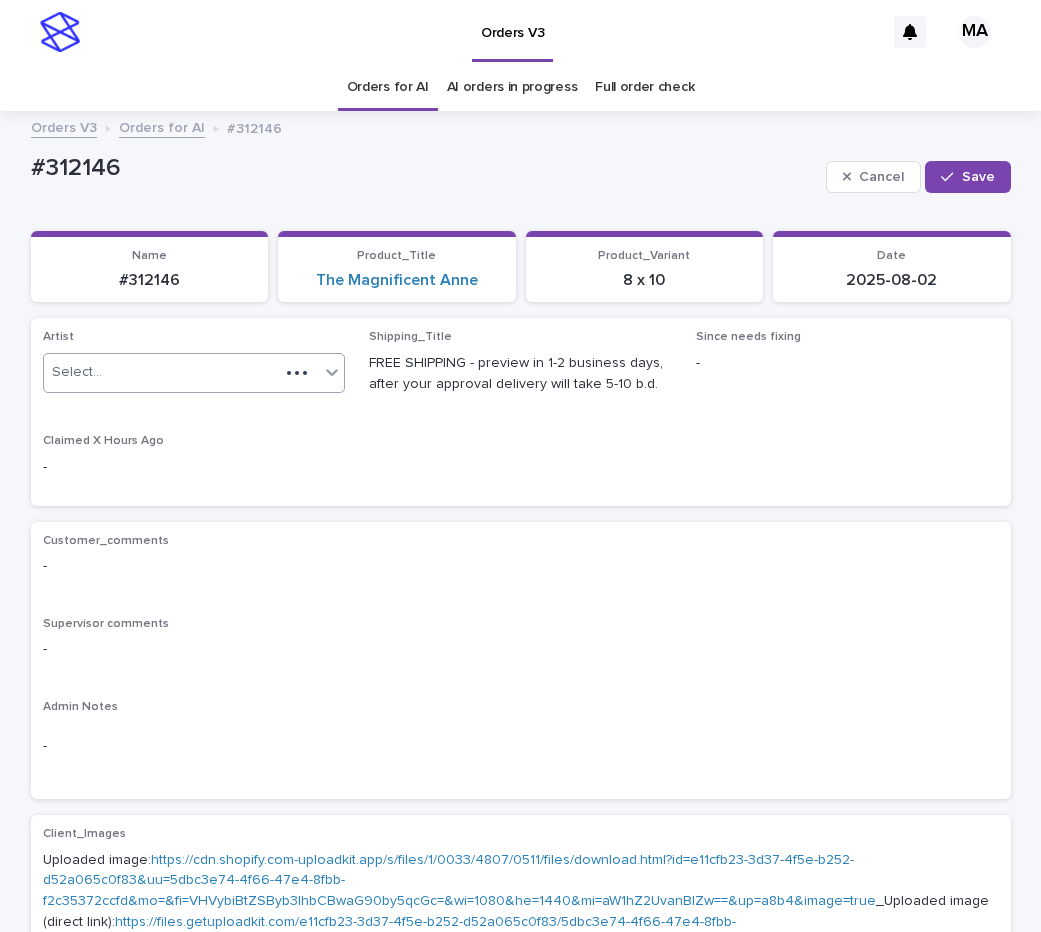 click on "Select..." at bounding box center (162, 372) 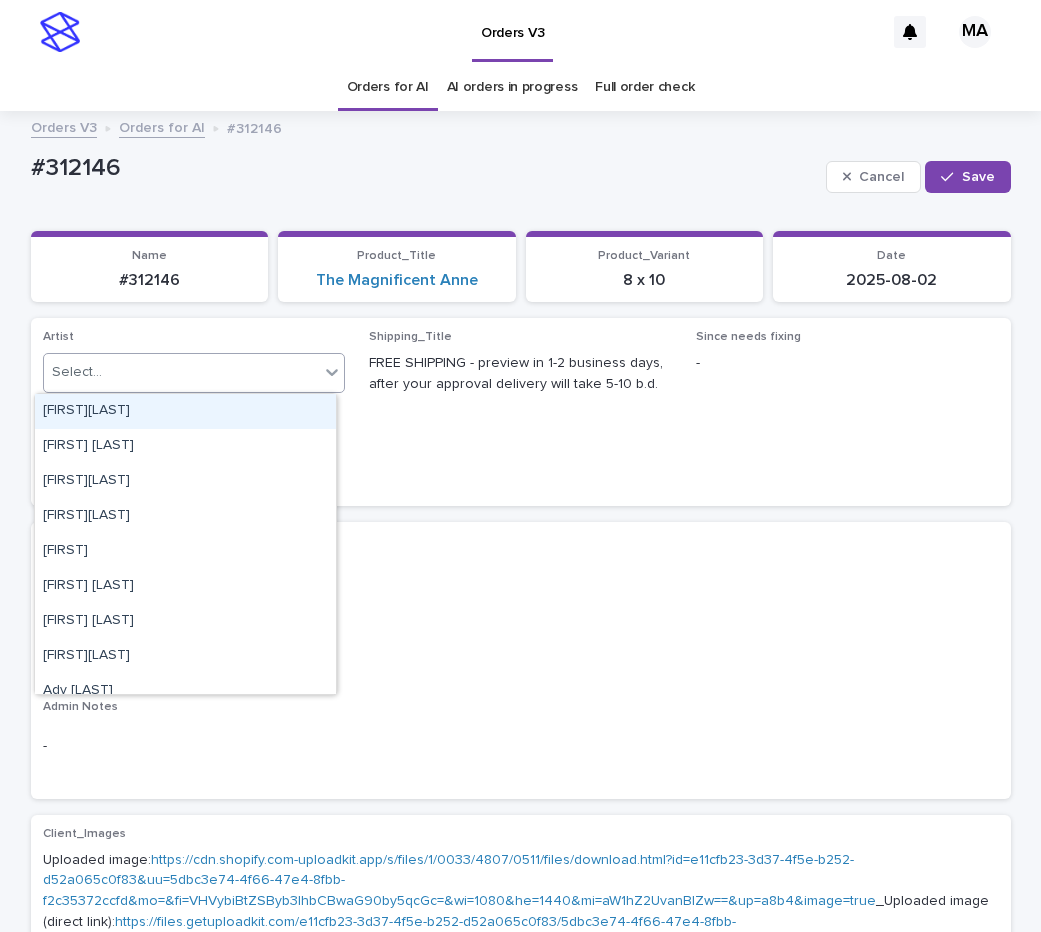 paste on "**********" 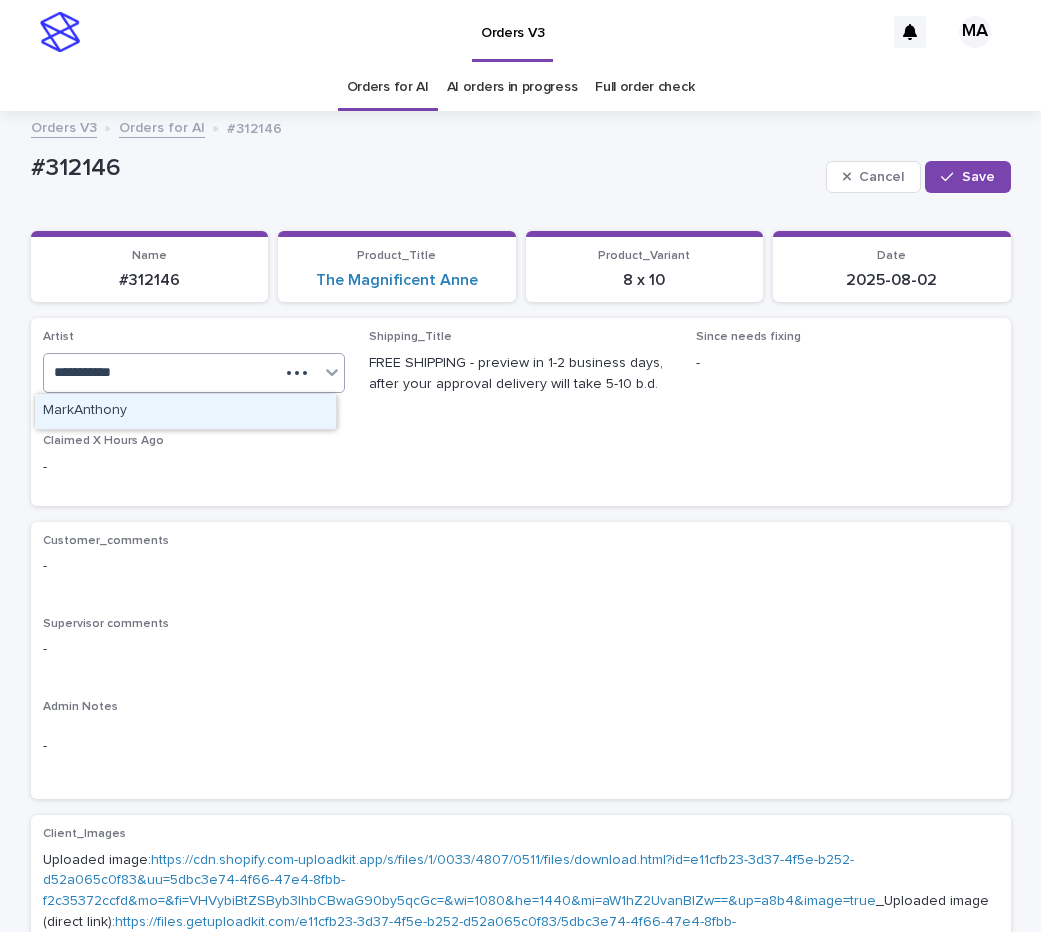 click on "MarkAnthony" at bounding box center [185, 411] 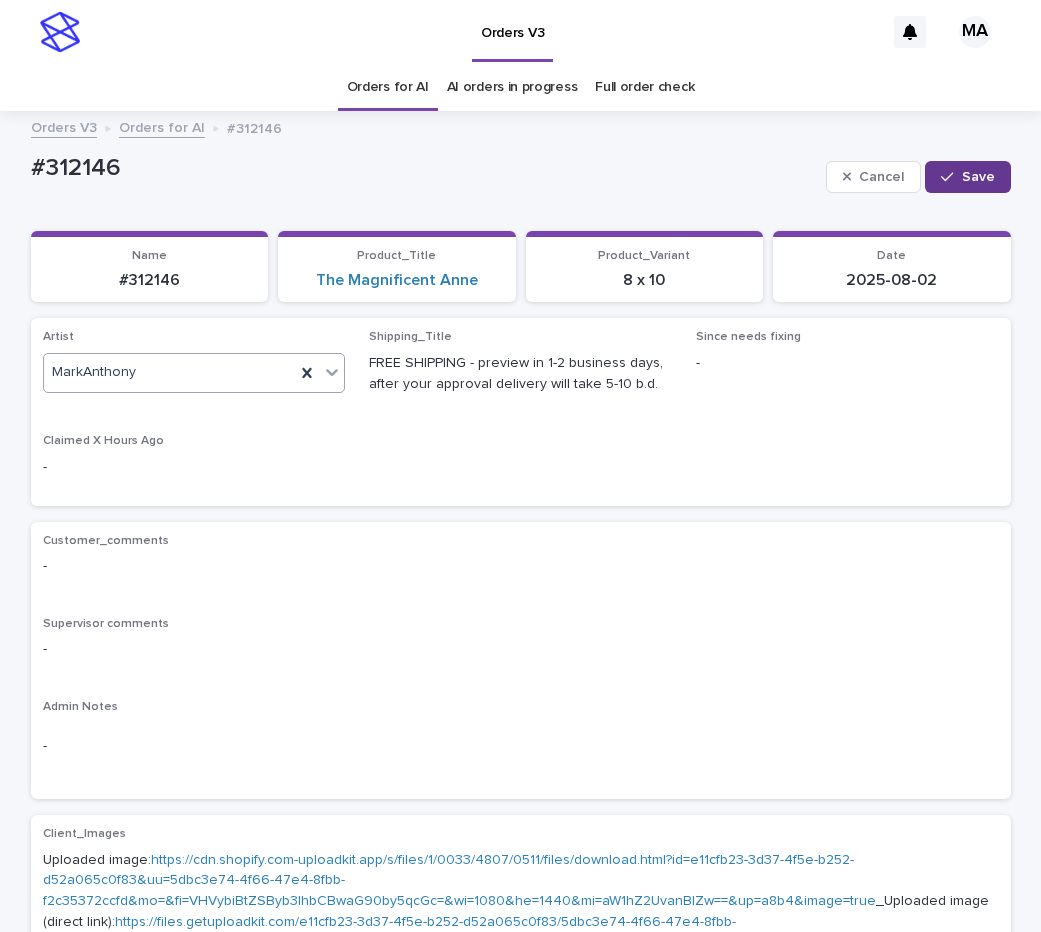 click on "Save" at bounding box center [978, 177] 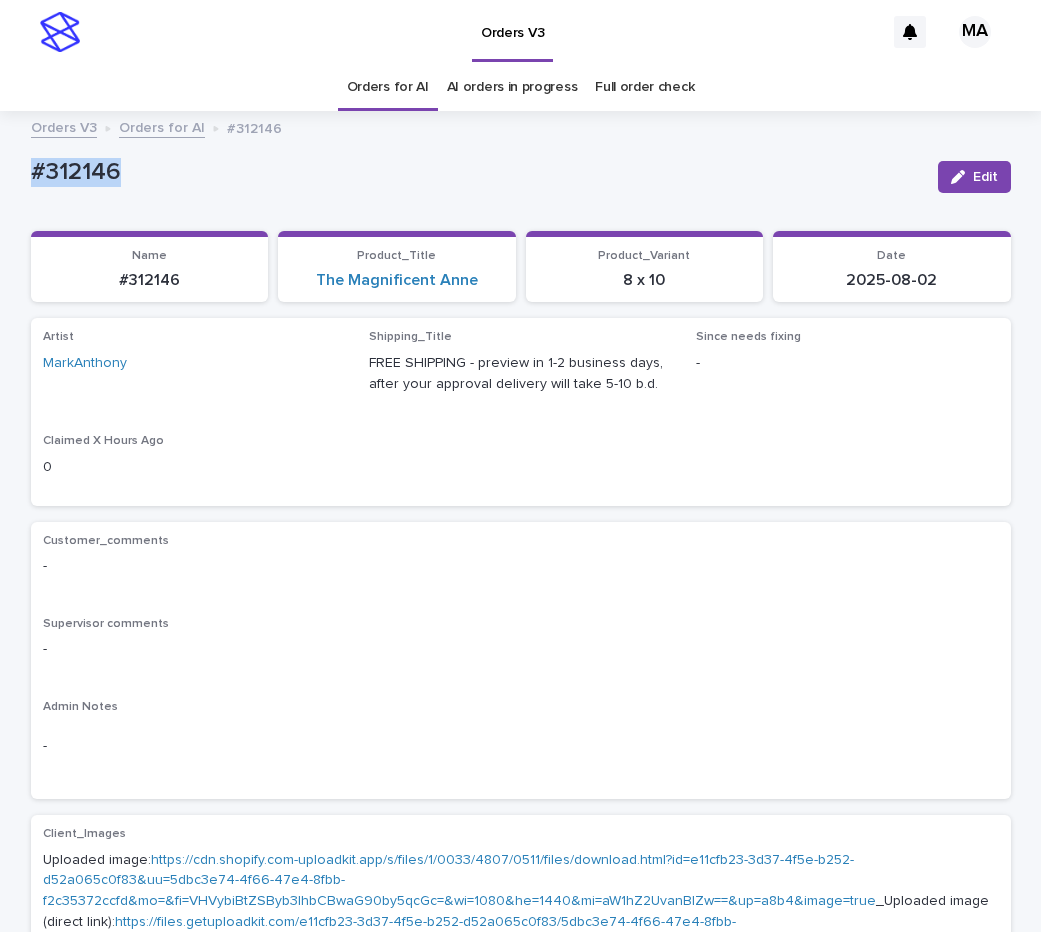 drag, startPoint x: 8, startPoint y: 172, endPoint x: -24, endPoint y: 172, distance: 32 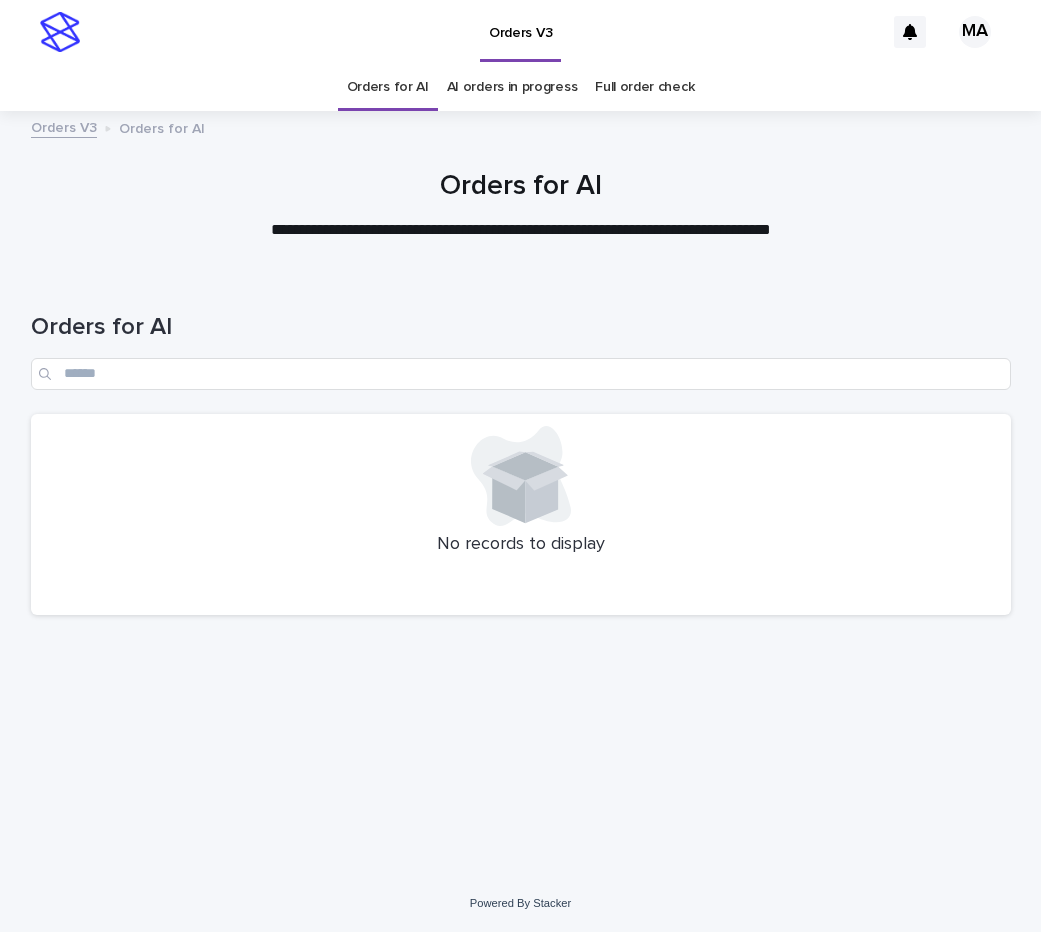 scroll, scrollTop: 0, scrollLeft: 0, axis: both 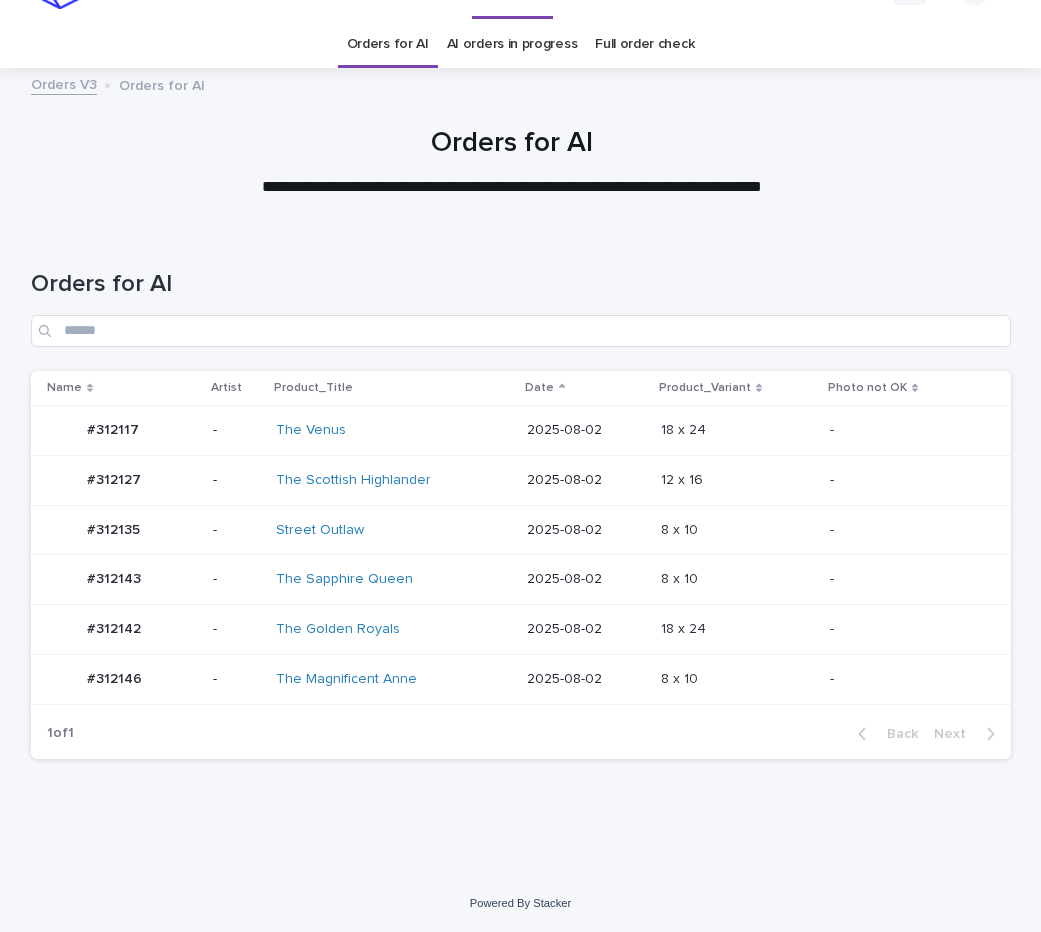 click on "-" at bounding box center (904, 530) 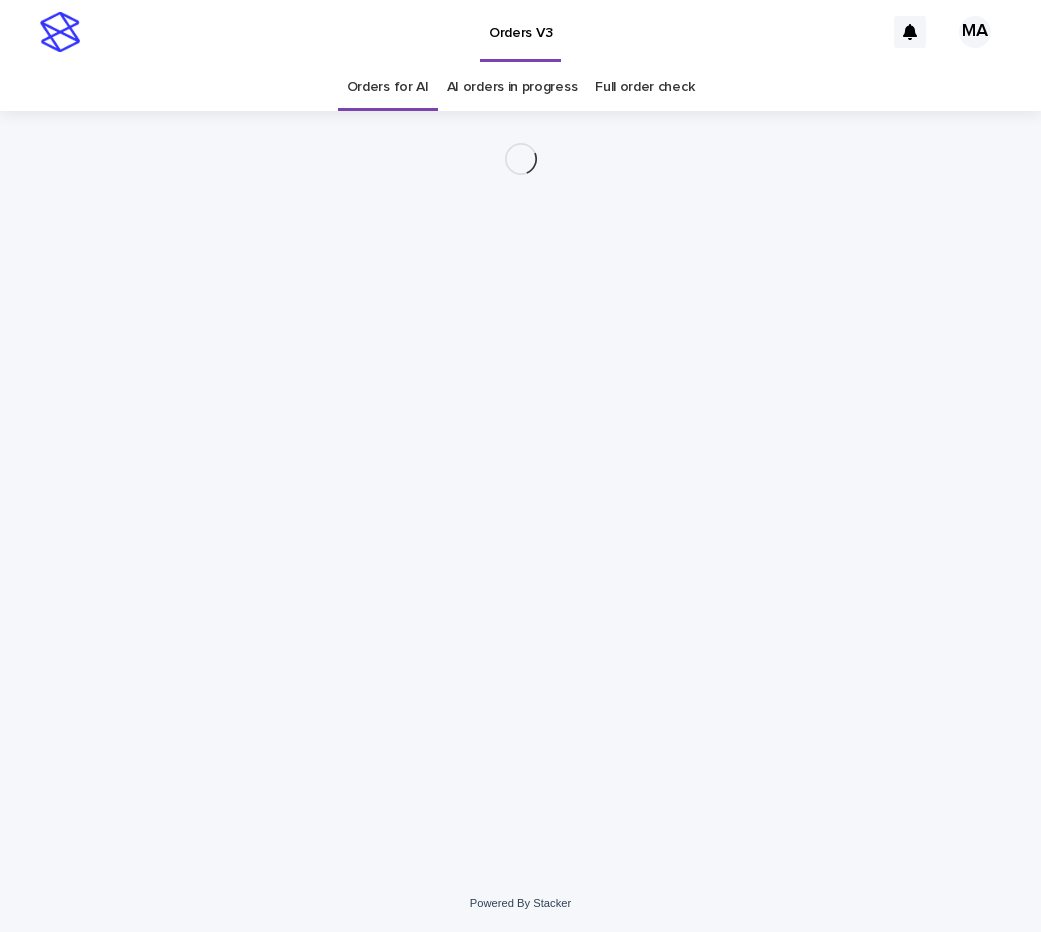 scroll, scrollTop: 0, scrollLeft: 0, axis: both 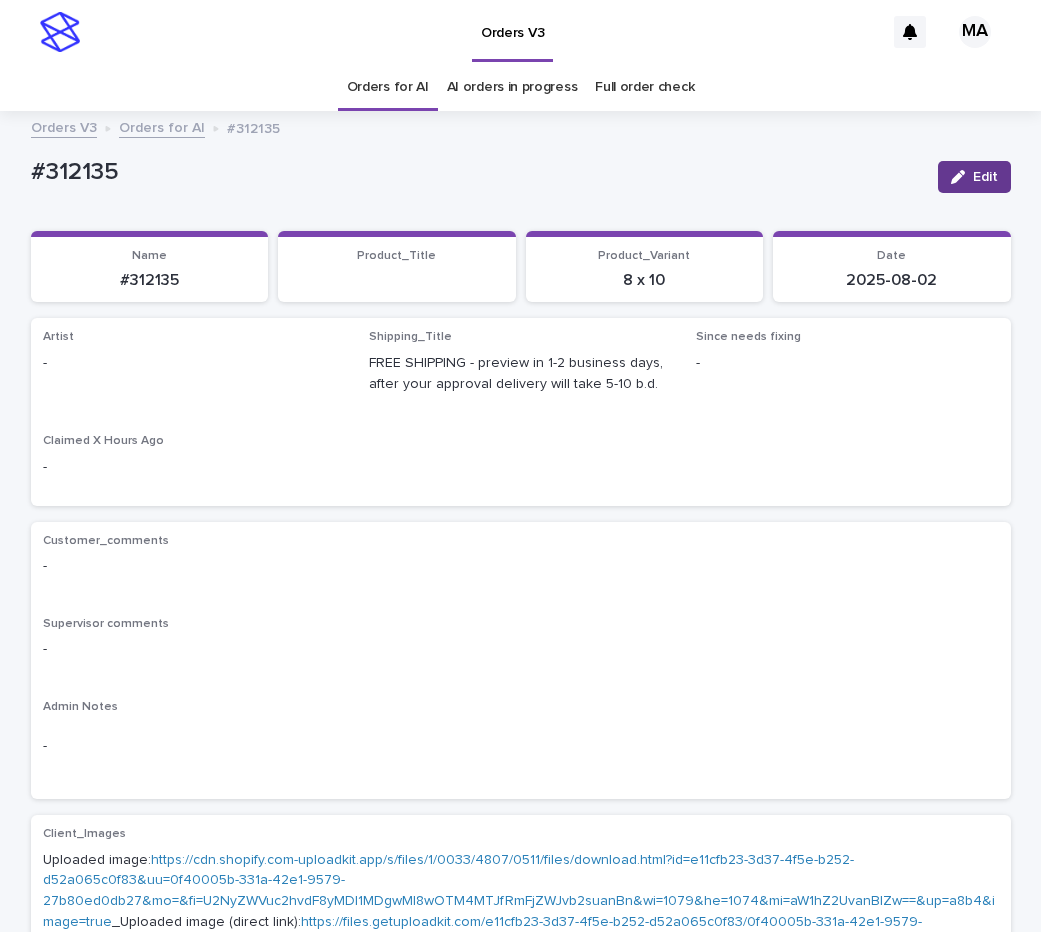 click 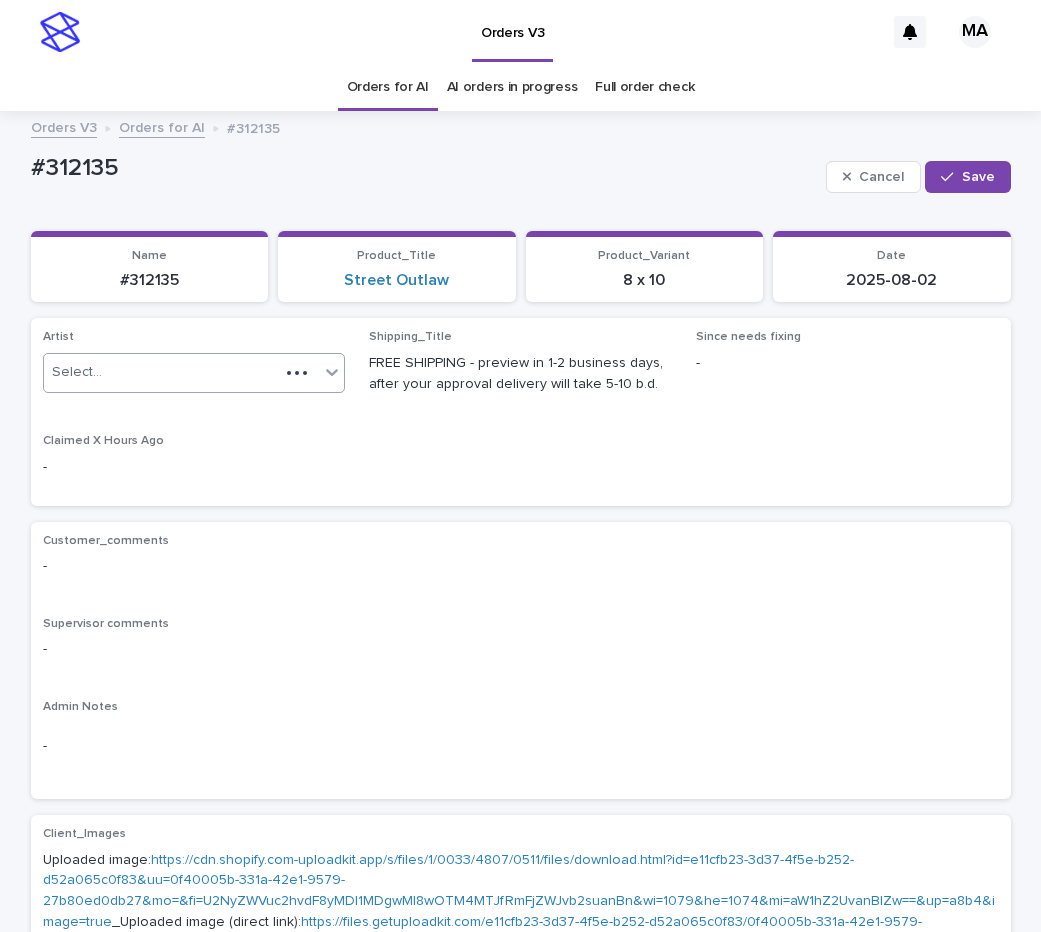 click on "Select..." at bounding box center (162, 372) 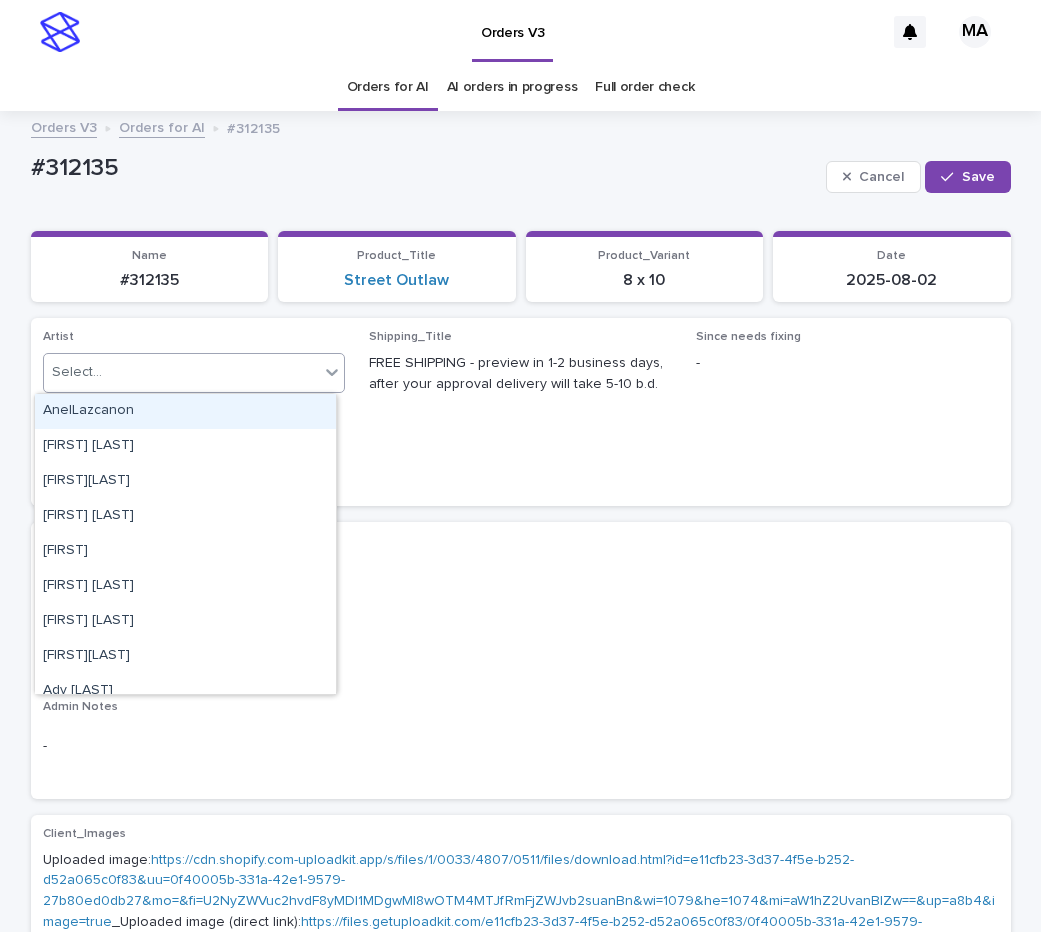 paste on "**********" 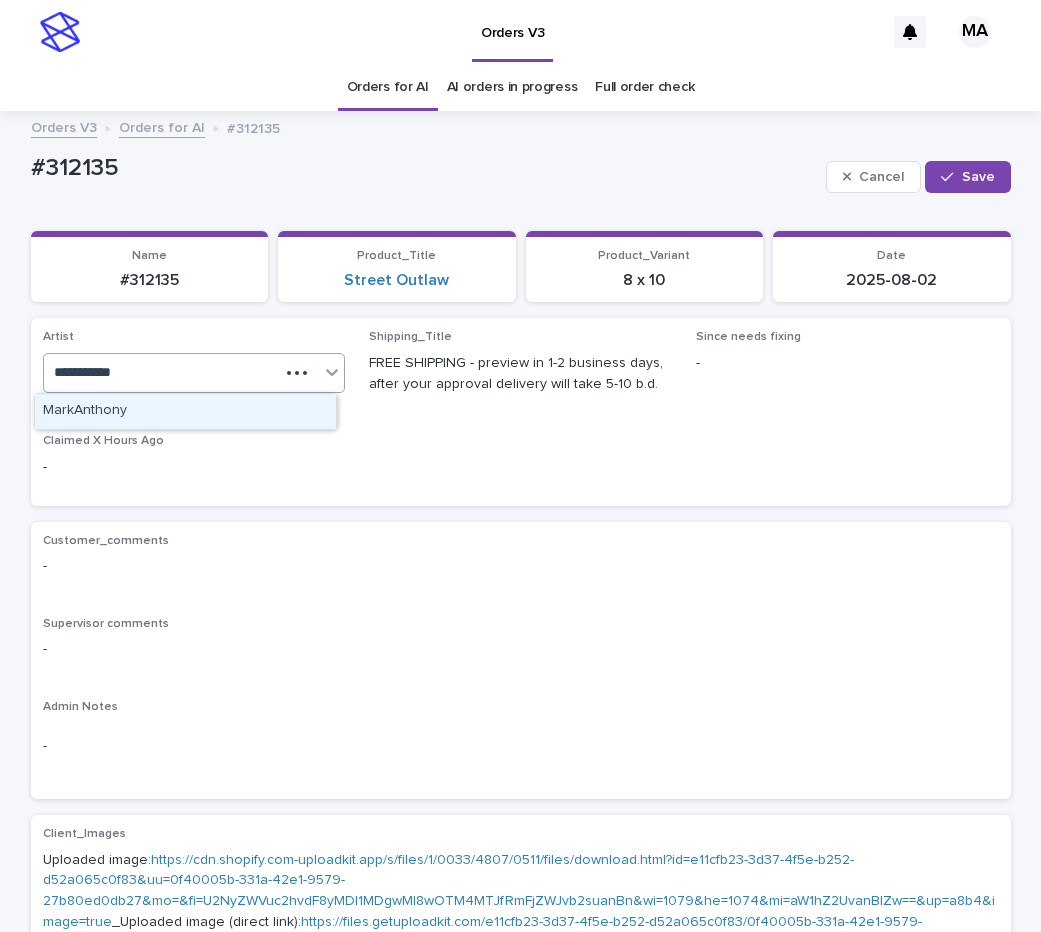 click on "MarkAnthony" at bounding box center [185, 411] 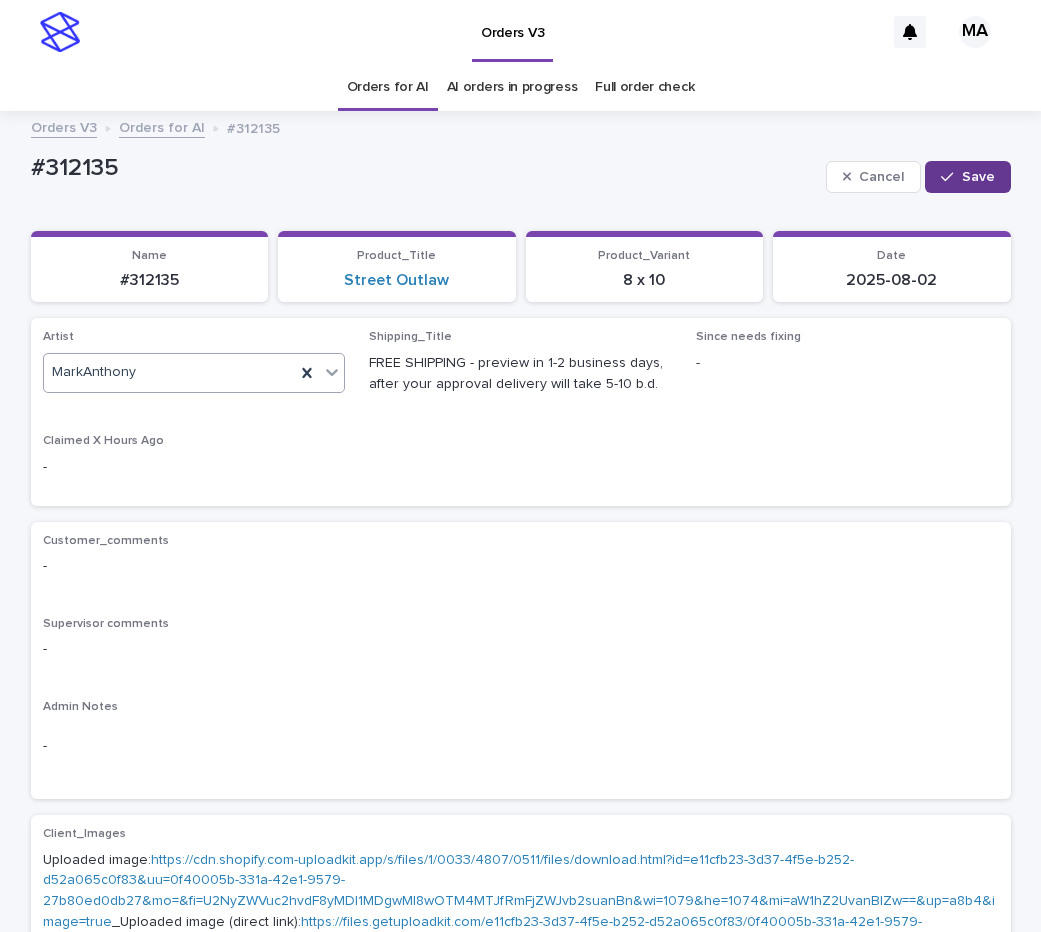 click on "Save" at bounding box center (967, 177) 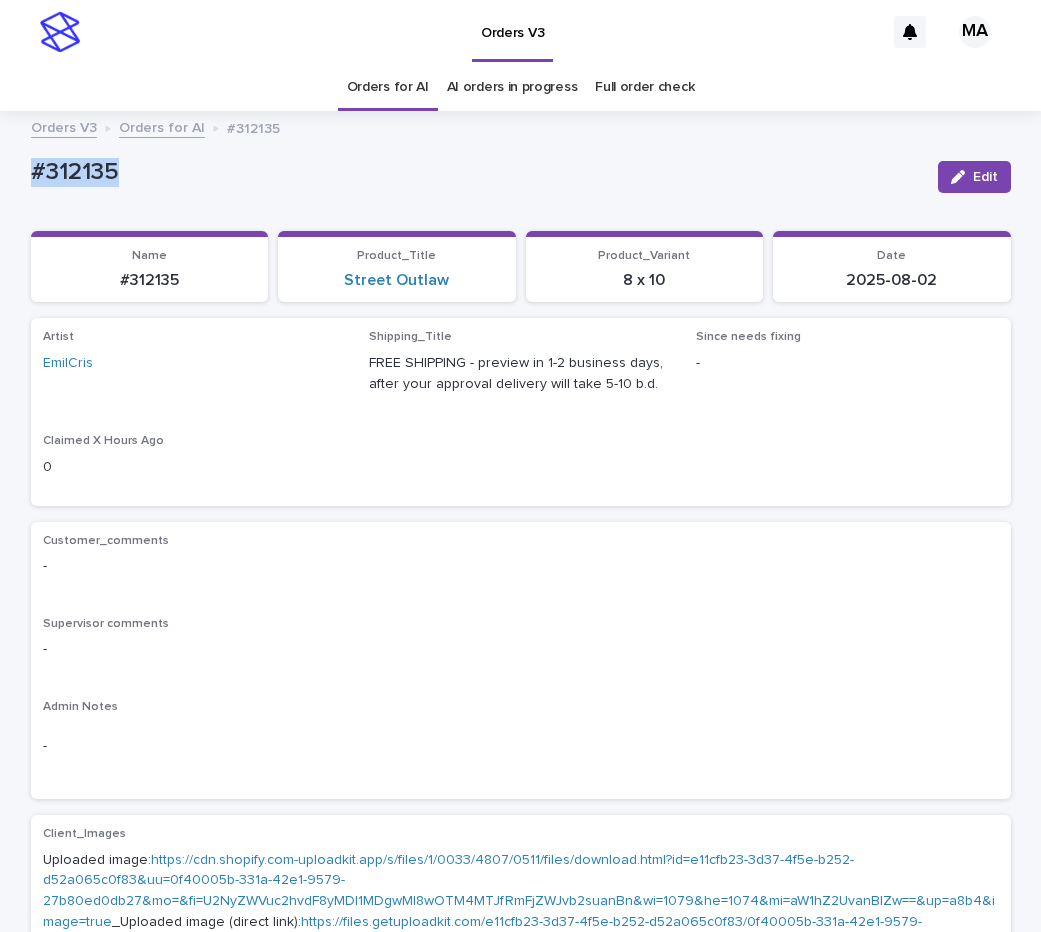 drag, startPoint x: 159, startPoint y: 190, endPoint x: -24, endPoint y: 191, distance: 183.00273 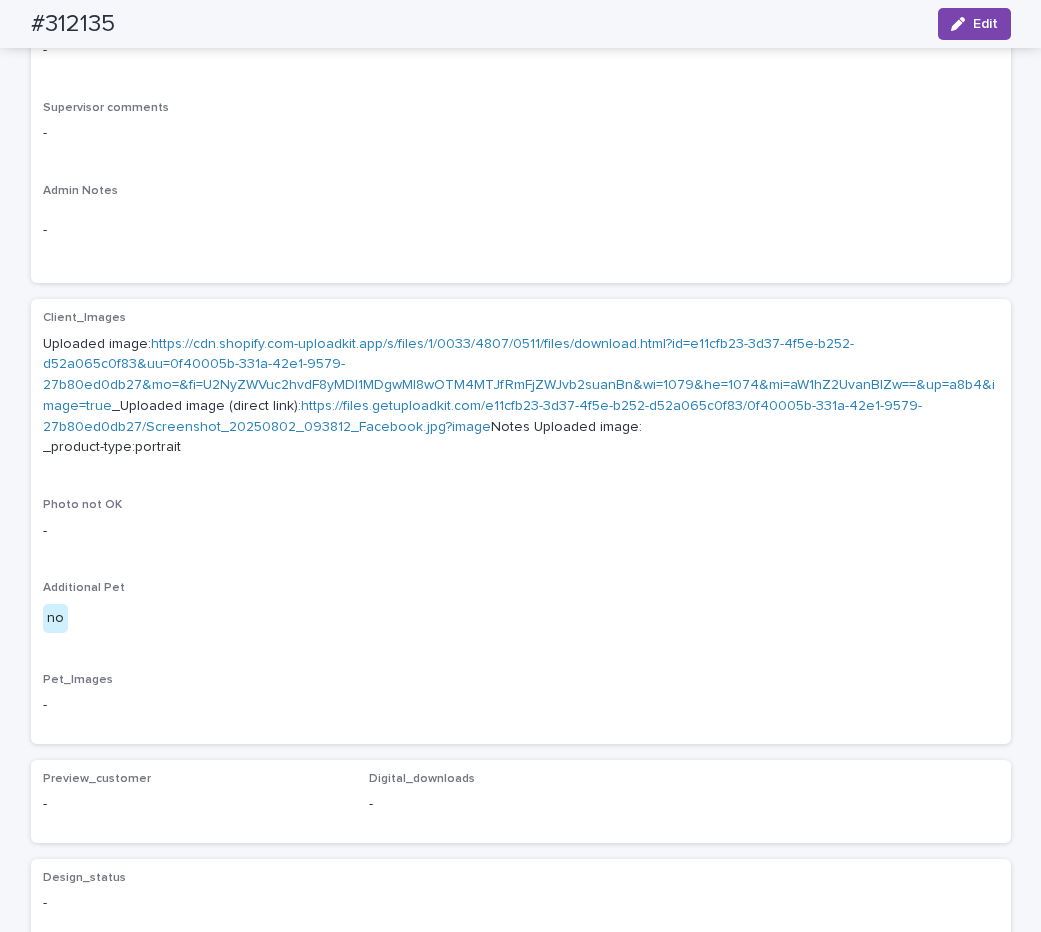 scroll, scrollTop: 420, scrollLeft: 0, axis: vertical 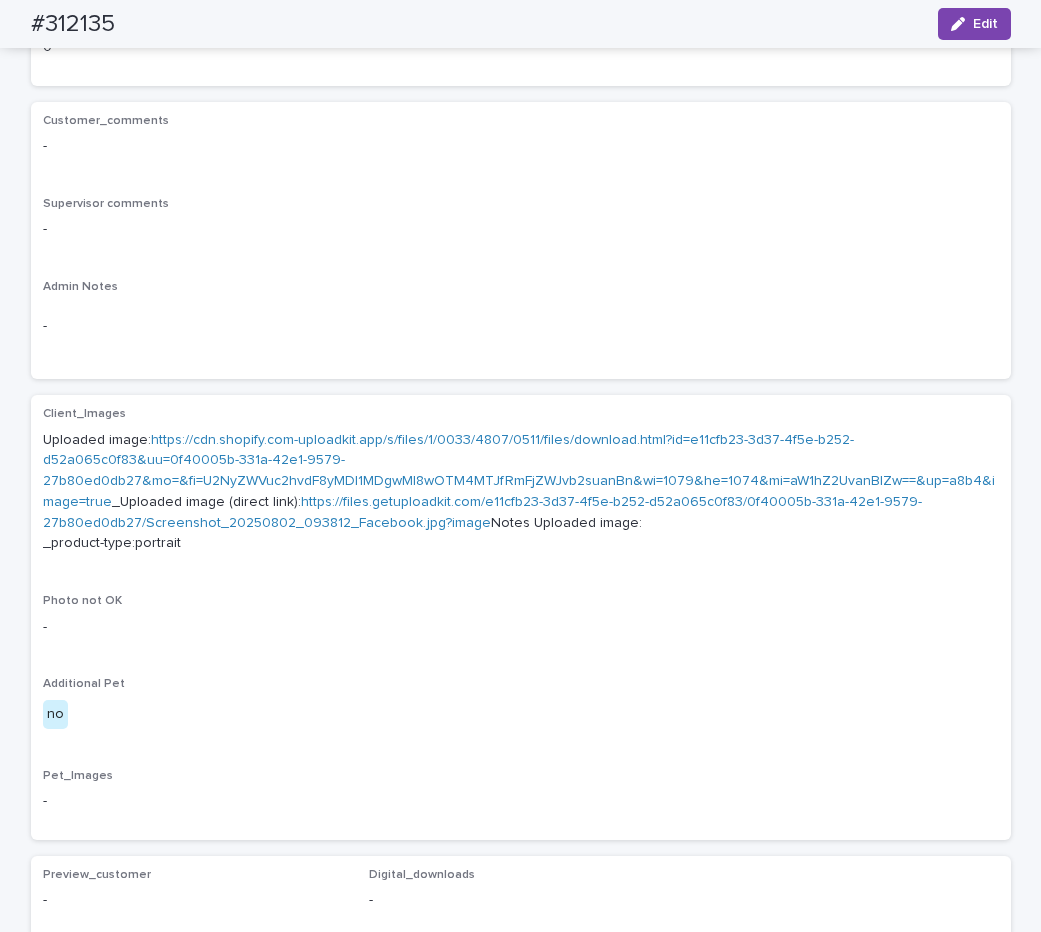 click on "https://cdn.shopify.com-uploadkit.app/s/files/1/0033/4807/0511/files/download.html?id=e11cfb23-3d37-4f5e-b252-d52a065c0f83&uu=0f40005b-331a-42e1-9579-27b80ed0db27&mo=&fi=U2NyZWVuc2hvdF8yMDI1MDgwMl8wOTM4MTJfRmFjZWJvb2suanBn&wi=1079&he=1074&mi=aW1hZ2UvanBlZw==&up=a8b4&image=true" at bounding box center [519, 471] 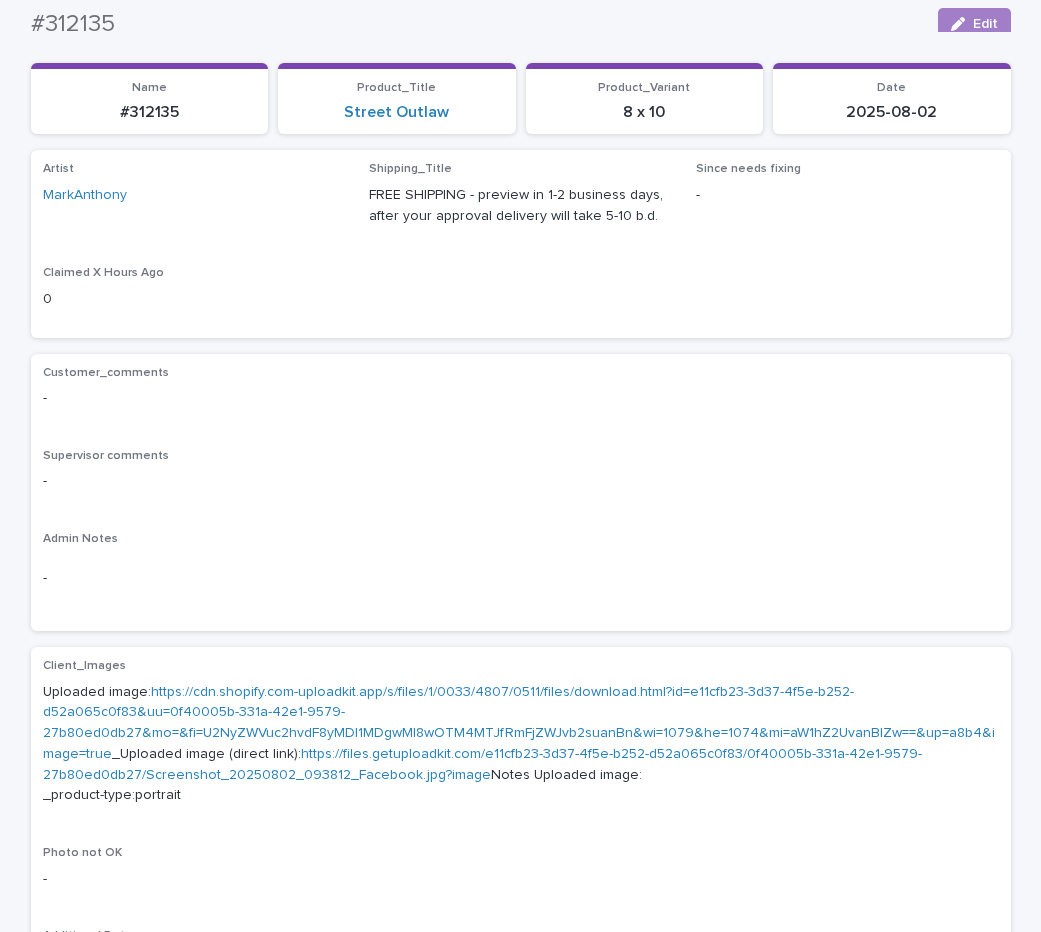 scroll, scrollTop: 0, scrollLeft: 0, axis: both 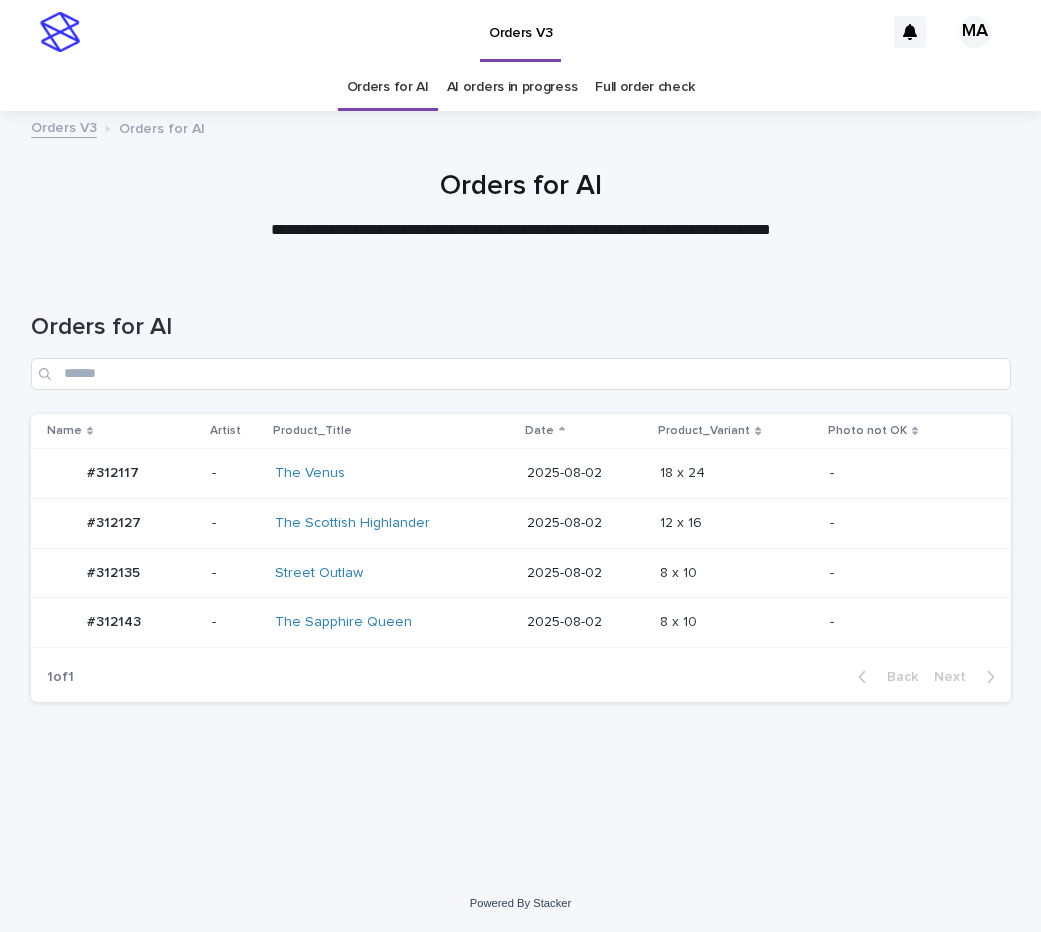 click on "-" at bounding box center [904, 622] 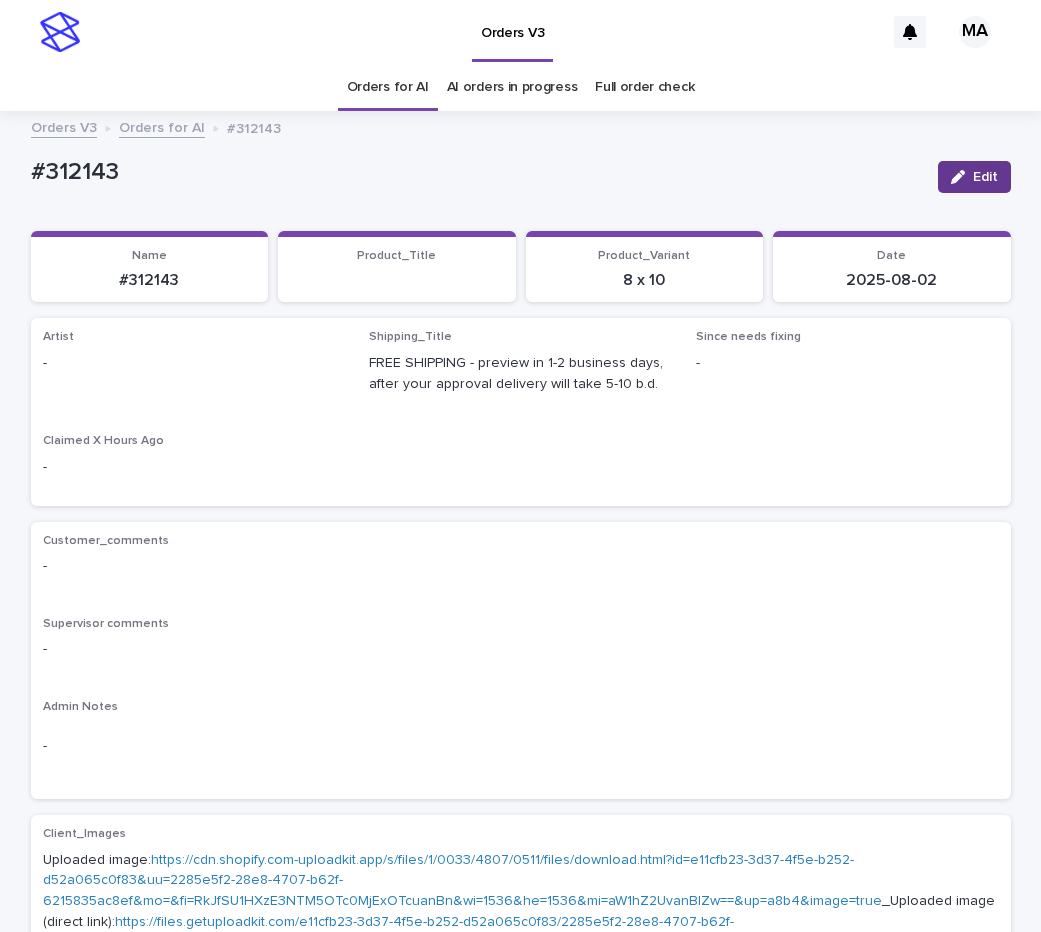 click at bounding box center [962, 177] 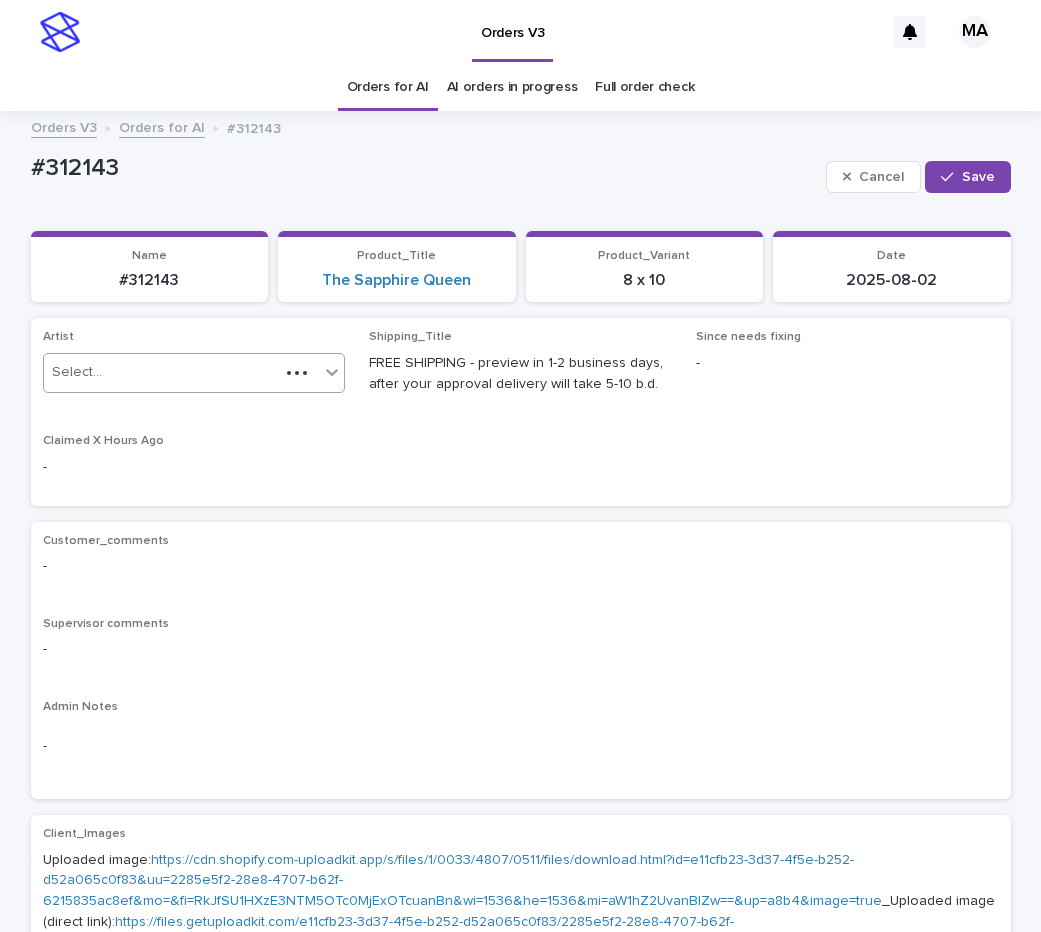click on "Select..." at bounding box center (162, 372) 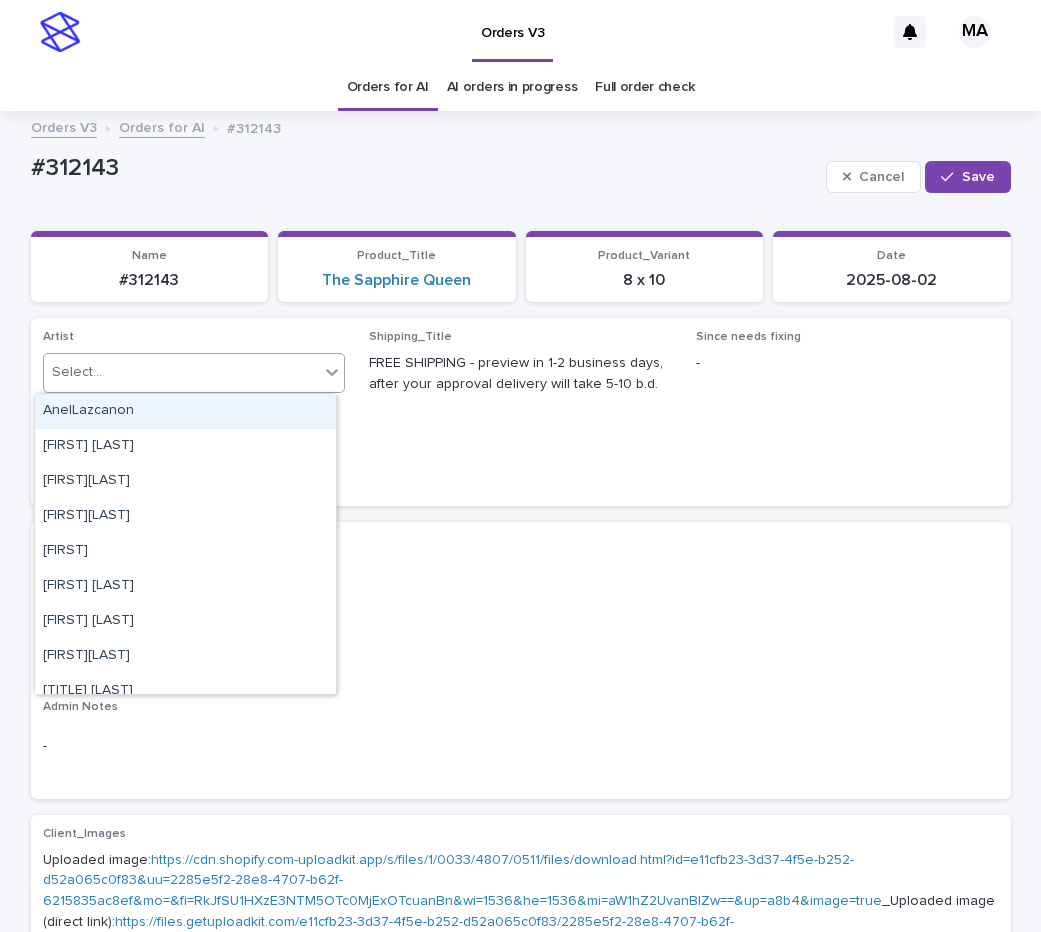 paste on "**********" 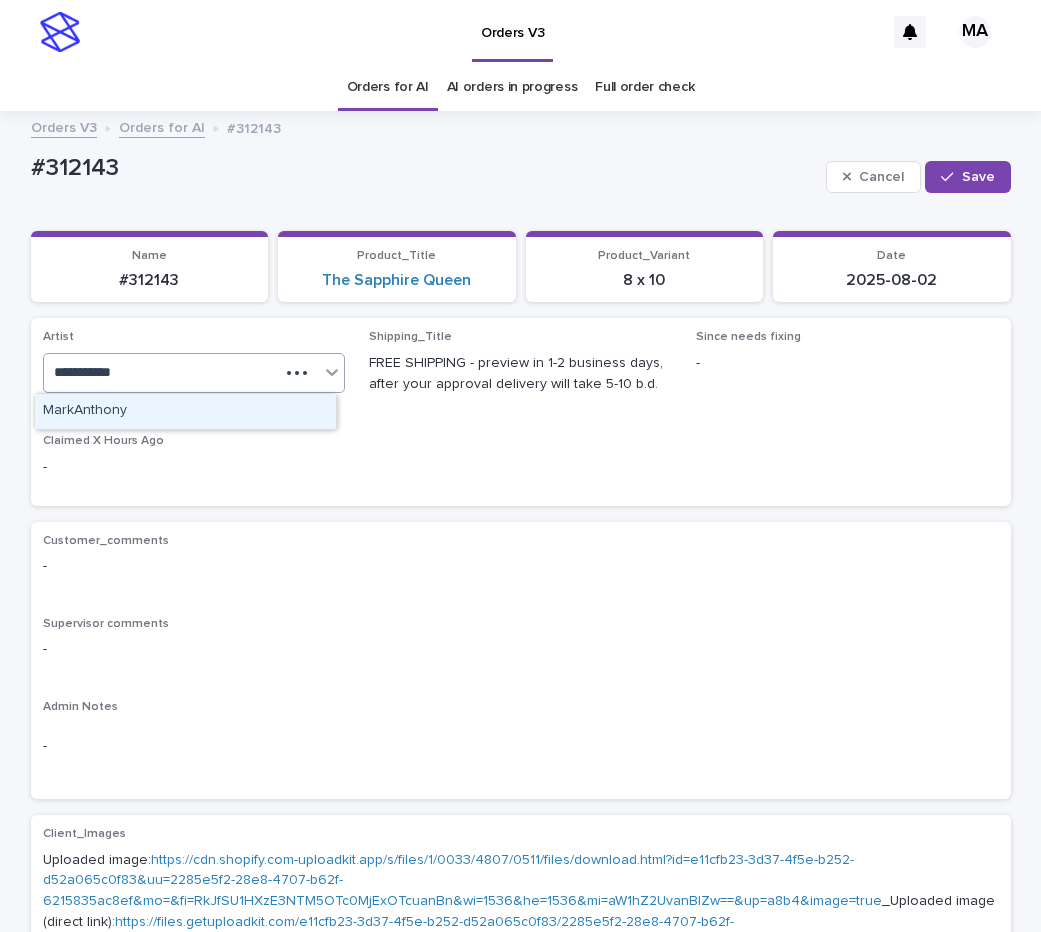 click on "MarkAnthony" at bounding box center (185, 411) 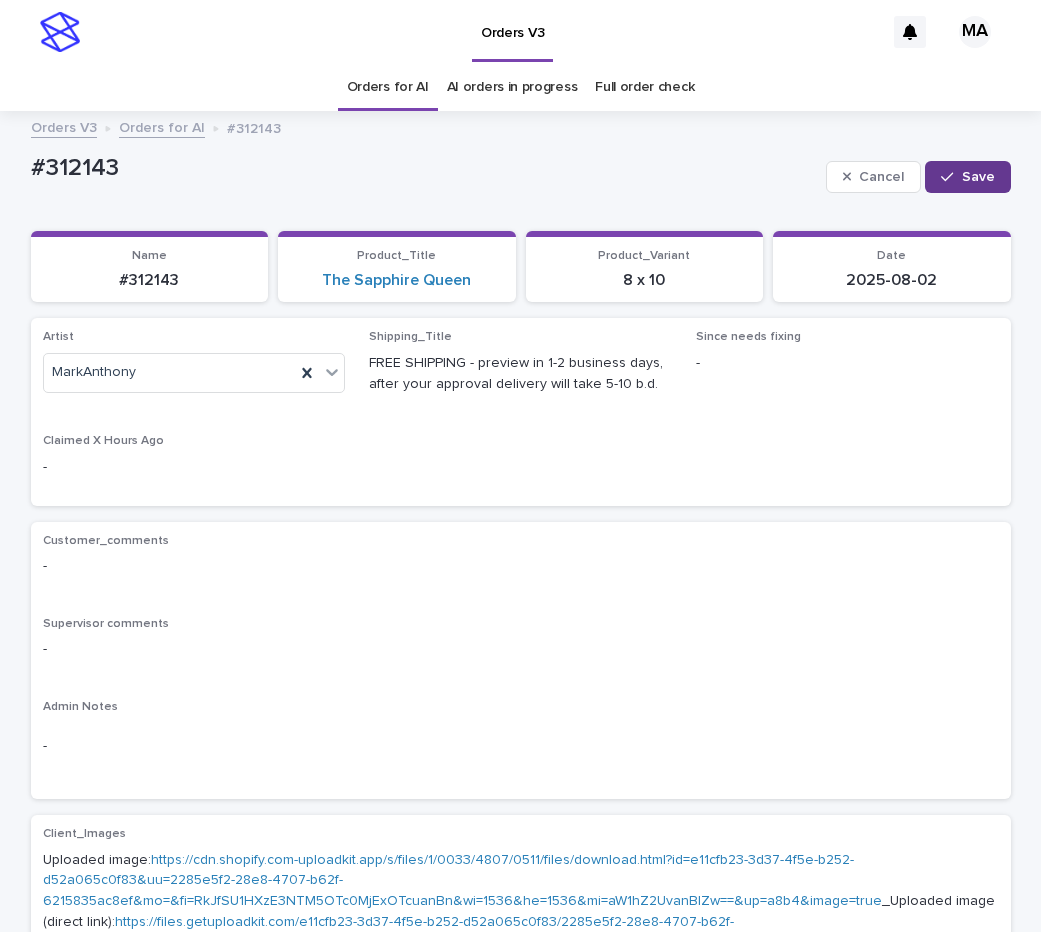click on "Save" at bounding box center (978, 177) 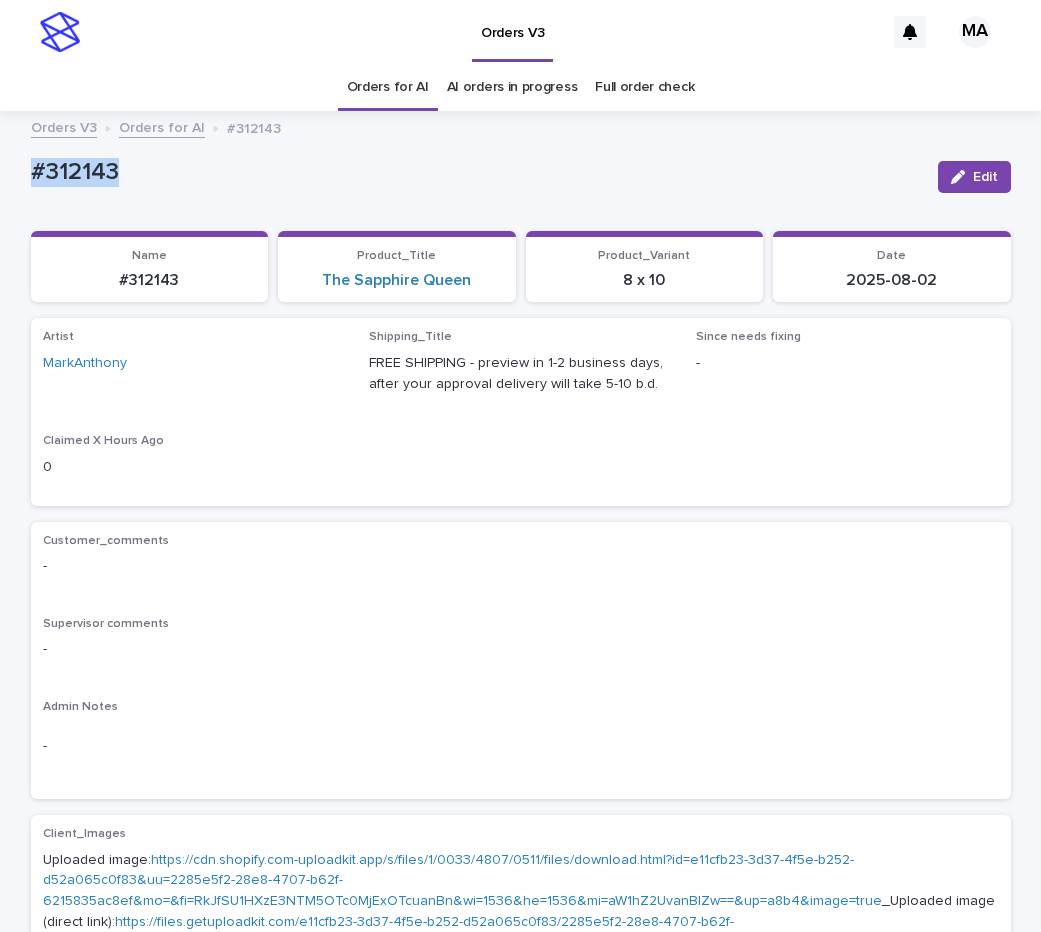 drag, startPoint x: 149, startPoint y: 170, endPoint x: -24, endPoint y: 180, distance: 173.28877 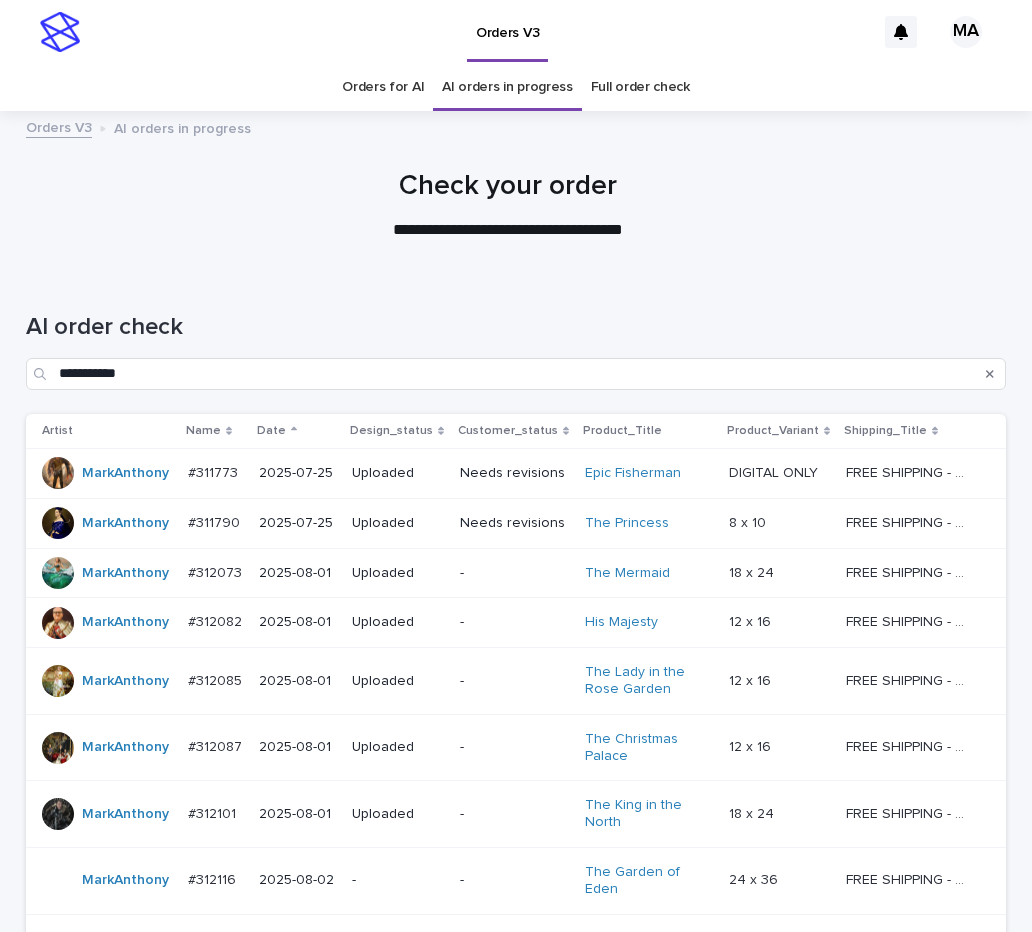 scroll, scrollTop: 0, scrollLeft: 0, axis: both 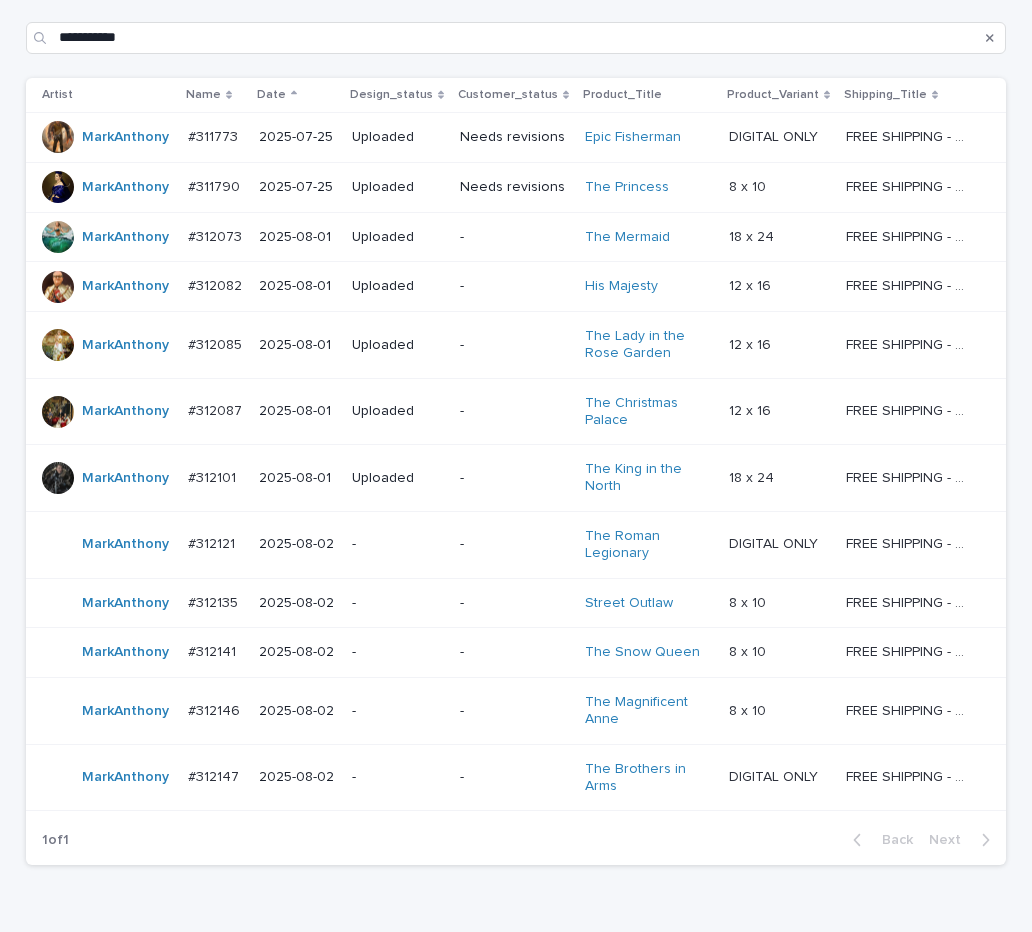 click on "**********" at bounding box center (516, 15) 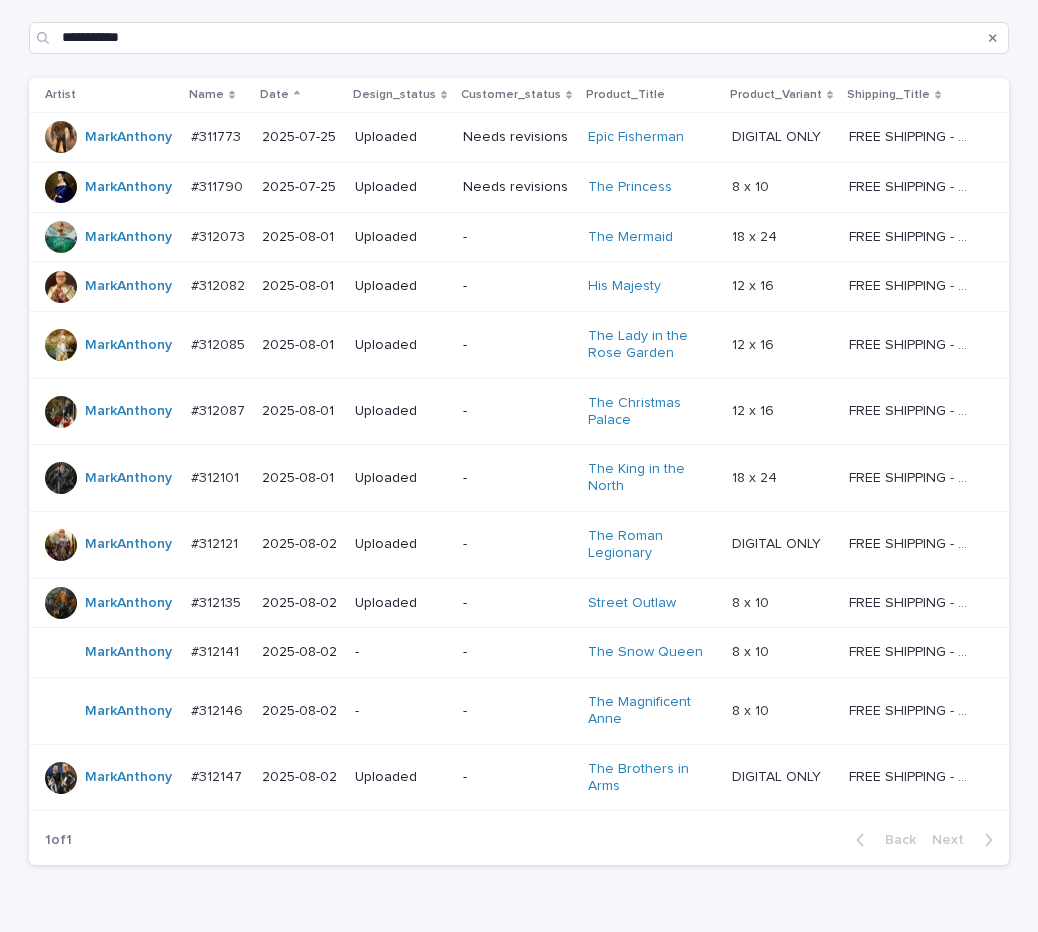 click on "-" at bounding box center [517, 709] 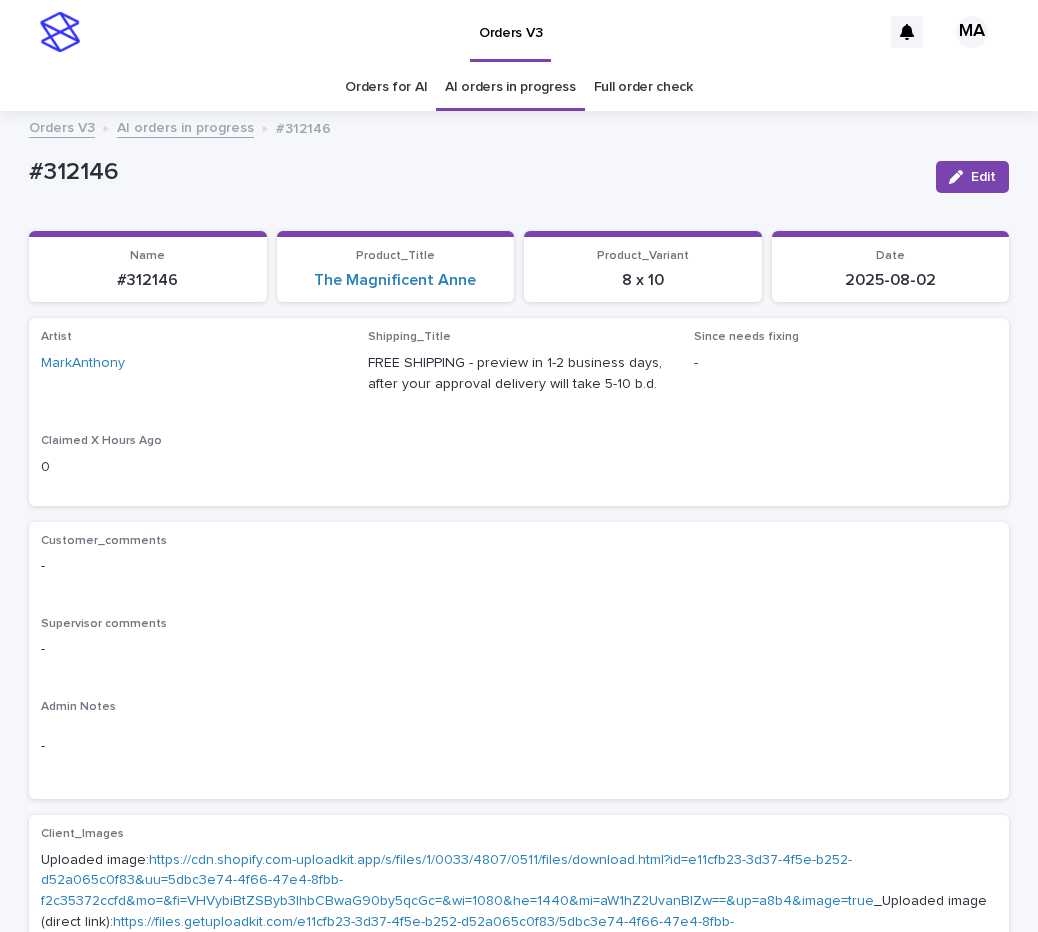 scroll, scrollTop: 252, scrollLeft: 0, axis: vertical 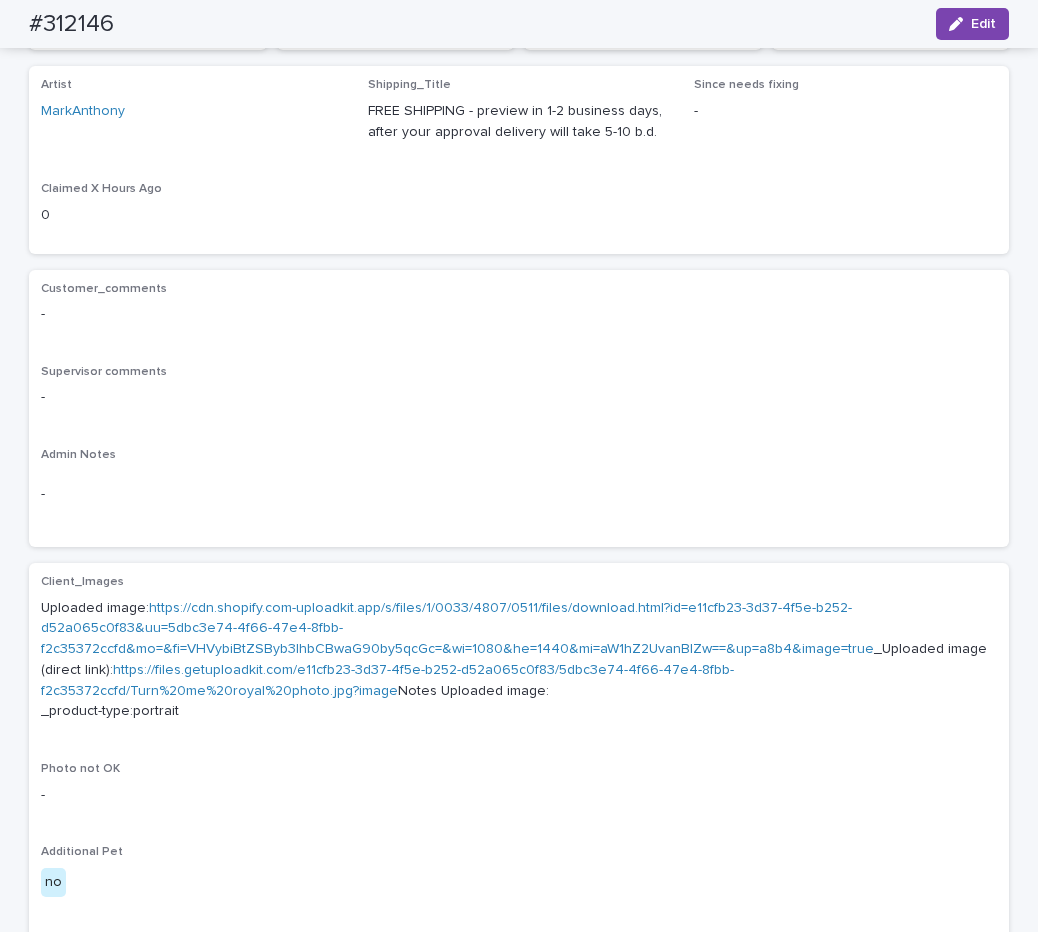 click on "https://cdn.shopify.com-uploadkit.app/s/files/1/0033/4807/0511/files/download.html?id=e11cfb23-3d37-4f5e-b252-d52a065c0f83&uu=5dbc3e74-4f66-47e4-8fbb-f2c35372ccfd&mo=&fi=VHVybiBtZSByb3lhbCBwaG90by5qcGc=&wi=1080&he=1440&mi=aW1hZ2UvanBlZw==&up=a8b4&image=true" at bounding box center [457, 629] 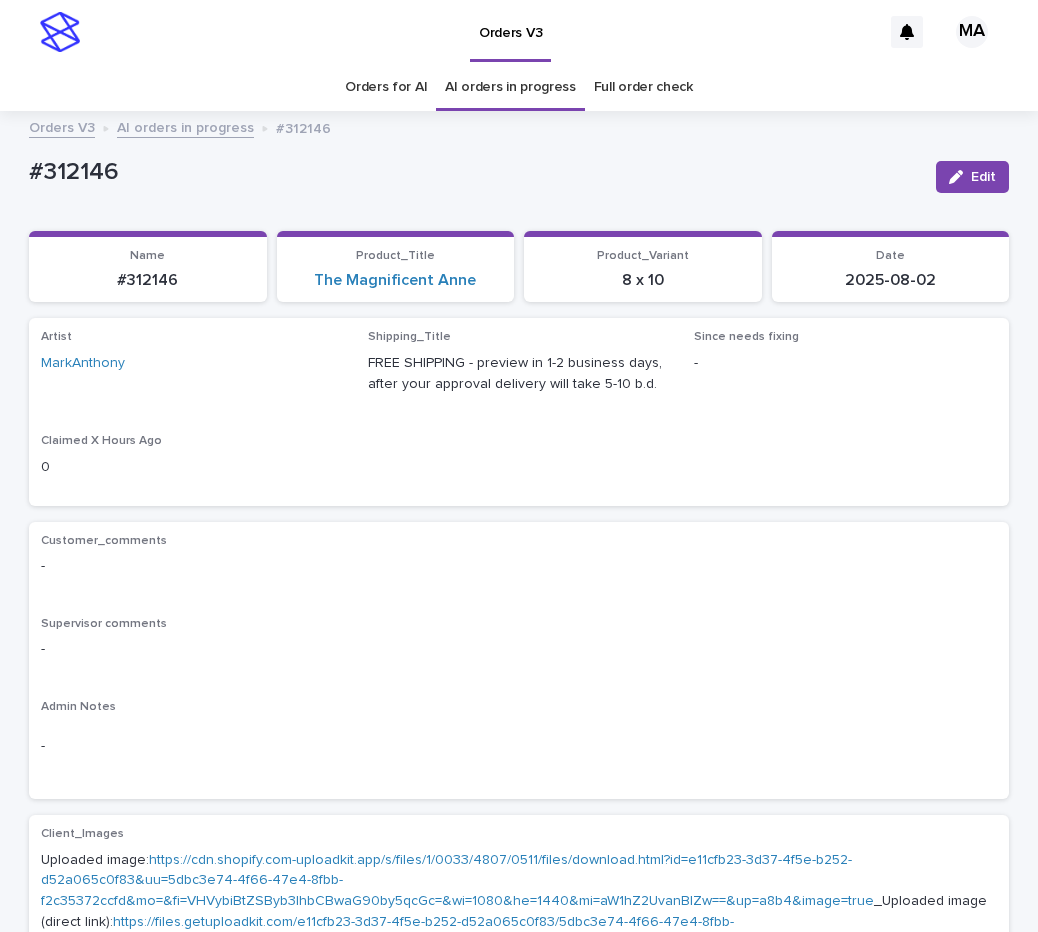 click on "AI orders in progress" at bounding box center [185, 126] 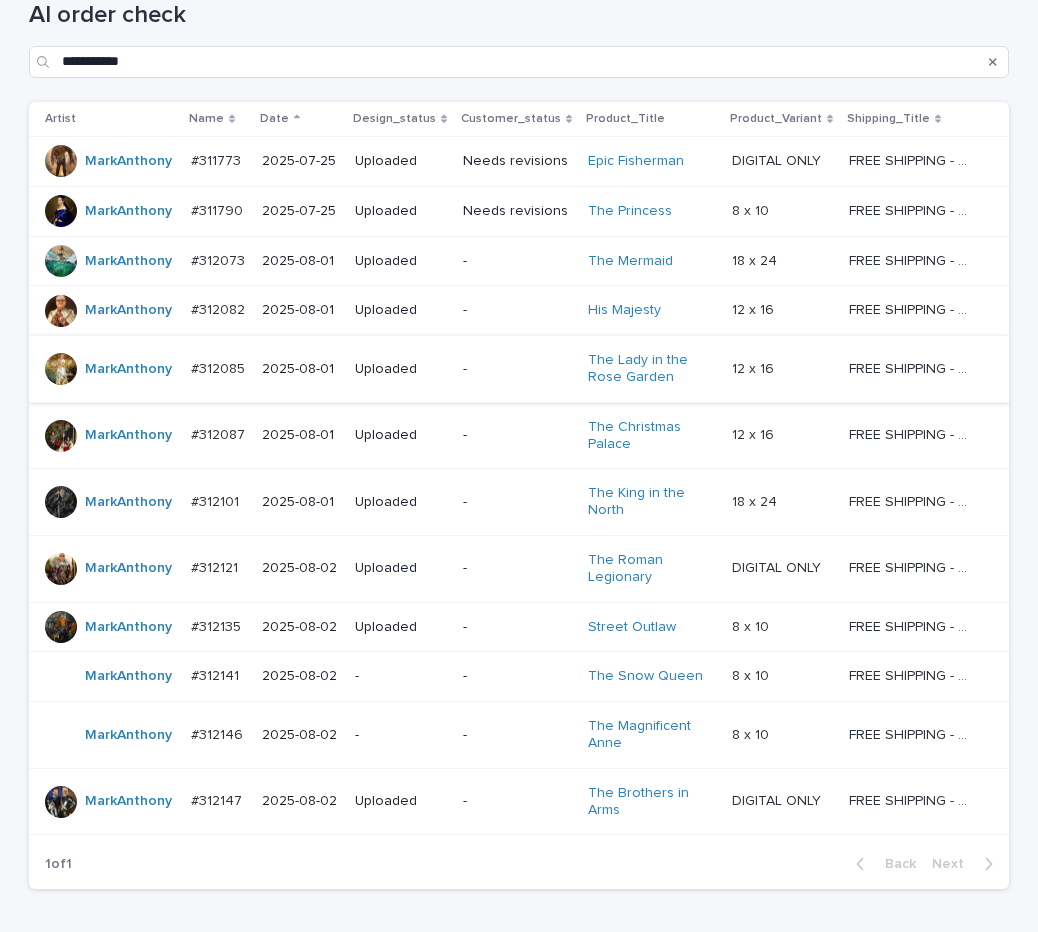 scroll, scrollTop: 336, scrollLeft: 0, axis: vertical 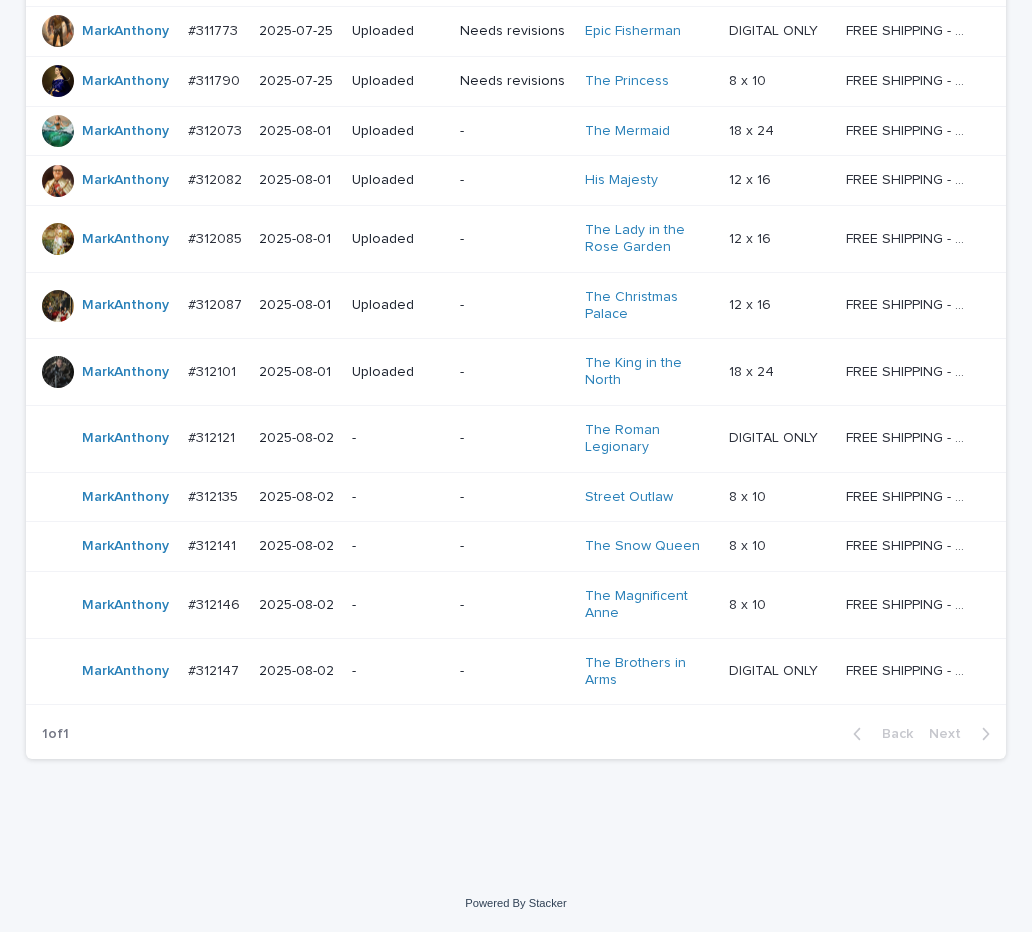 click on "-" at bounding box center [398, 671] 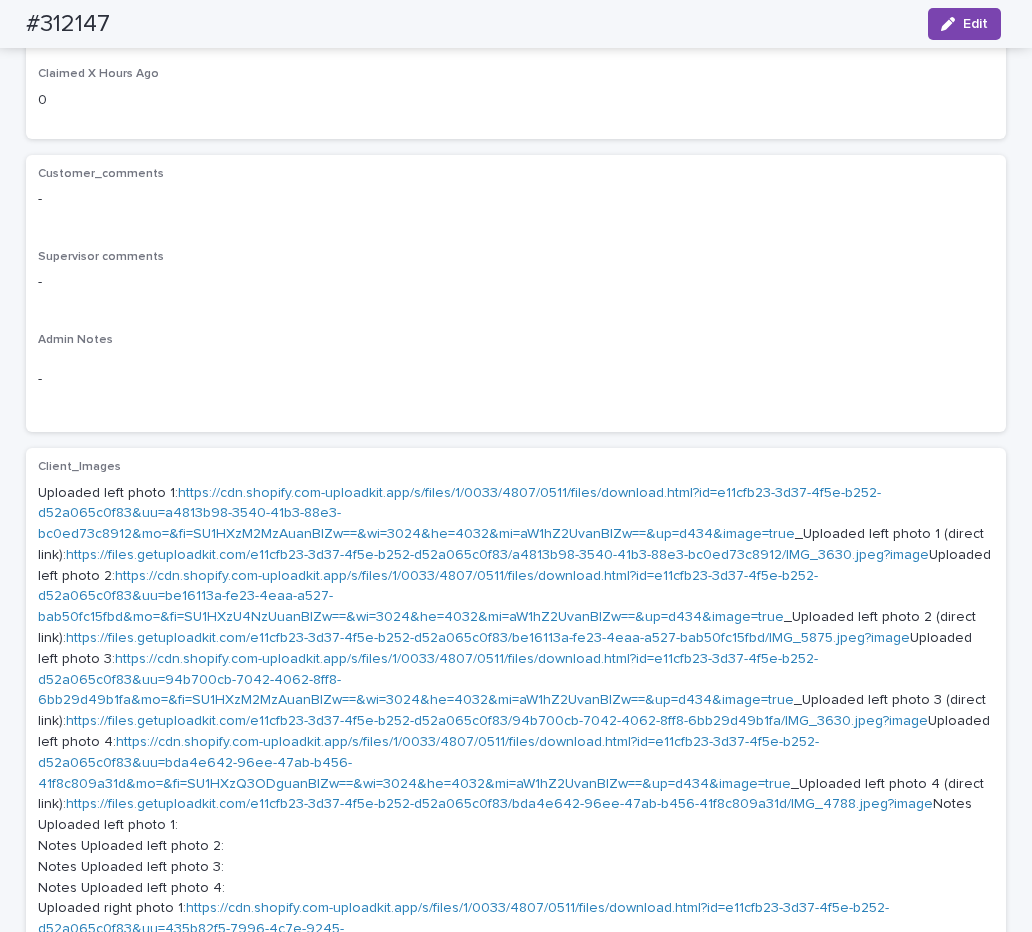 scroll, scrollTop: 504, scrollLeft: 0, axis: vertical 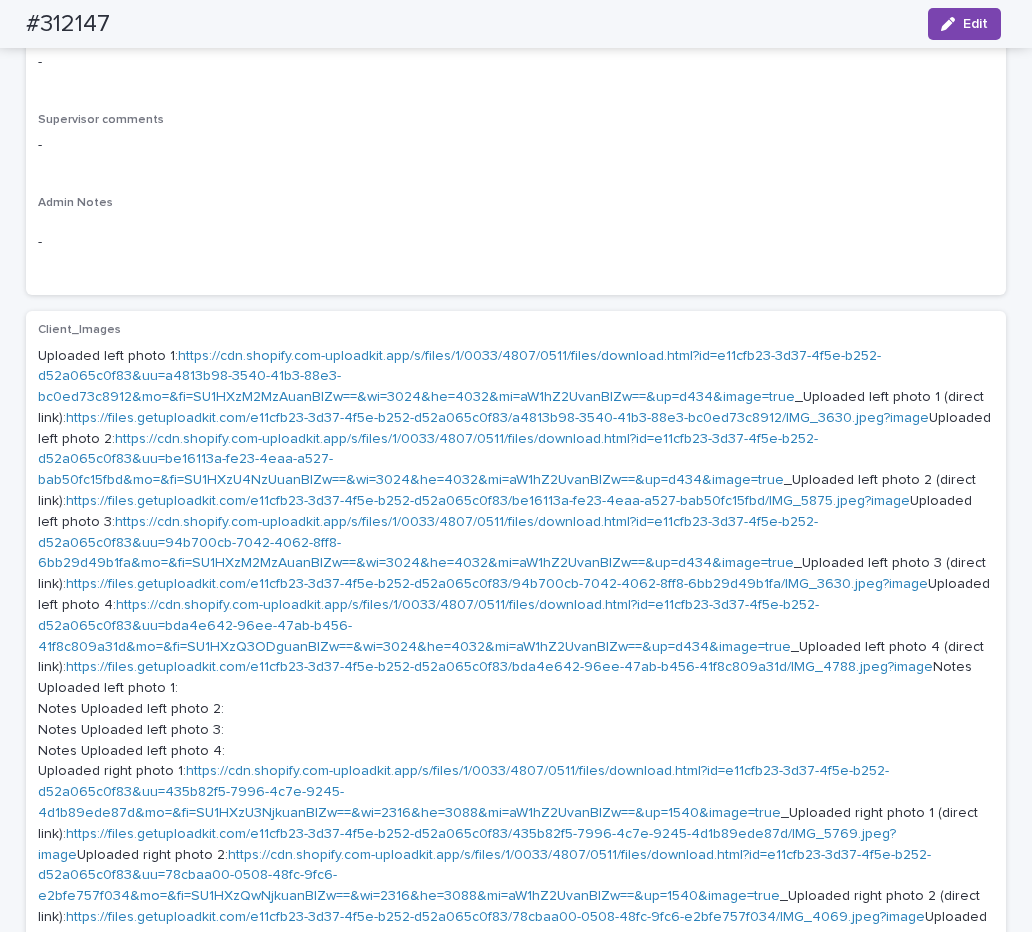 click on "https://cdn.shopify.com-uploadkit.app/s/files/1/0033/4807/0511/files/download.html?id=e11cfb23-3d37-4f5e-b252-d52a065c0f83&uu=a4813b98-3540-41b3-88e3-bc0ed73c8912&mo=&fi=SU1HXzM2MzAuanBlZw==&wi=3024&he=4032&mi=aW1hZ2UvanBlZw==&up=d434&image=true" at bounding box center [459, 377] 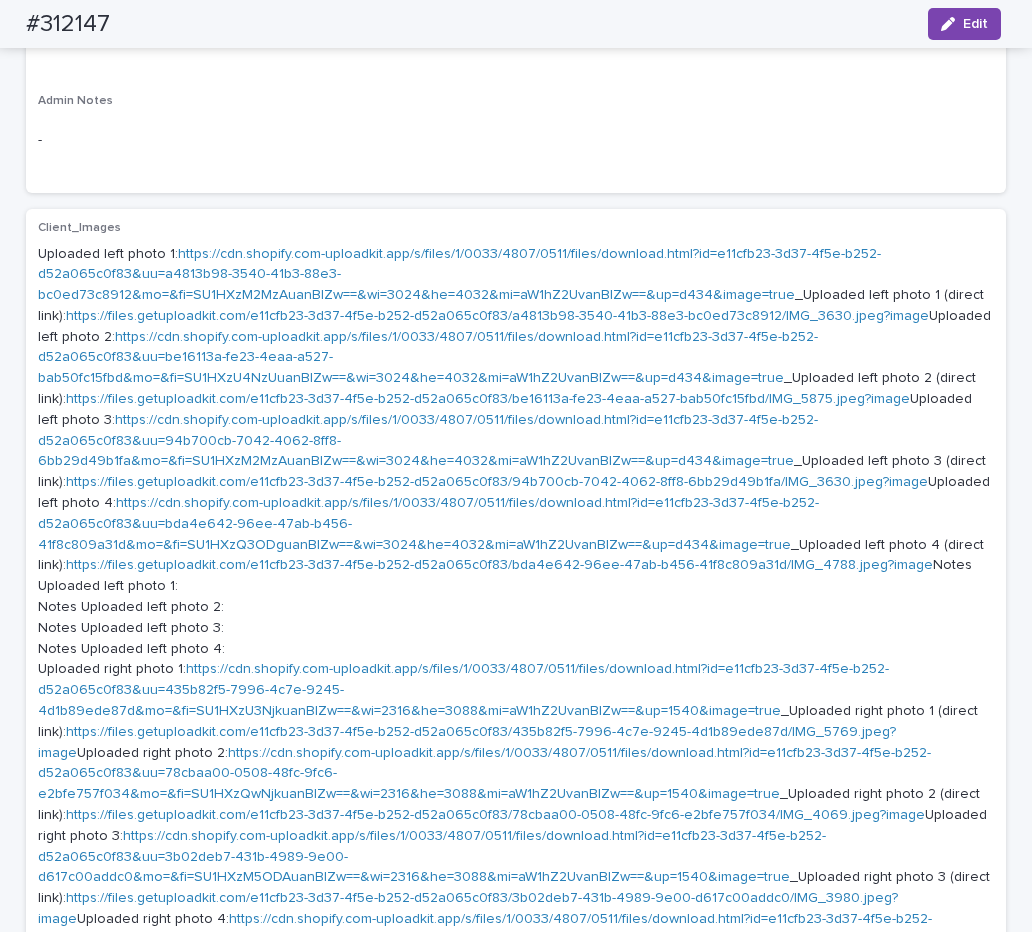 scroll, scrollTop: 588, scrollLeft: 0, axis: vertical 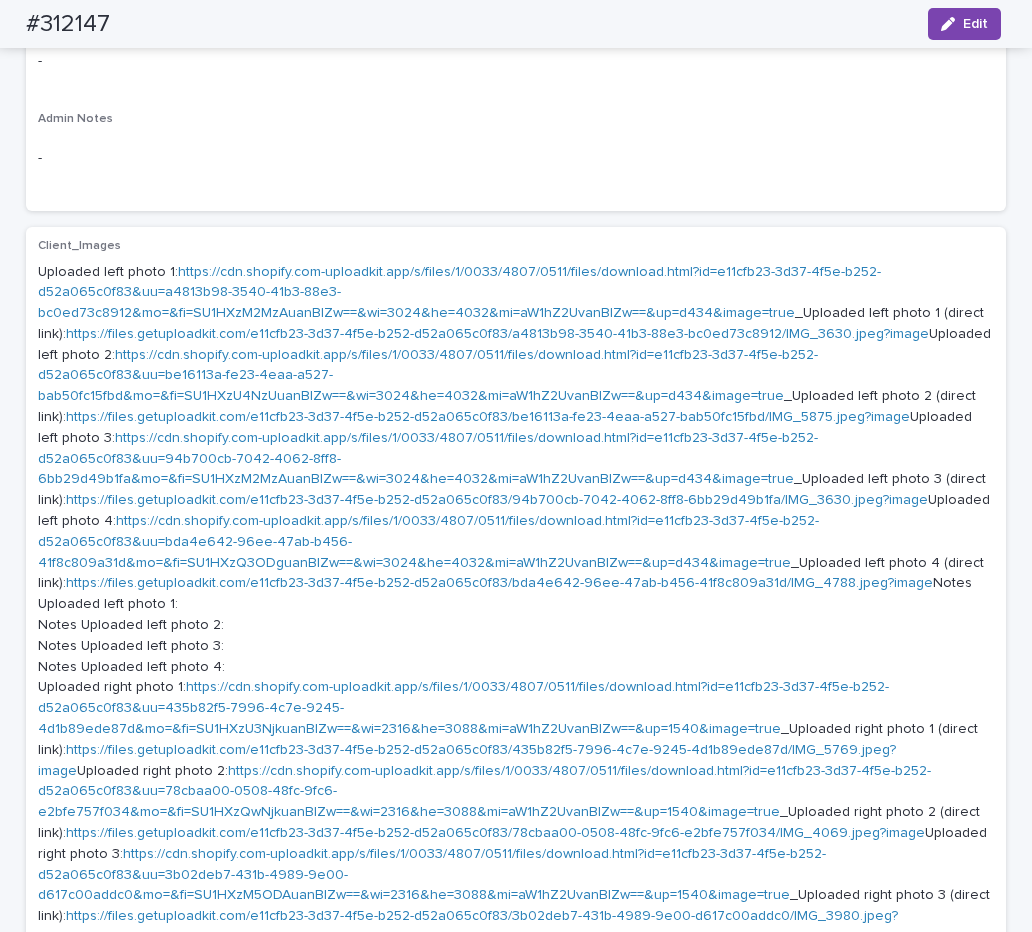 click on "https://cdn.shopify.com-uploadkit.app/s/files/1/0033/4807/0511/files/download.html?id=e11cfb23-3d37-4f5e-b252-d52a065c0f83&uu=94b700cb-7042-4062-8ff8-6bb29d49b1fa&mo=&fi=SU1HXzM2MzAuanBlZw==&wi=3024&he=4032&mi=aW1hZ2UvanBlZw==&up=d434&image=true" at bounding box center (428, 459) 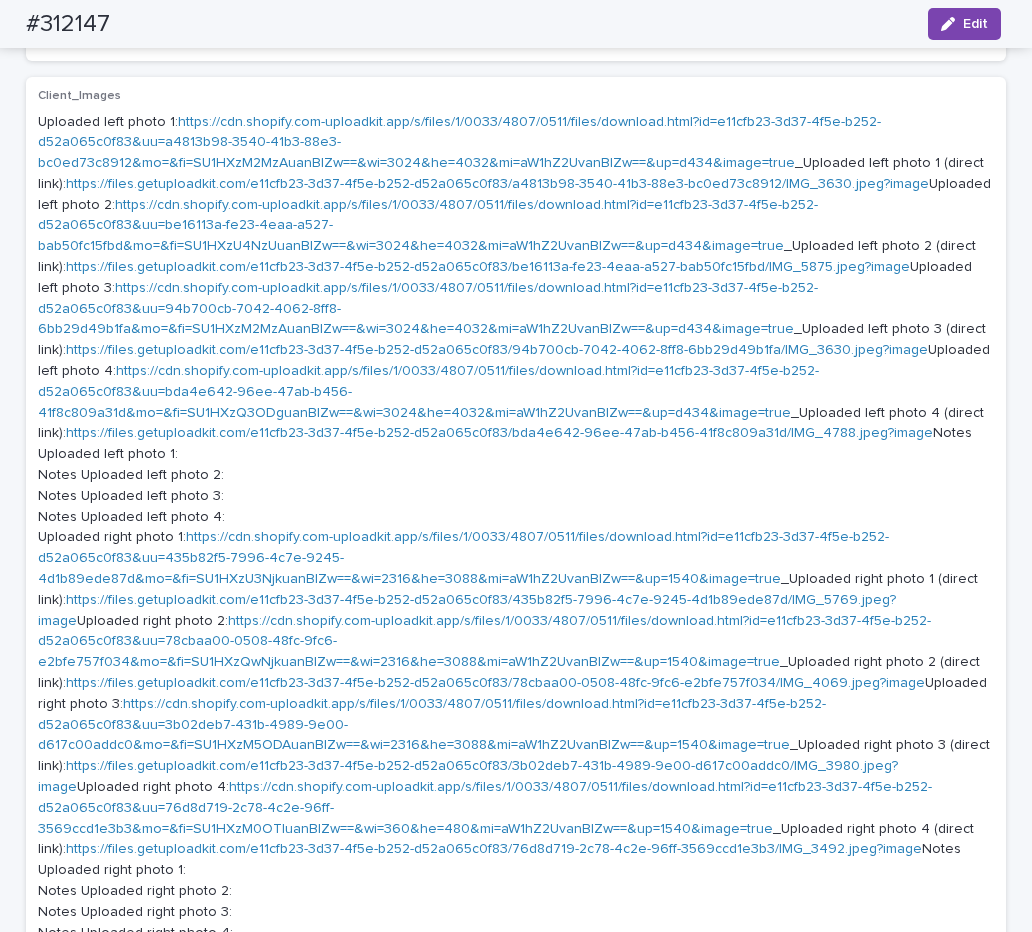 scroll, scrollTop: 756, scrollLeft: 0, axis: vertical 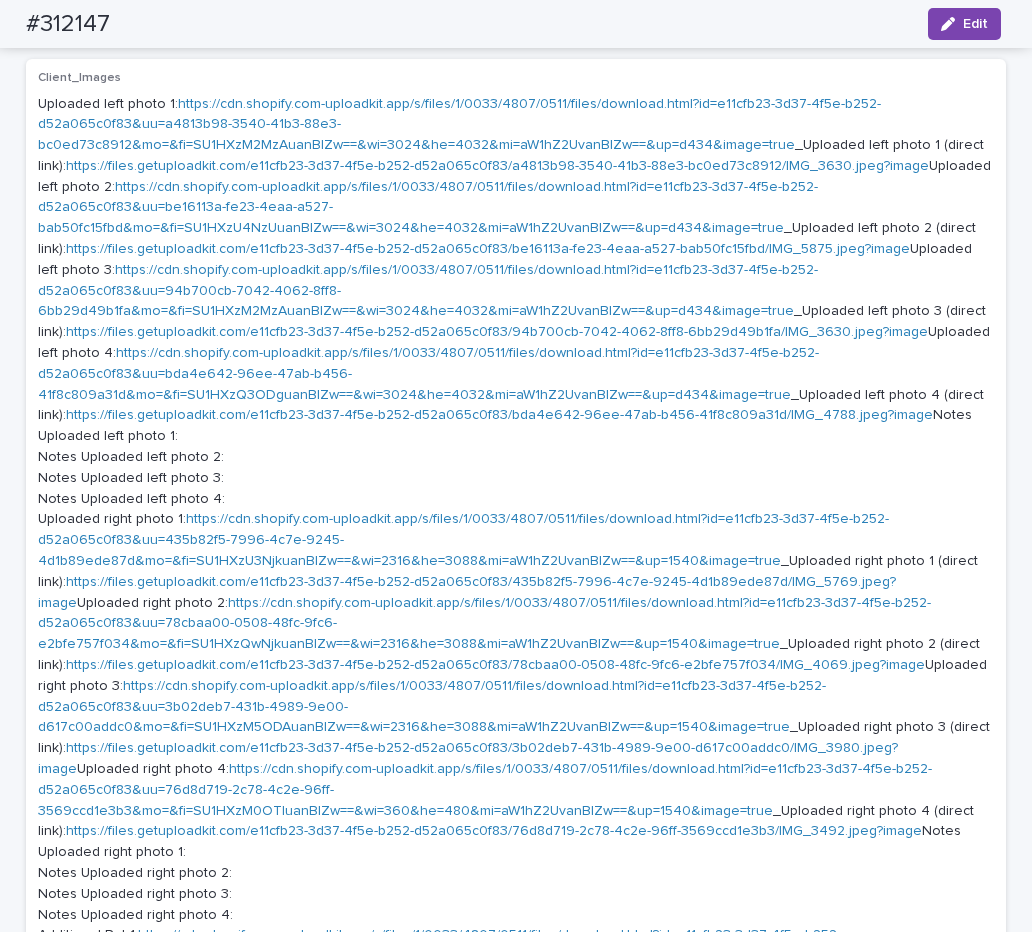 click on "https://cdn.shopify.com-uploadkit.app/s/files/1/0033/4807/0511/files/download.html?id=e11cfb23-3d37-4f5e-b252-d52a065c0f83&uu=bda4e642-96ee-47ab-b456-41f8c809a31d&mo=&fi=SU1HXzQ3ODguanBlZw==&wi=3024&he=4032&mi=aW1hZ2UvanBlZw==&up=d434&image=true" at bounding box center [428, 374] 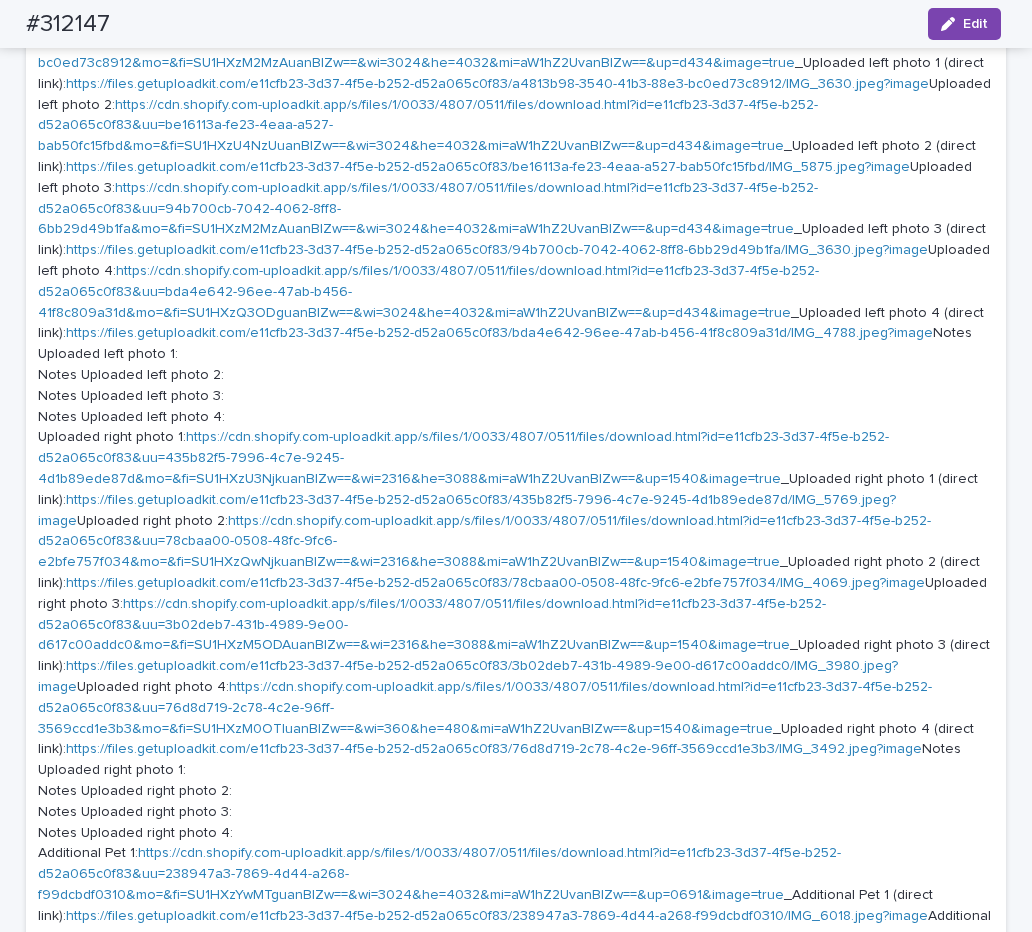 scroll, scrollTop: 840, scrollLeft: 0, axis: vertical 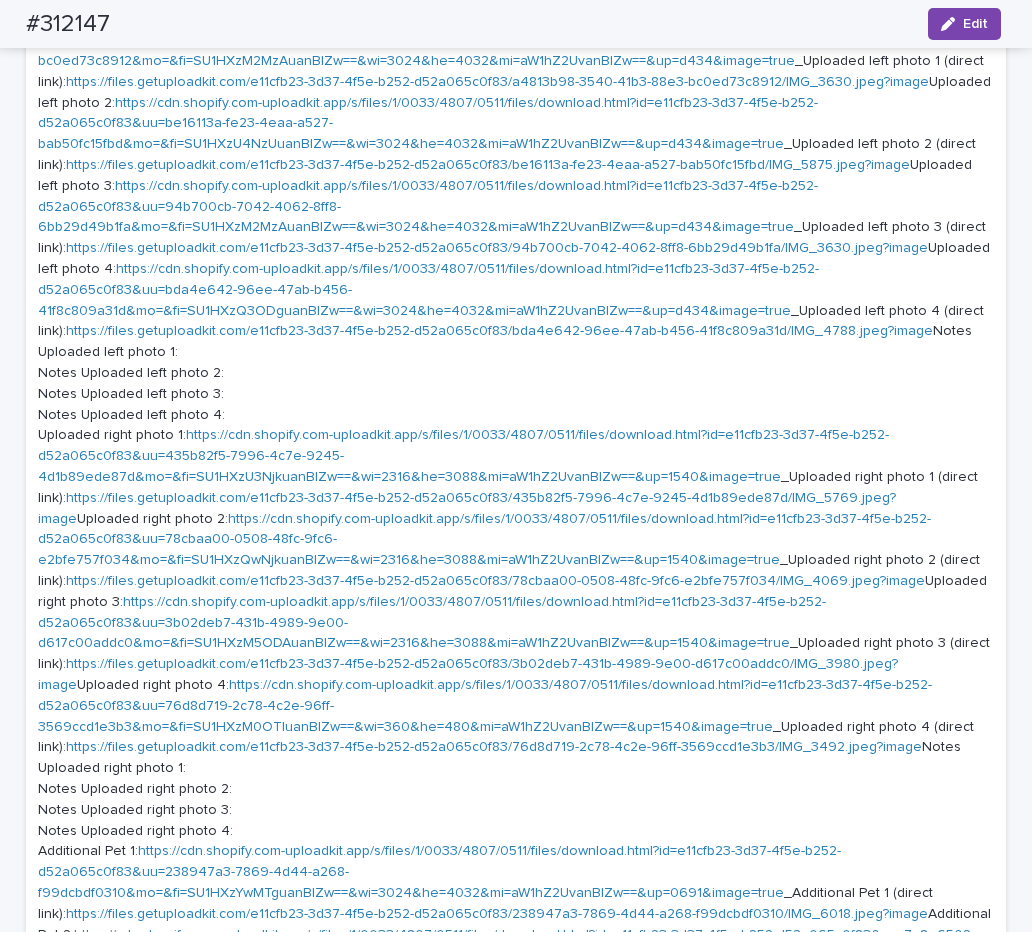 click on "https://files.getuploadkit.com/e11cfb23-3d37-4f5e-b252-d52a065c0f83/435b82f5-7996-4c7e-9245-4d1b89ede87d/IMG_5769.jpeg?image" at bounding box center [467, 508] 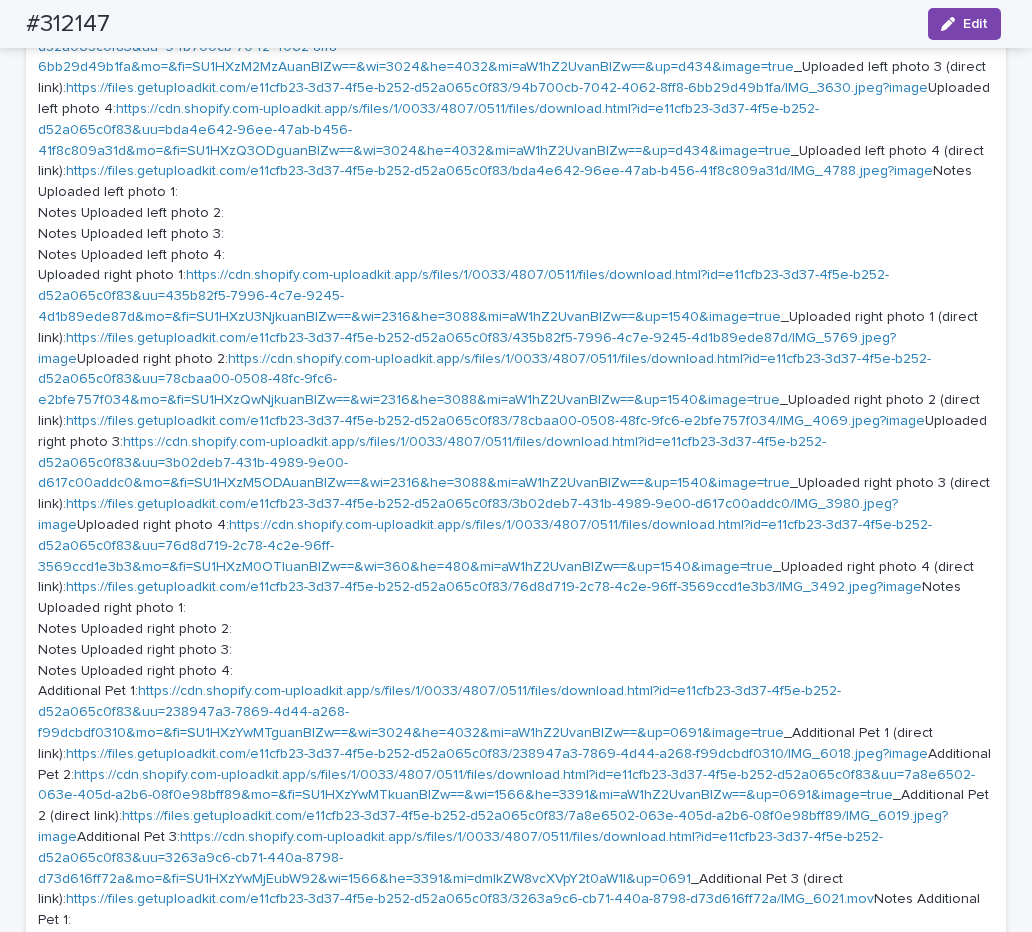scroll, scrollTop: 1008, scrollLeft: 0, axis: vertical 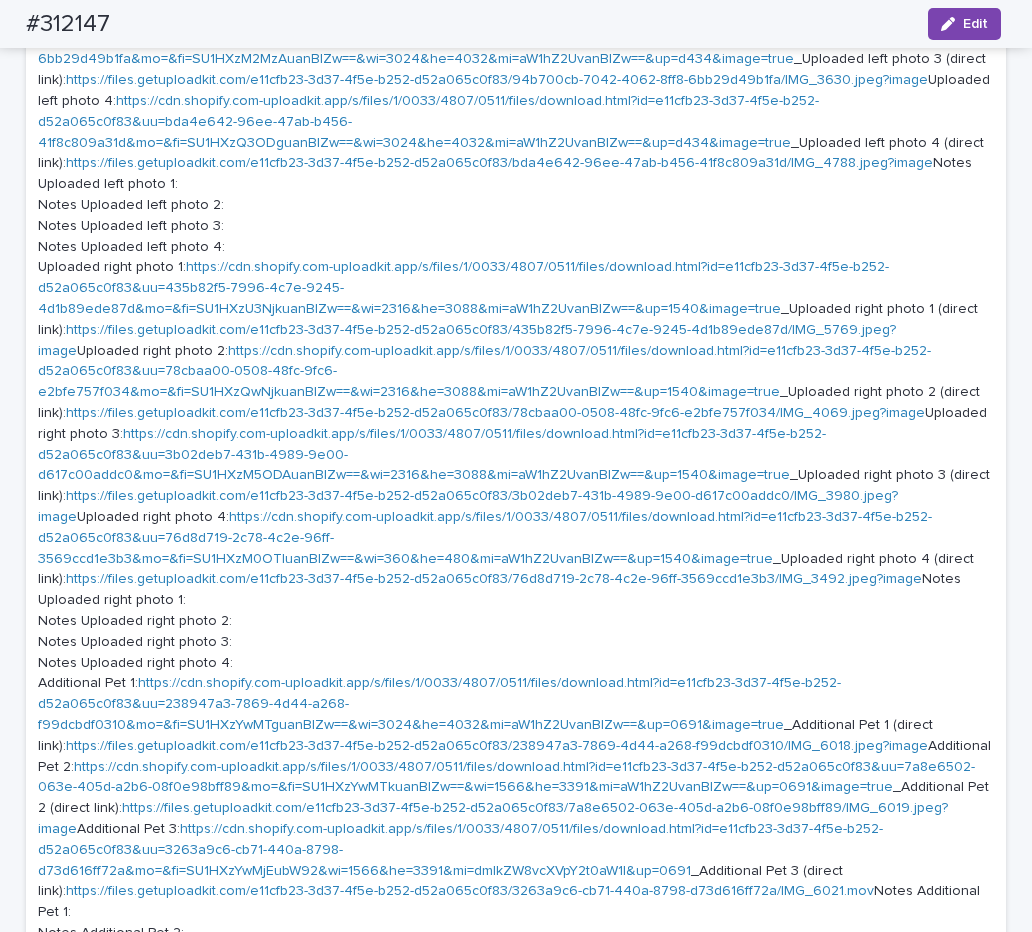 click on "https://cdn.shopify.com-uploadkit.app/s/files/1/0033/4807/0511/files/download.html?id=e11cfb23-3d37-4f5e-b252-d52a065c0f83&uu=3b02deb7-431b-4989-9e00-d617c00addc0&mo=&fi=SU1HXzM5ODAuanBlZw==&wi=2316&he=3088&mi=aW1hZ2UvanBlZw==&up=1540&image=true" at bounding box center (432, 455) 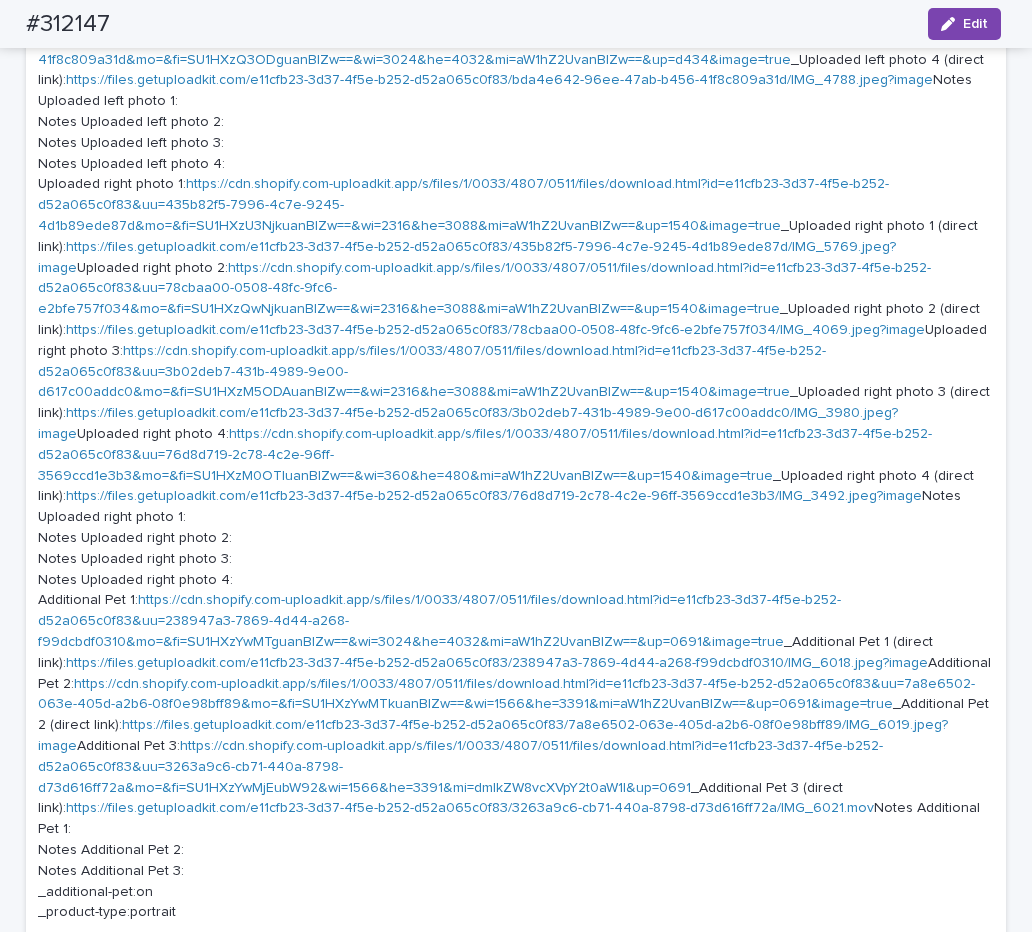 scroll, scrollTop: 1092, scrollLeft: 0, axis: vertical 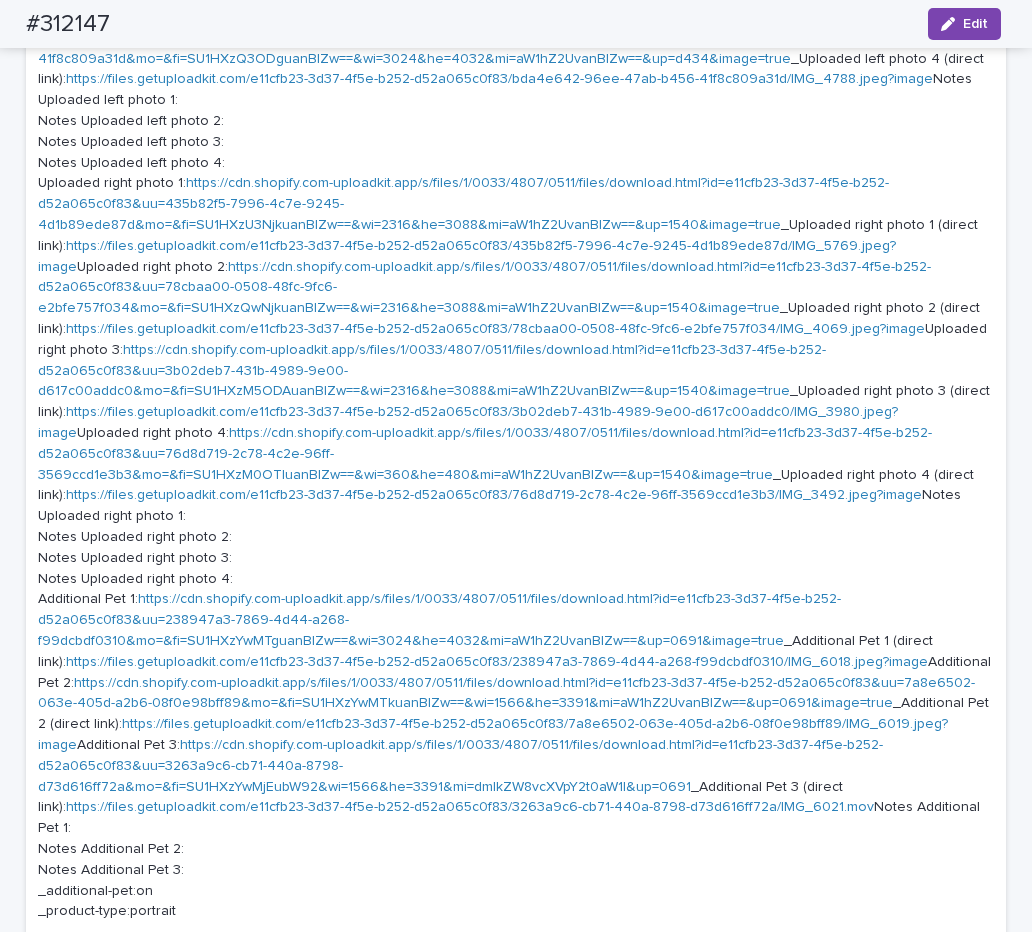 click on "https://cdn.shopify.com-uploadkit.app/s/files/1/0033/4807/0511/files/download.html?id=e11cfb23-3d37-4f5e-b252-d52a065c0f83&uu=76d8d719-2c78-4c2e-96ff-3569ccd1e3b3&mo=&fi=SU1HXzM0OTIuanBlZw==&wi=360&he=480&mi=aW1hZ2UvanBlZw==&up=1540&image=true" at bounding box center [485, 454] 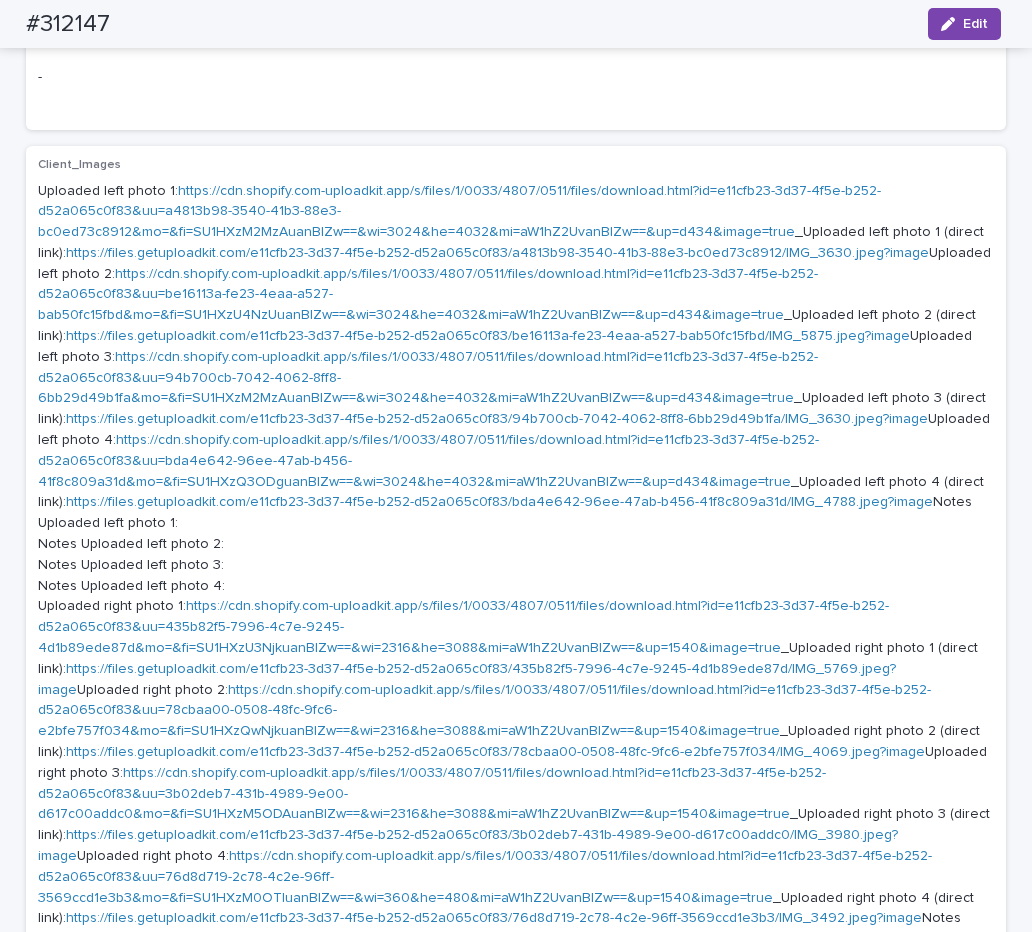 scroll, scrollTop: 588, scrollLeft: 0, axis: vertical 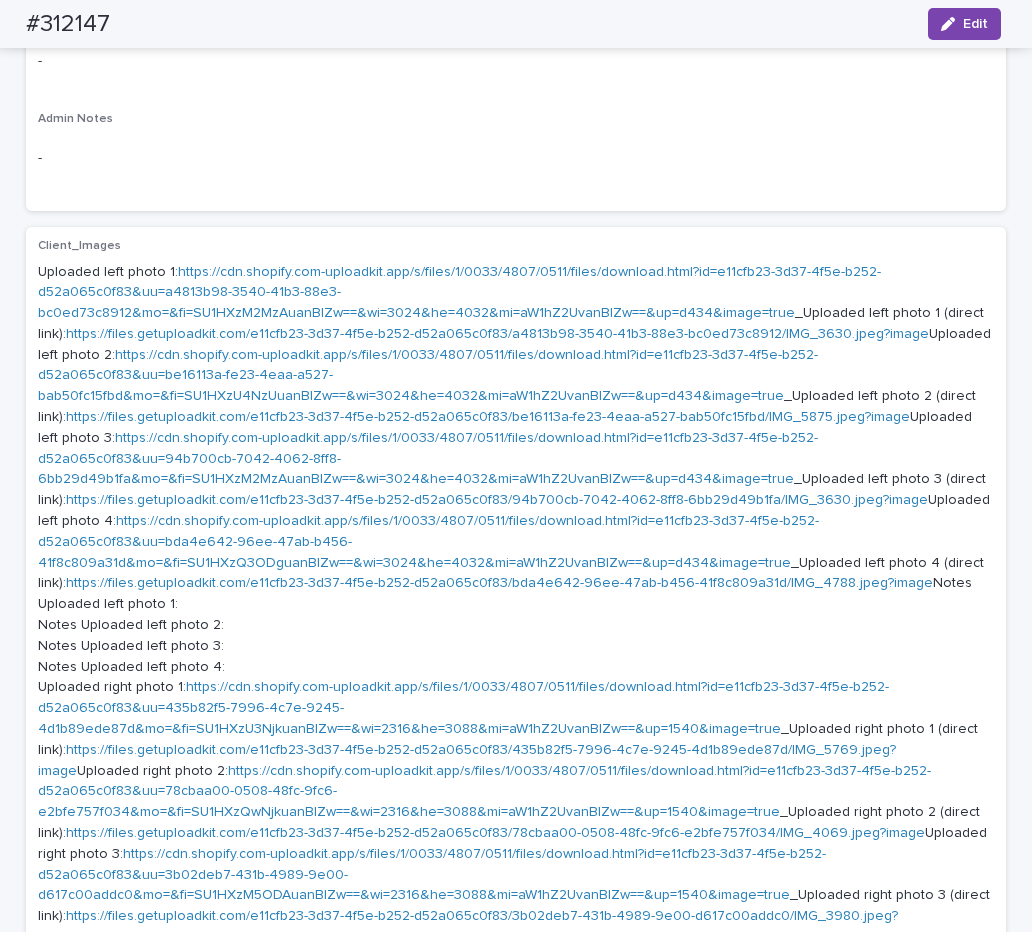 click on "https://cdn.shopify.com-uploadkit.app/s/files/1/0033/4807/0511/files/download.html?id=e11cfb23-3d37-4f5e-b252-d52a065c0f83&uu=a4813b98-3540-41b3-88e3-bc0ed73c8912&mo=&fi=SU1HXzM2MzAuanBlZw==&wi=3024&he=4032&mi=aW1hZ2UvanBlZw==&up=d434&image=true" at bounding box center [459, 293] 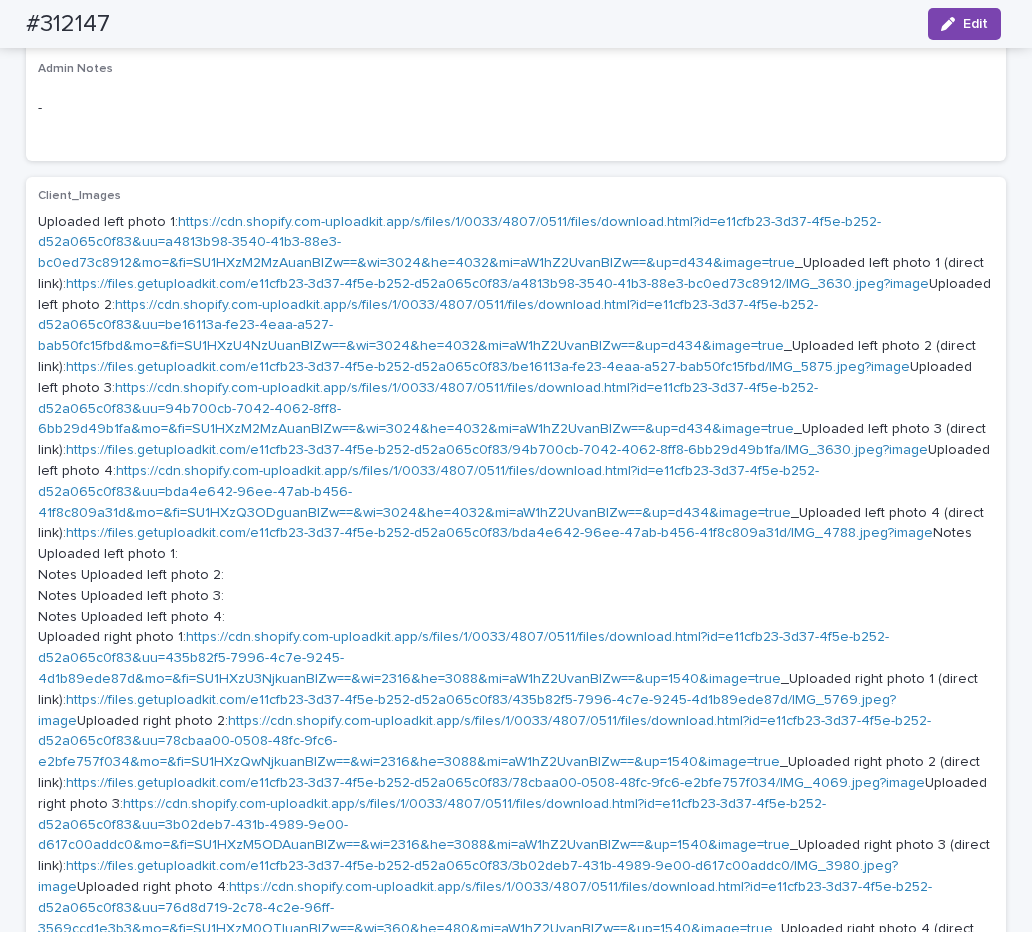 scroll, scrollTop: 756, scrollLeft: 0, axis: vertical 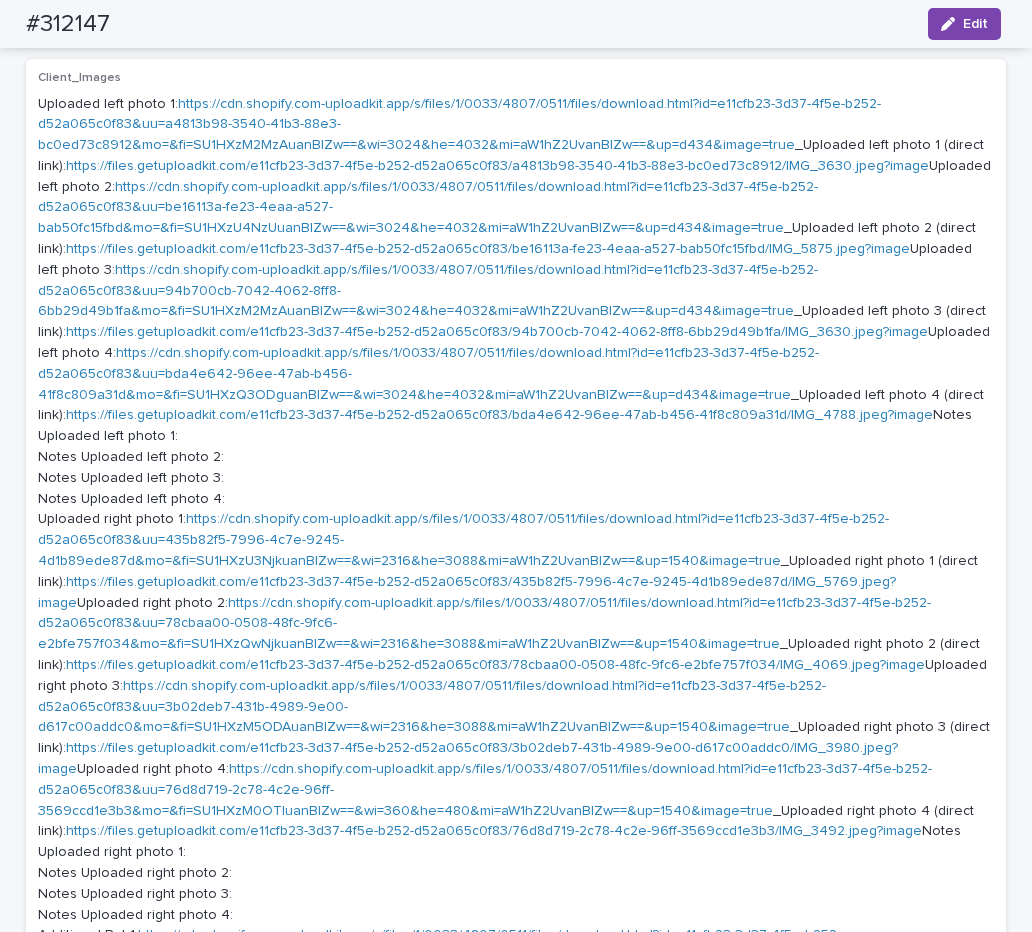 click on "https://cdn.shopify.com-uploadkit.app/s/files/1/0033/4807/0511/files/download.html?id=e11cfb23-3d37-4f5e-b252-d52a065c0f83&uu=435b82f5-7996-4c7e-9245-4d1b89ede87d&mo=&fi=SU1HXzU3NjkuanBlZw==&wi=2316&he=3088&mi=aW1hZ2UvanBlZw==&up=1540&image=true" at bounding box center [463, 540] 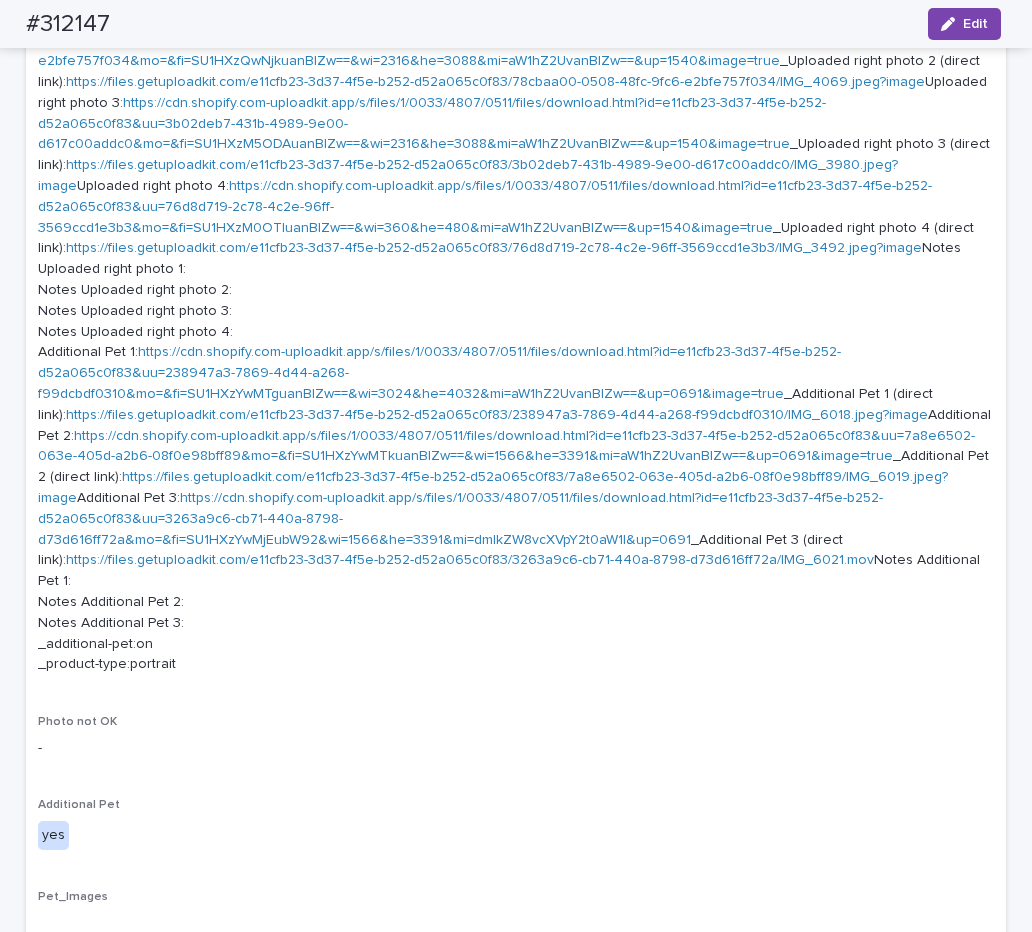 scroll, scrollTop: 1344, scrollLeft: 0, axis: vertical 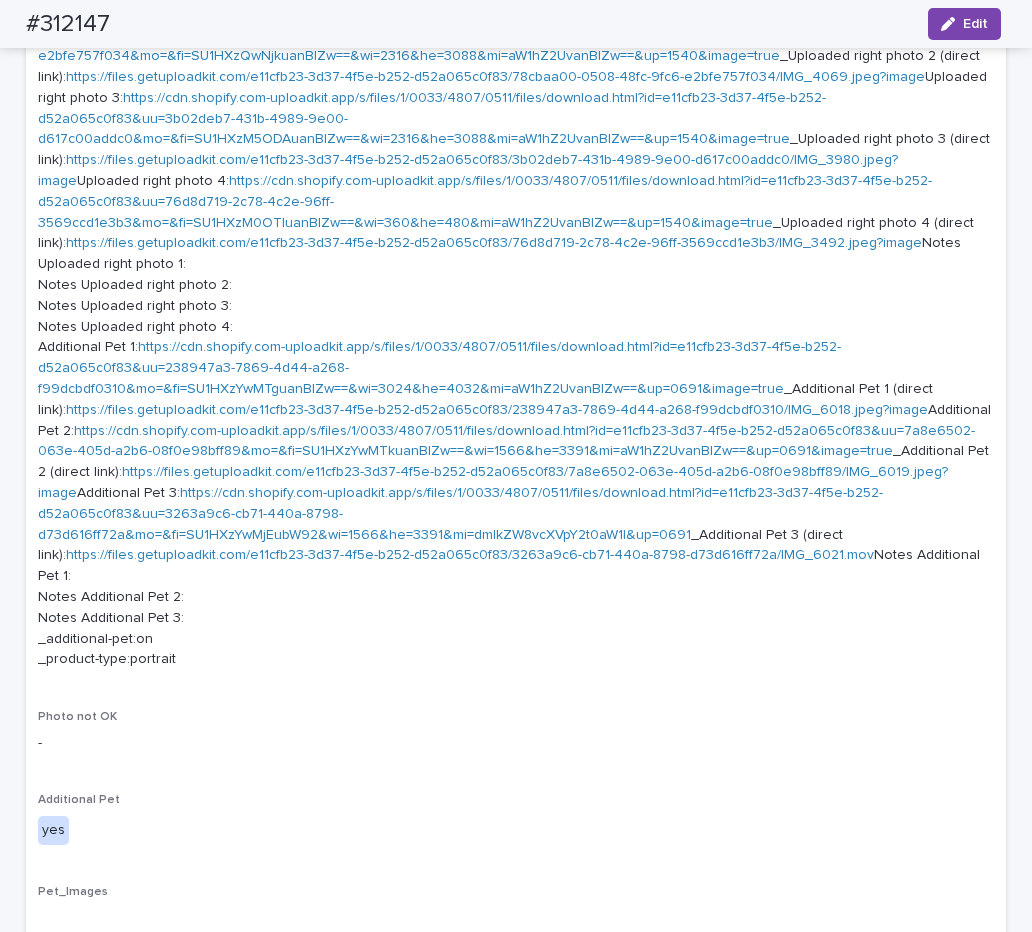 click on "https://cdn.shopify.com-uploadkit.app/s/files/1/0033/4807/0511/files/download.html?id=e11cfb23-3d37-4f5e-b252-d52a065c0f83&uu=76d8d719-2c78-4c2e-96ff-3569ccd1e3b3&mo=&fi=SU1HXzM0OTIuanBlZw==&wi=360&he=480&mi=aW1hZ2UvanBlZw==&up=1540&image=true" at bounding box center (485, 202) 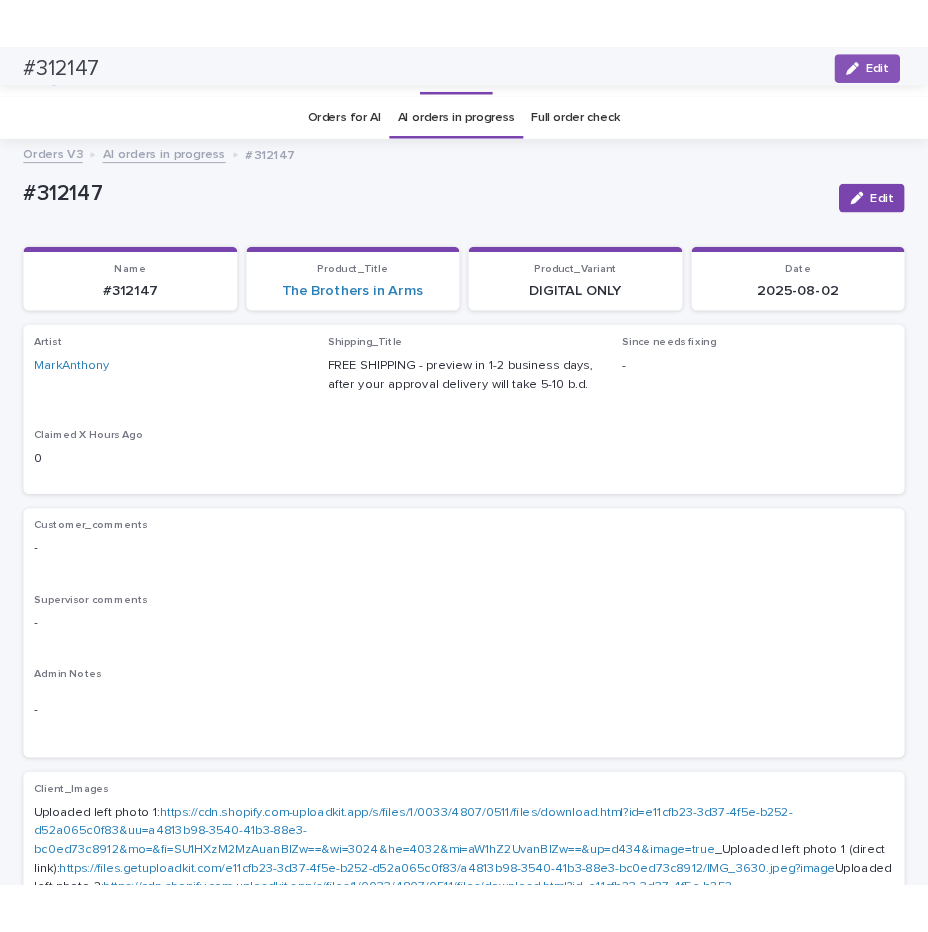 scroll, scrollTop: 0, scrollLeft: 0, axis: both 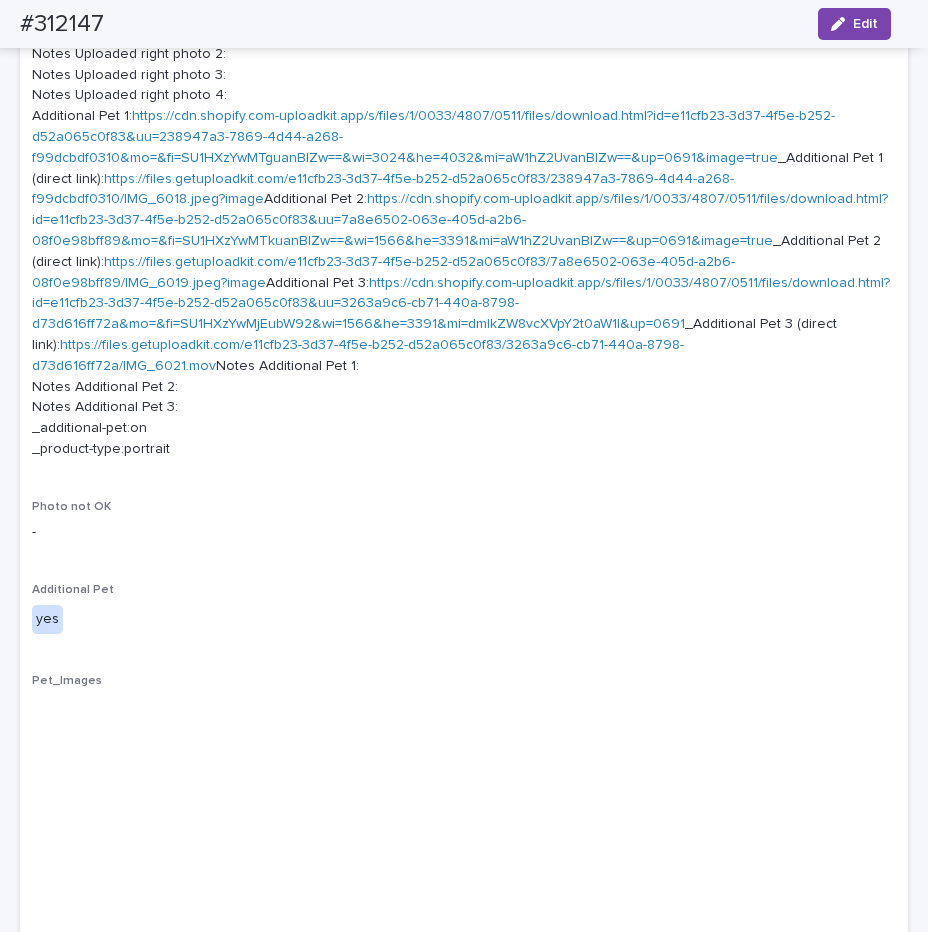 click on "https://cdn.shopify.com-uploadkit.app/s/files/1/0033/4807/0511/files/download.html?id=e11cfb23-3d37-4f5e-b252-d52a065c0f83&uu=238947a3-7869-4d44-a268-f99dcbdf0310&mo=&fi=SU1HXzYwMTguanBlZw==&wi=3024&he=4032&mi=aW1hZ2UvanBlZw==&up=0691&image=true" at bounding box center [433, 137] 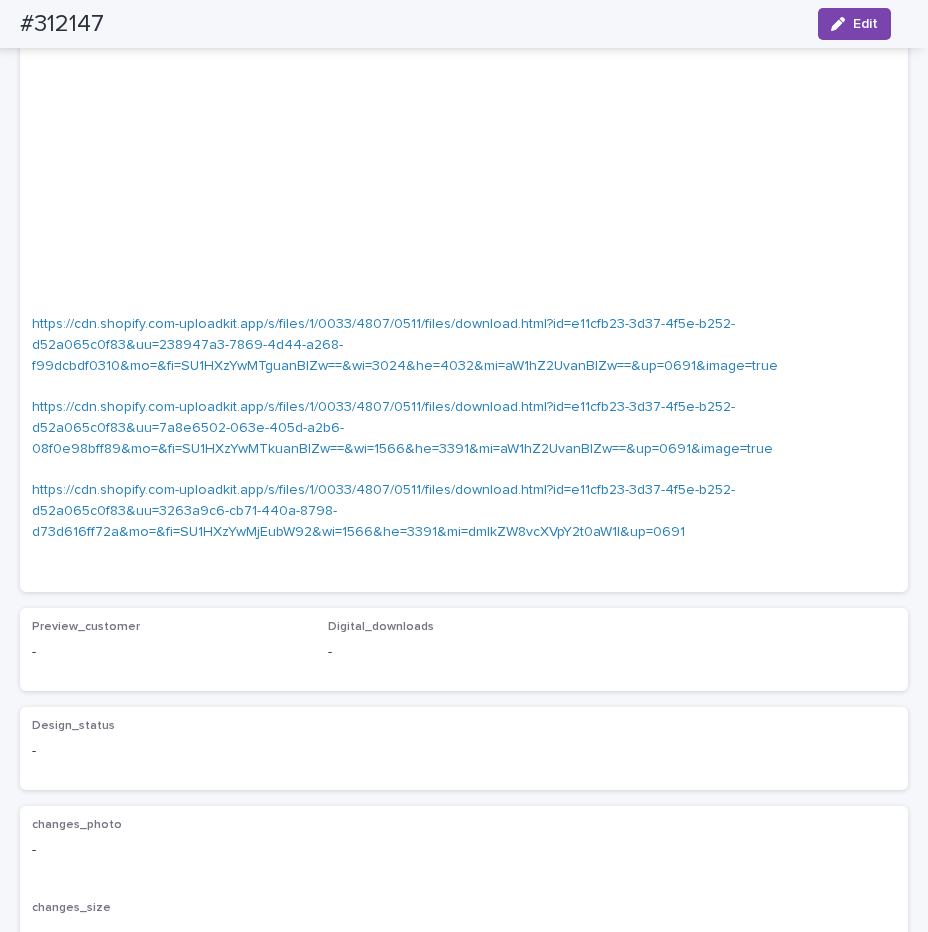 scroll, scrollTop: 2688, scrollLeft: 0, axis: vertical 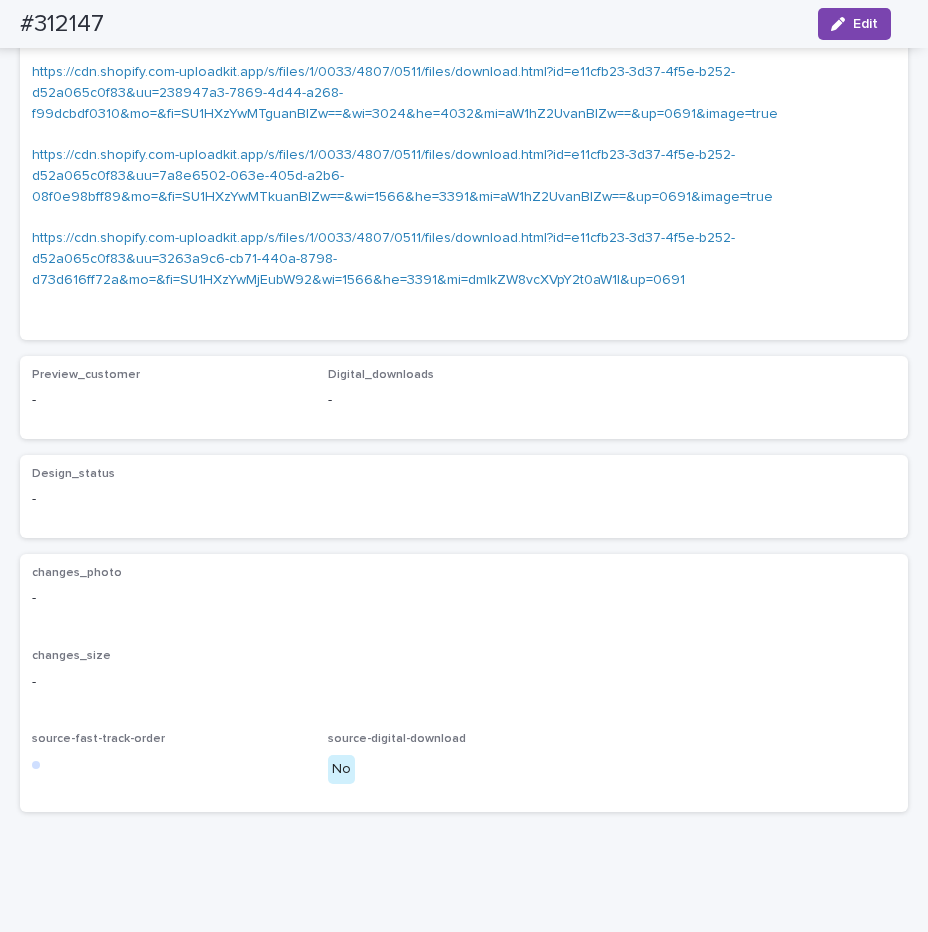click on "https://cdn.shopify.com-uploadkit.app/s/files/1/0033/4807/0511/files/download.html?id=e11cfb23-3d37-4f5e-b252-d52a065c0f83&uu=3263a9c6-cb71-440a-8798-d73d616ff72a&mo=&fi=SU1HXzYwMjEubW92&wi=1566&he=3391&mi=dmlkZW8vcXVpY2t0aW1l&up=0691" at bounding box center [383, 259] 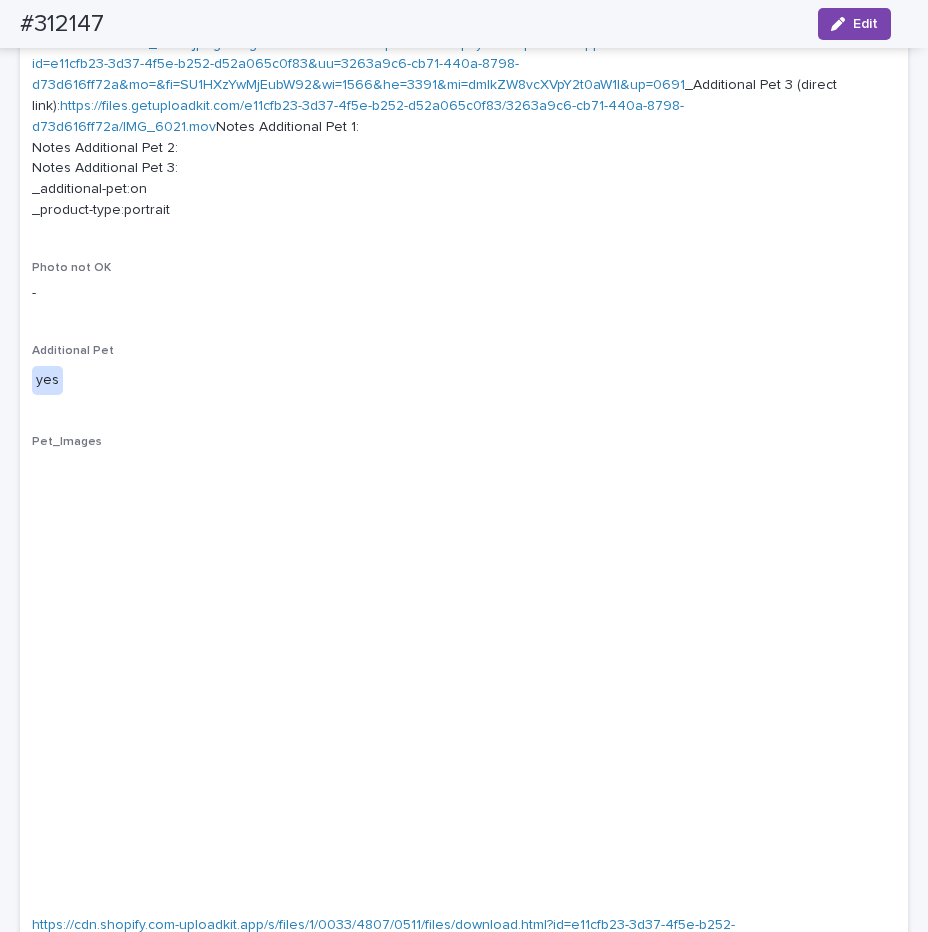 scroll, scrollTop: 1764, scrollLeft: 0, axis: vertical 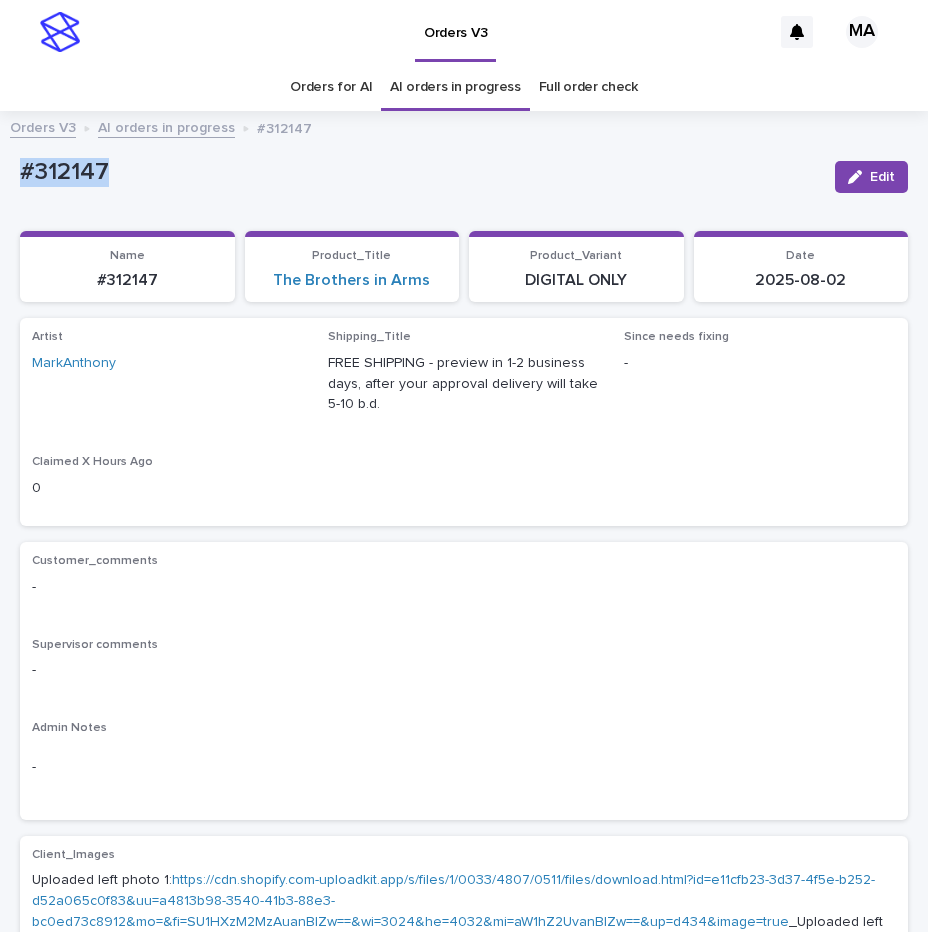 drag, startPoint x: 172, startPoint y: 173, endPoint x: 0, endPoint y: 177, distance: 172.04651 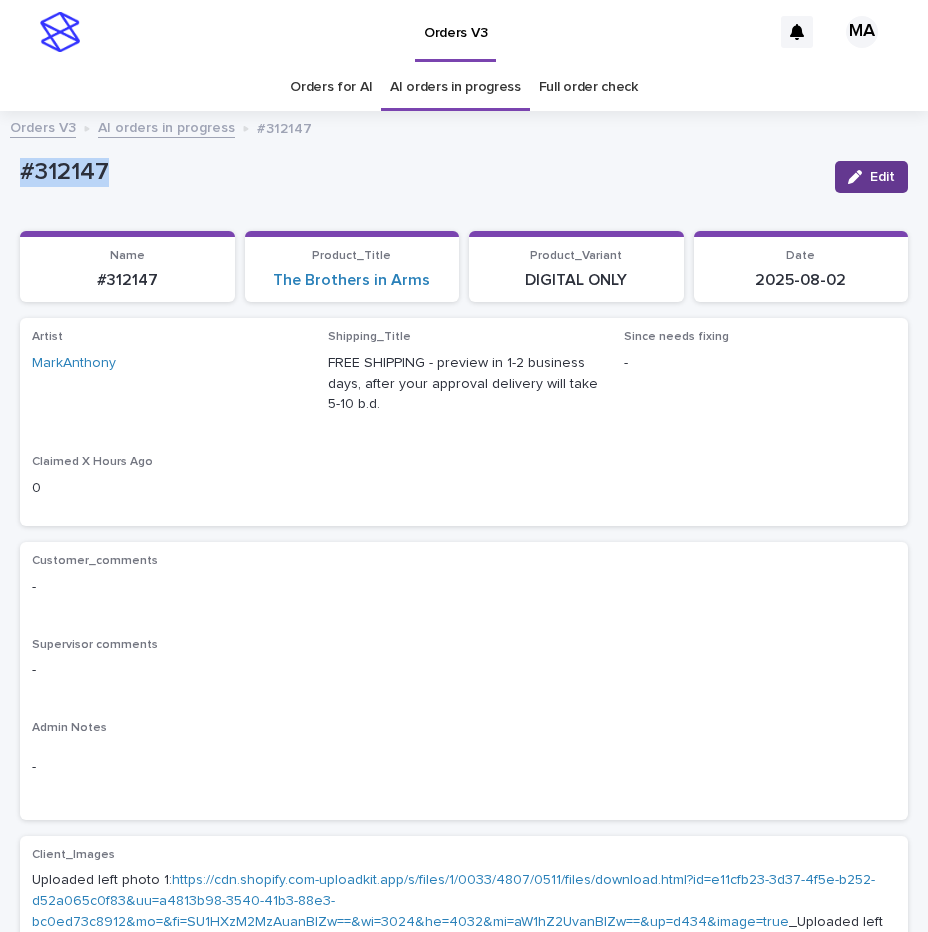 click on "Edit" at bounding box center [871, 177] 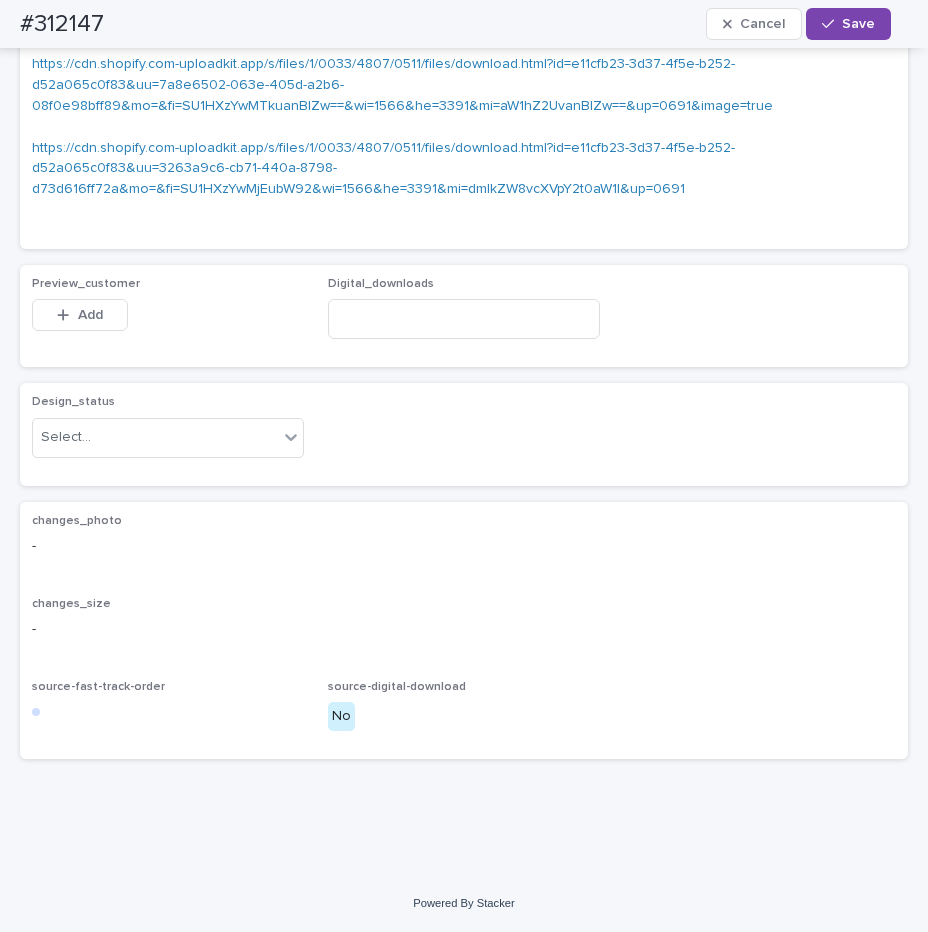 scroll, scrollTop: 2940, scrollLeft: 0, axis: vertical 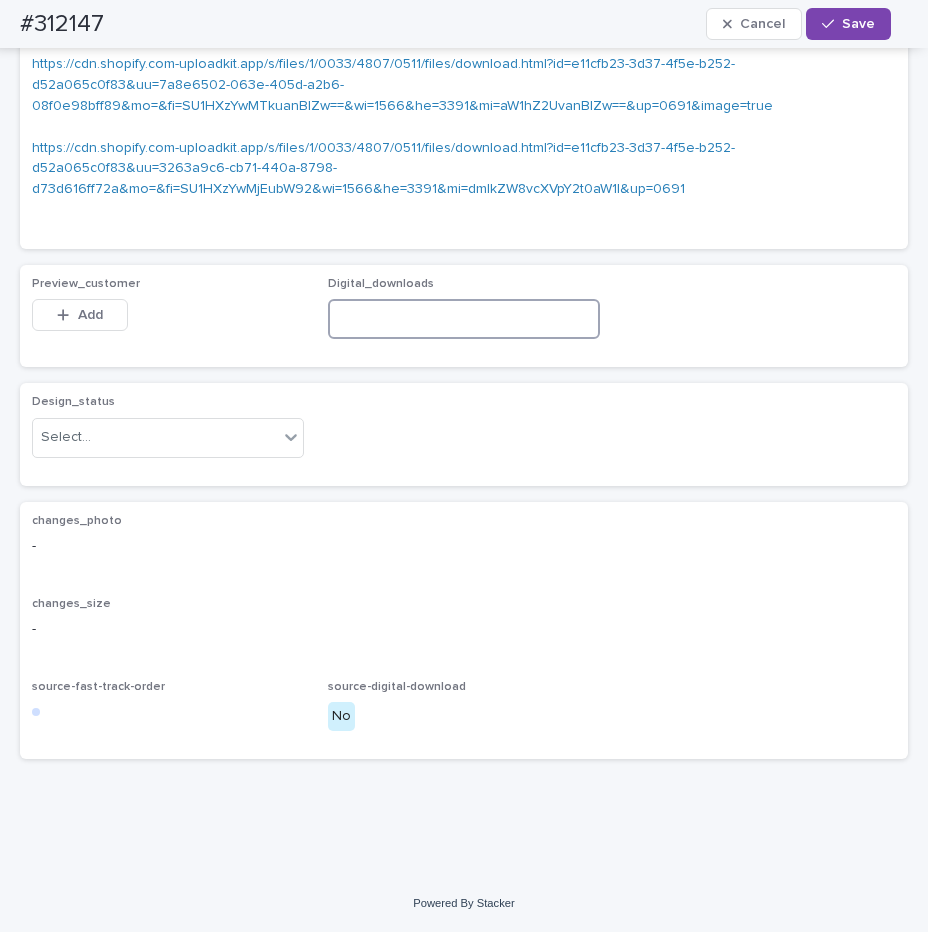 click at bounding box center (464, 319) 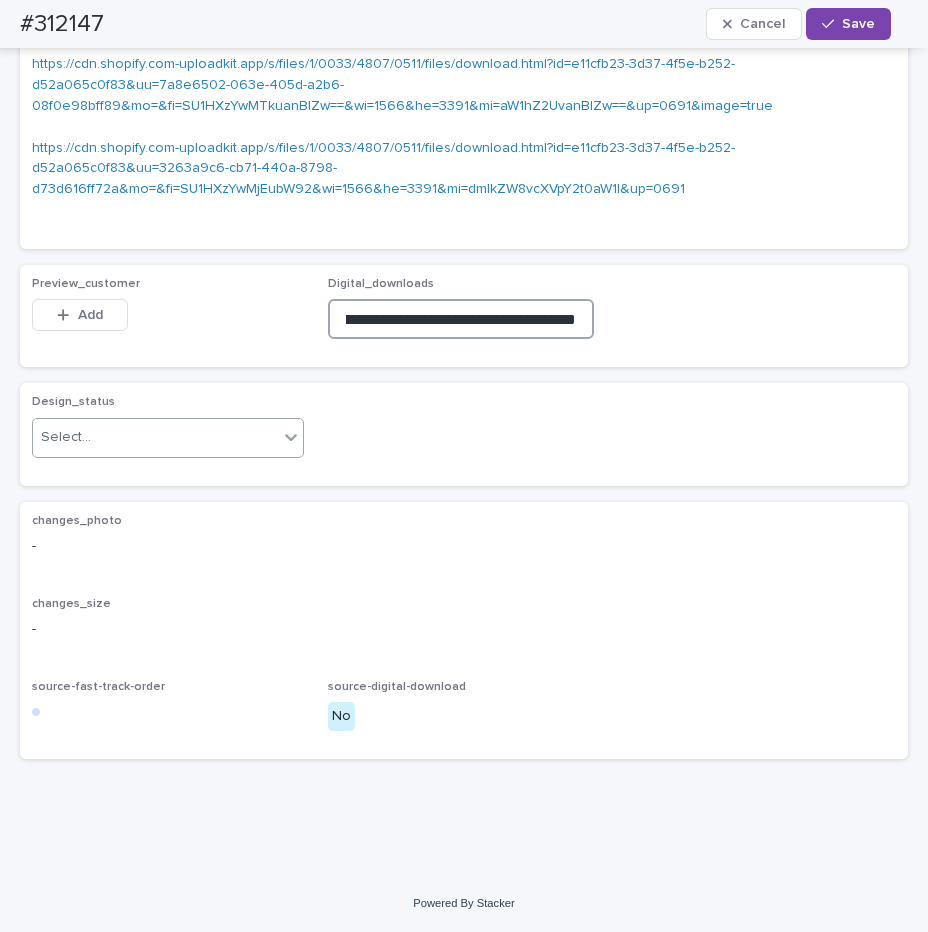 type on "**********" 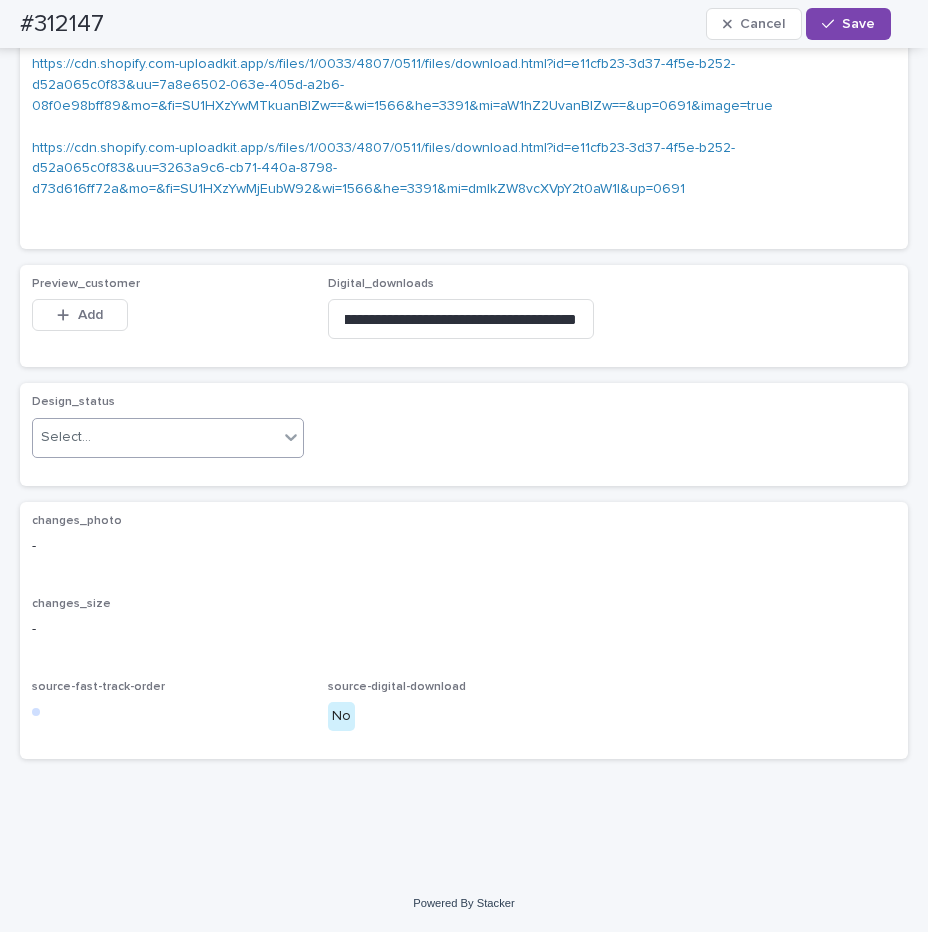 click on "Select..." at bounding box center [155, 437] 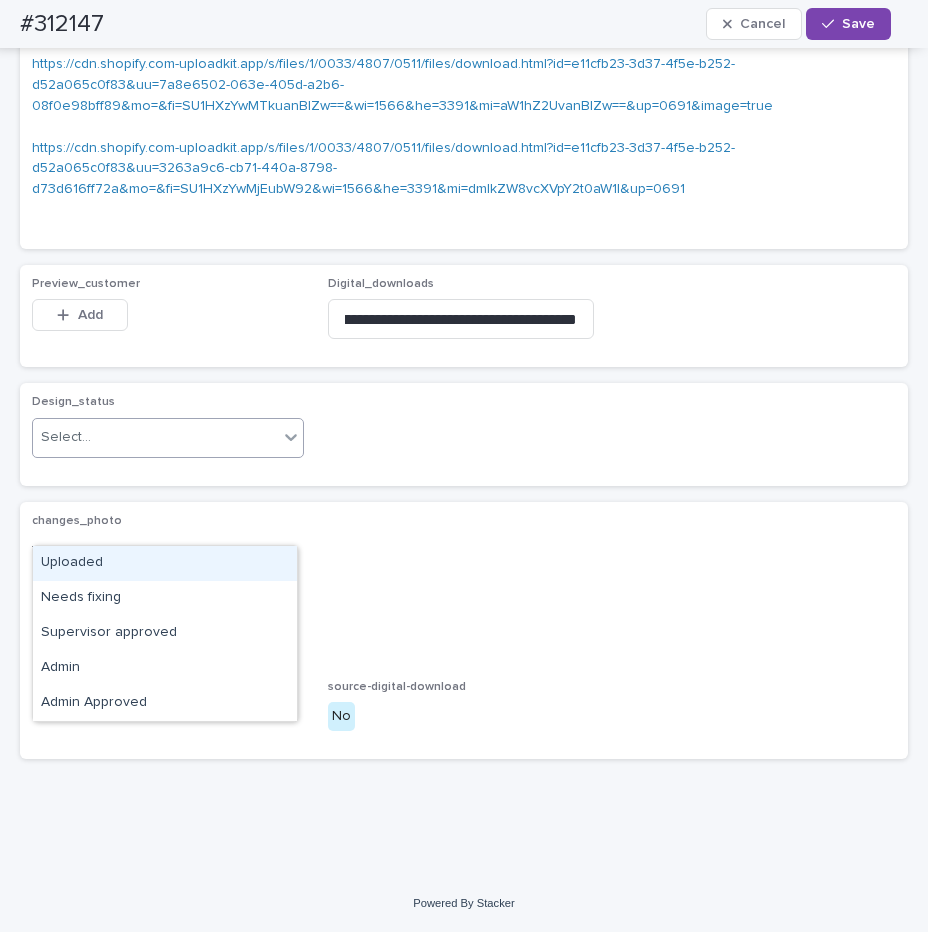 click on "Uploaded" at bounding box center [165, 563] 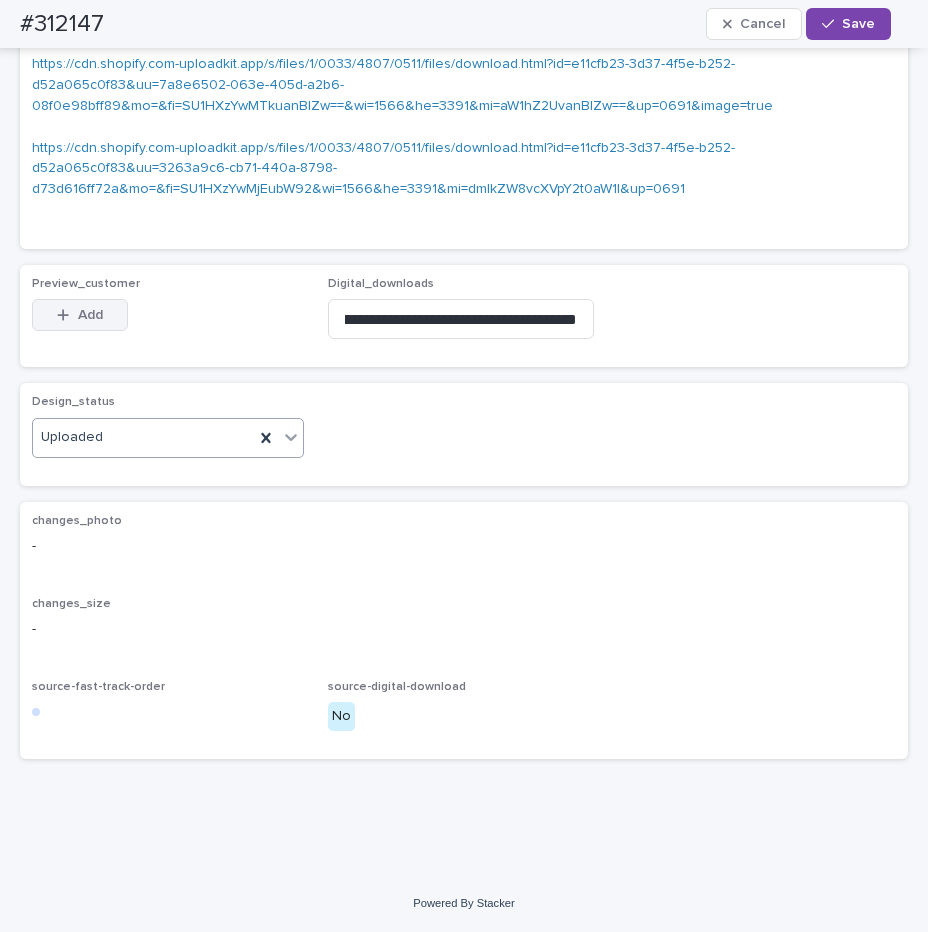 click on "Add" at bounding box center [80, 315] 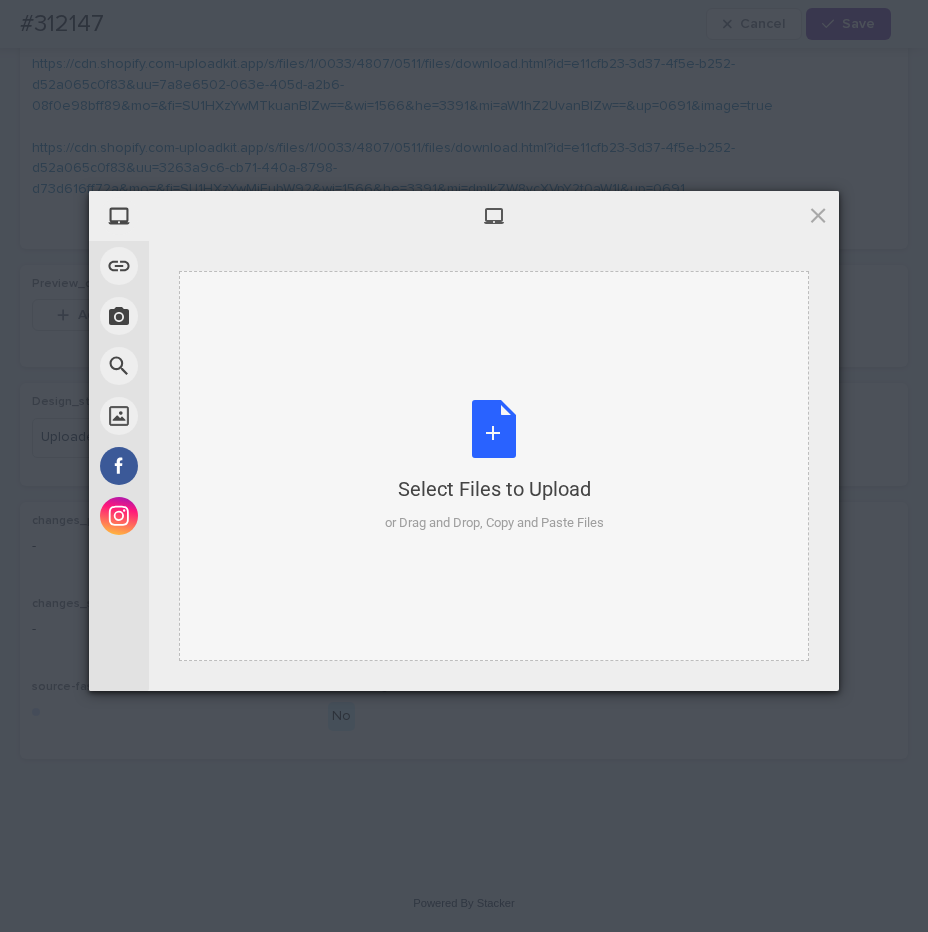 click on "Select Files to Upload
or Drag and Drop, Copy and Paste Files" at bounding box center [494, 466] 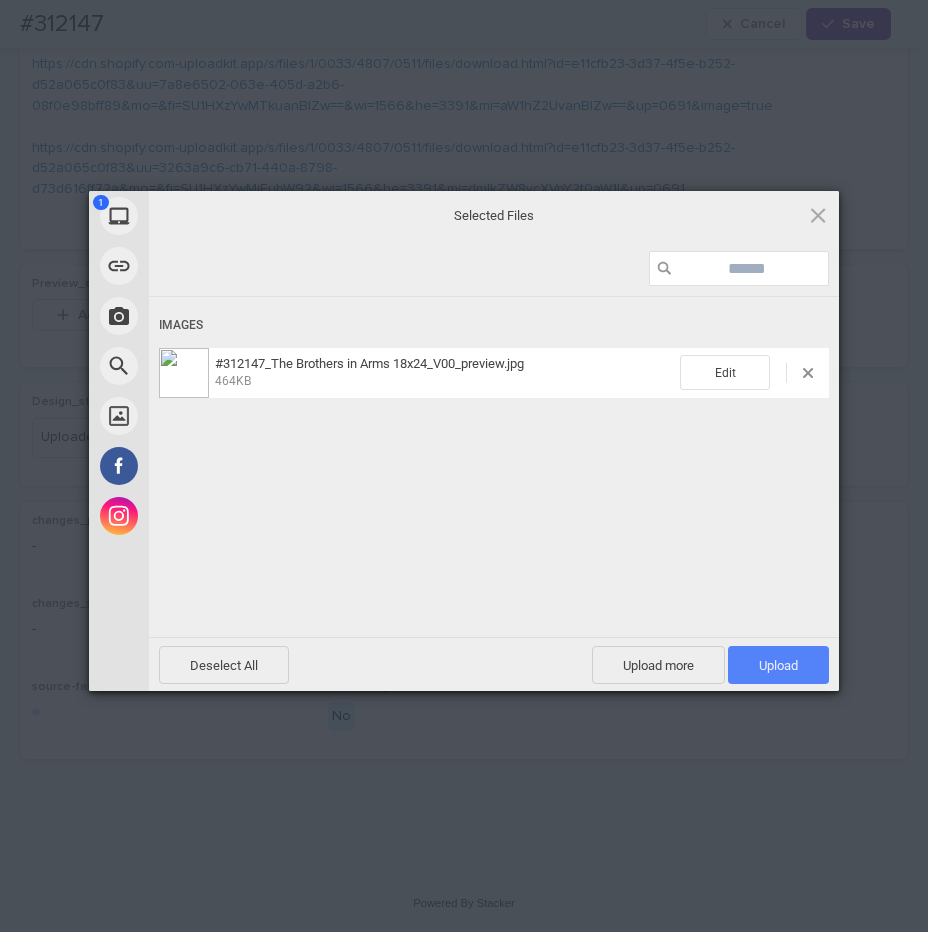 click on "Upload
1" at bounding box center (778, 665) 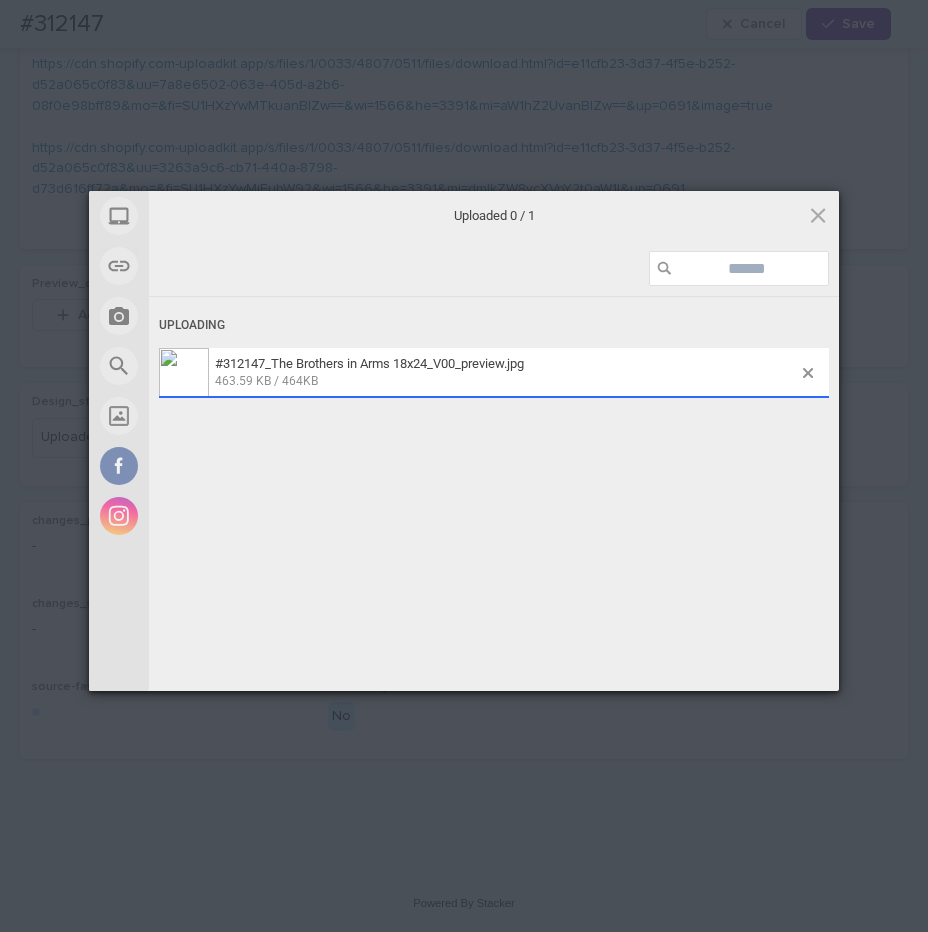 scroll, scrollTop: 0, scrollLeft: 341, axis: horizontal 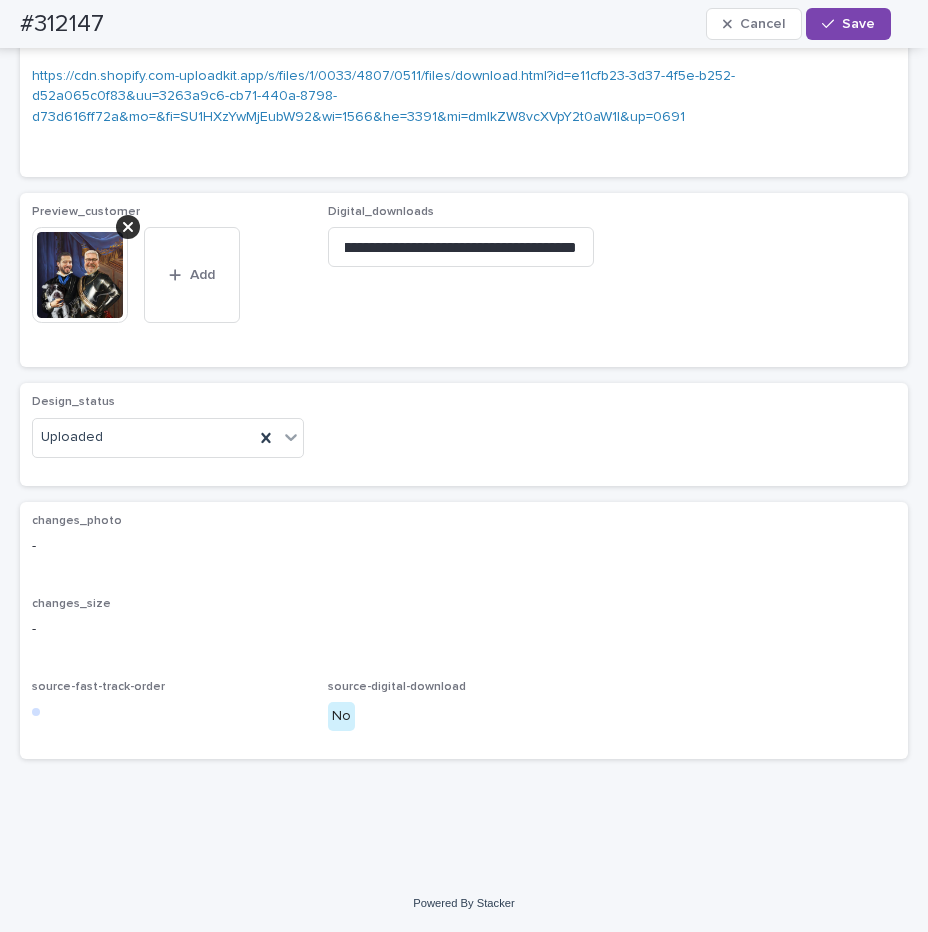 click on "Save" at bounding box center [858, 24] 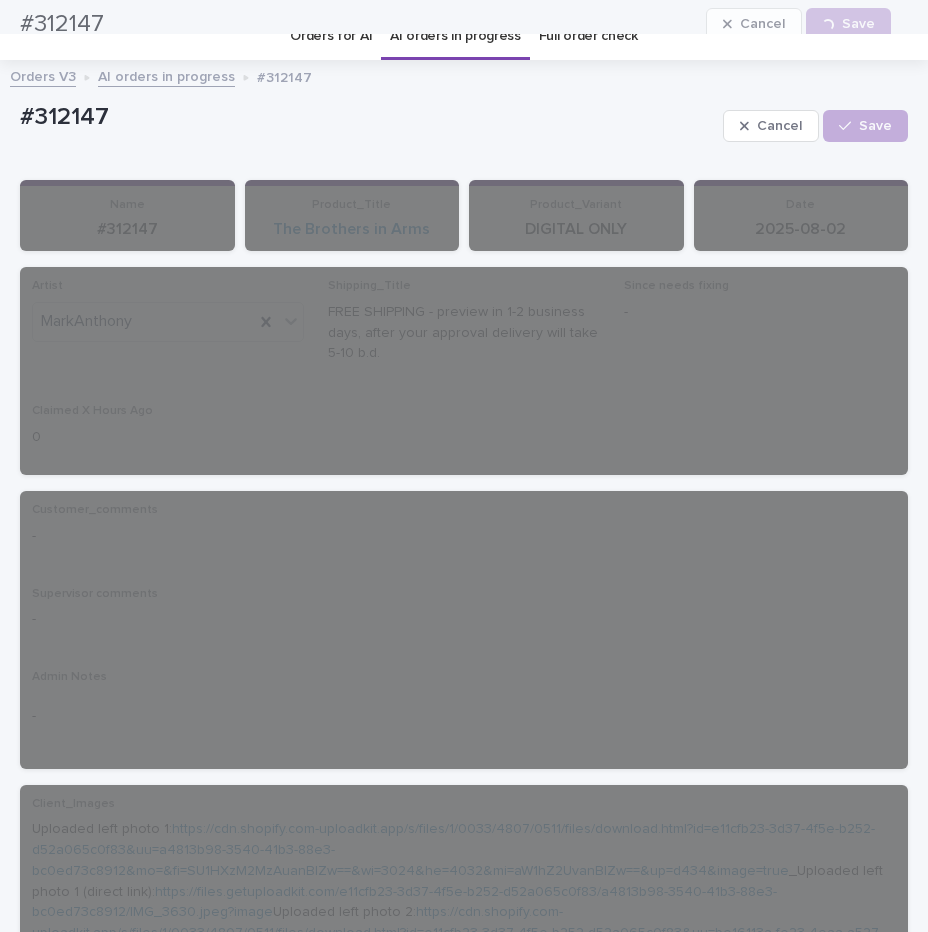 scroll, scrollTop: 0, scrollLeft: 0, axis: both 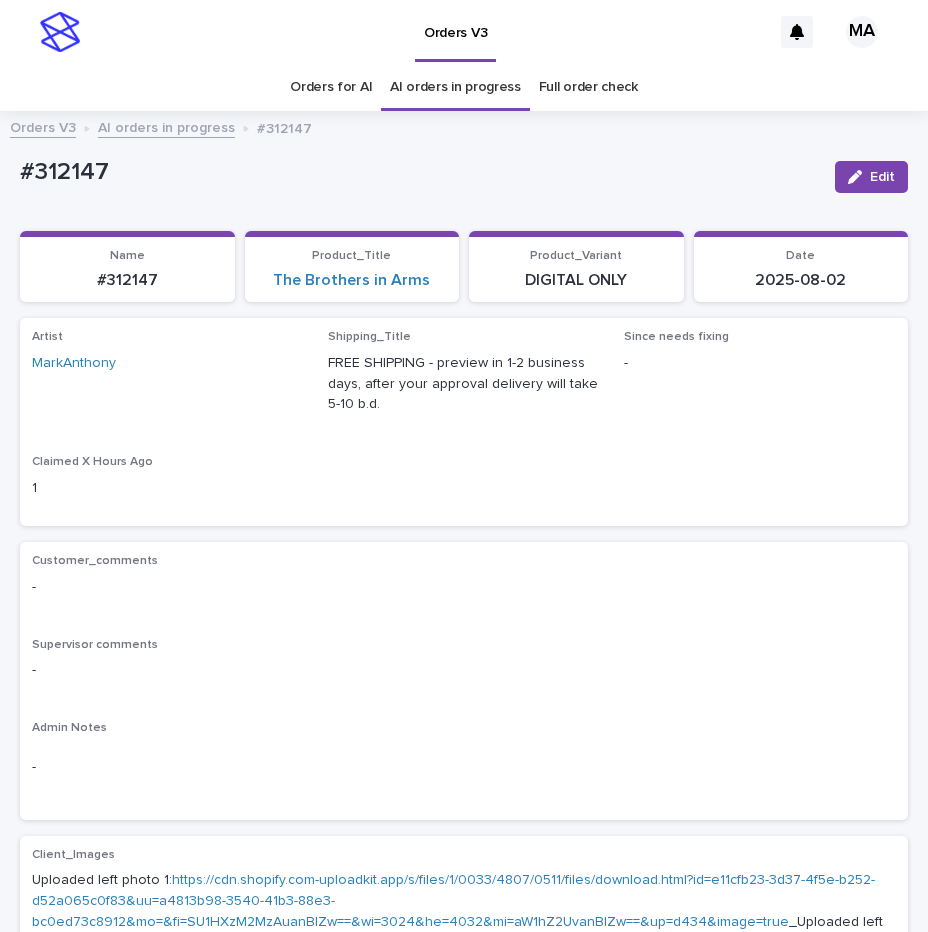 click on "AI orders in progress" at bounding box center (166, 126) 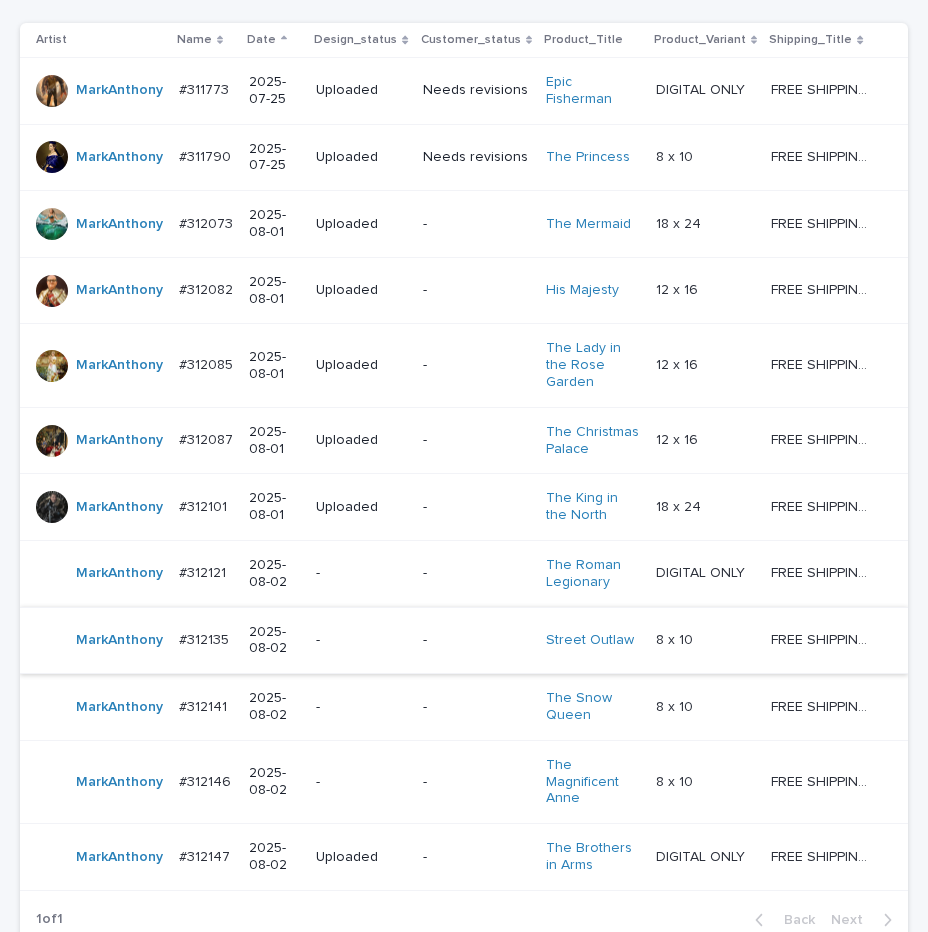 scroll, scrollTop: 420, scrollLeft: 0, axis: vertical 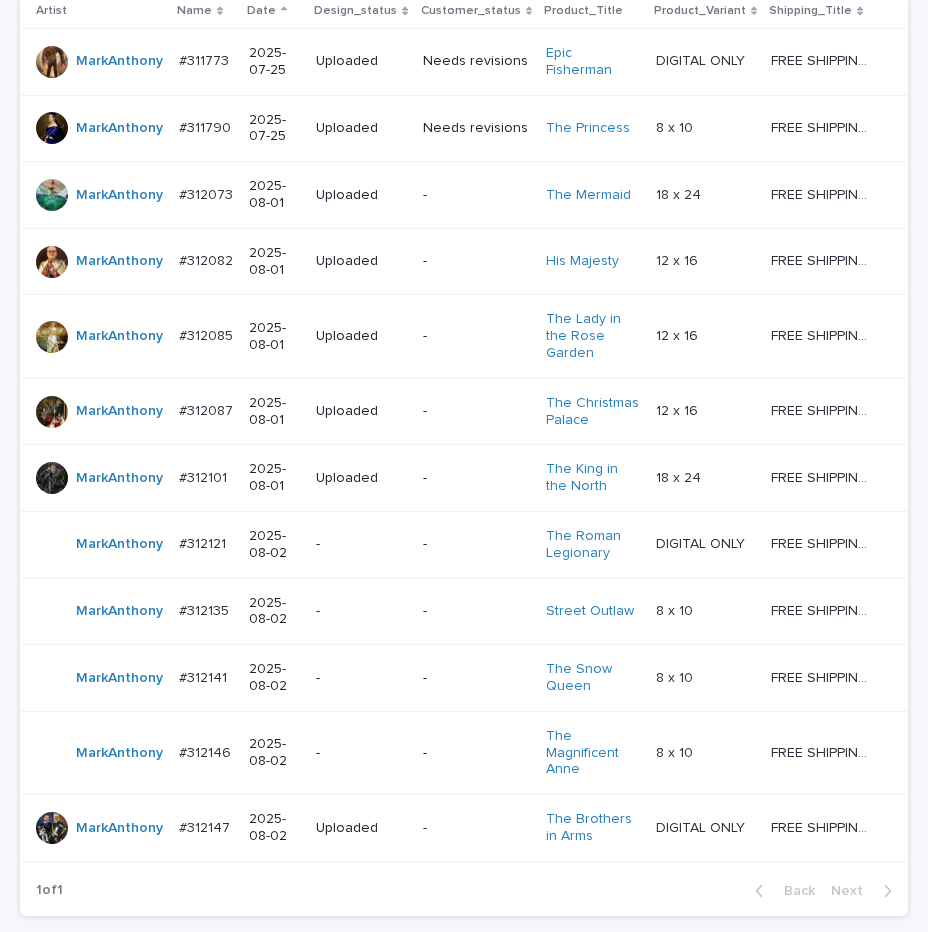 click on "-" at bounding box center (476, 544) 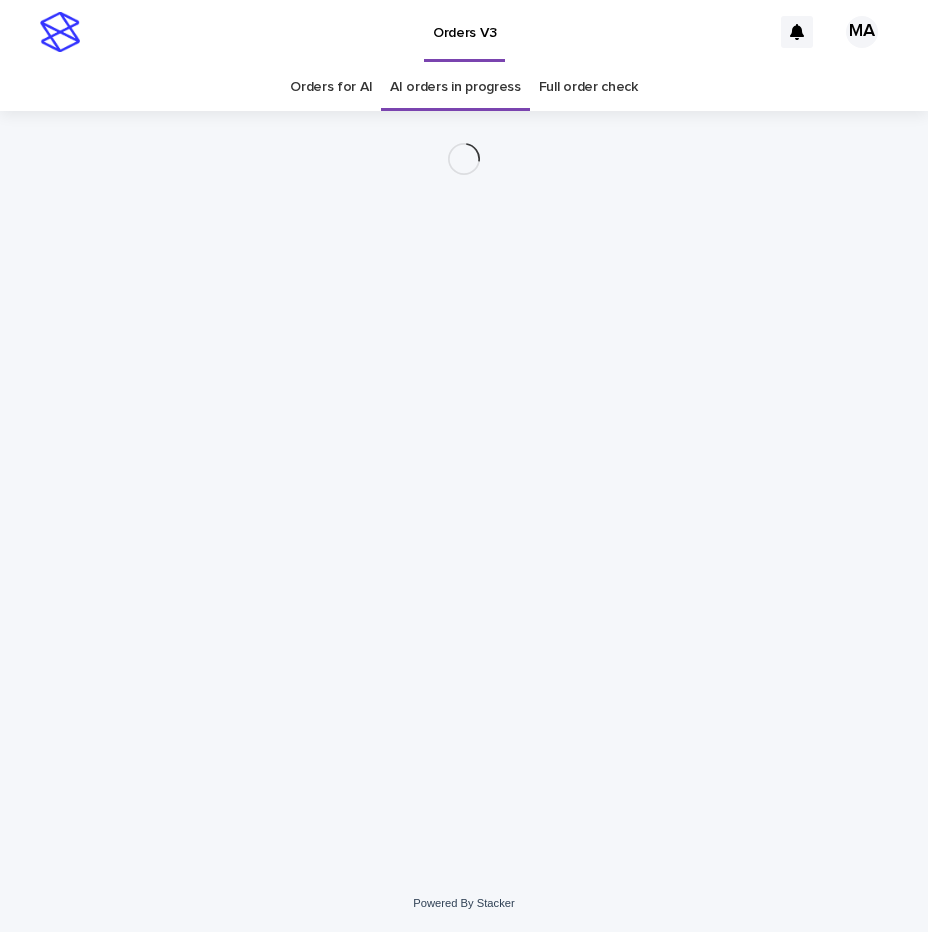 scroll, scrollTop: 0, scrollLeft: 0, axis: both 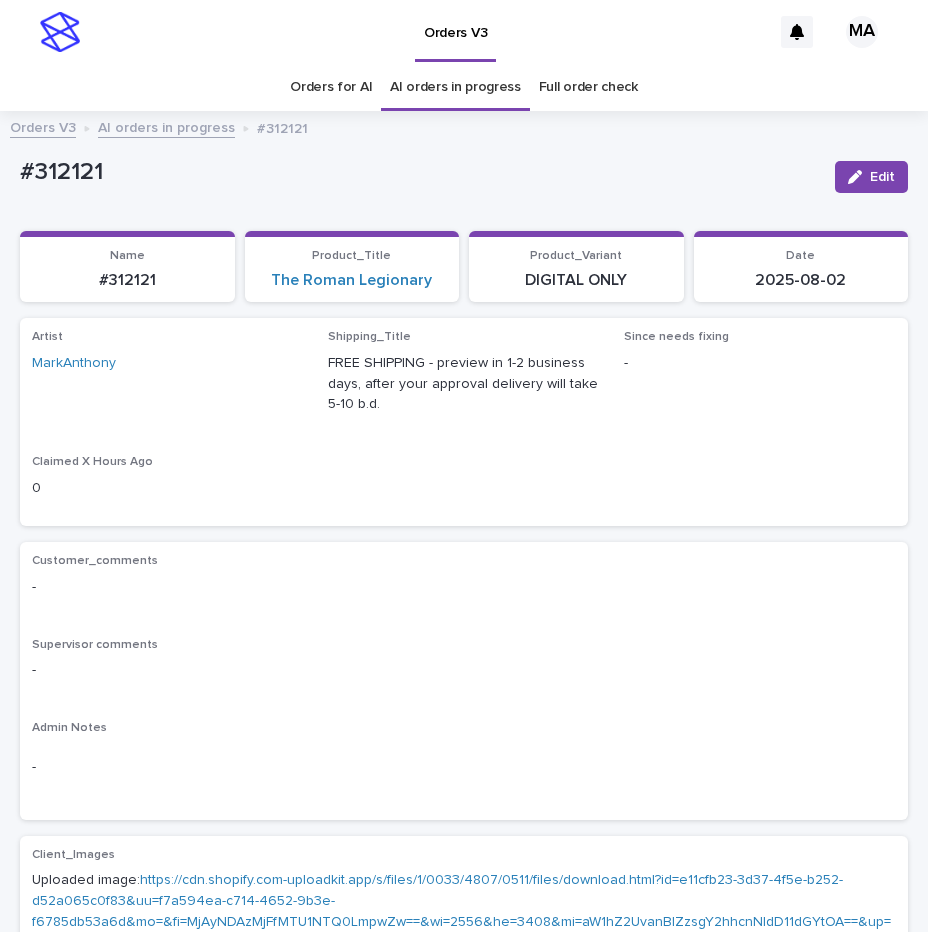 click on "Supervisor comments -" at bounding box center (464, 667) 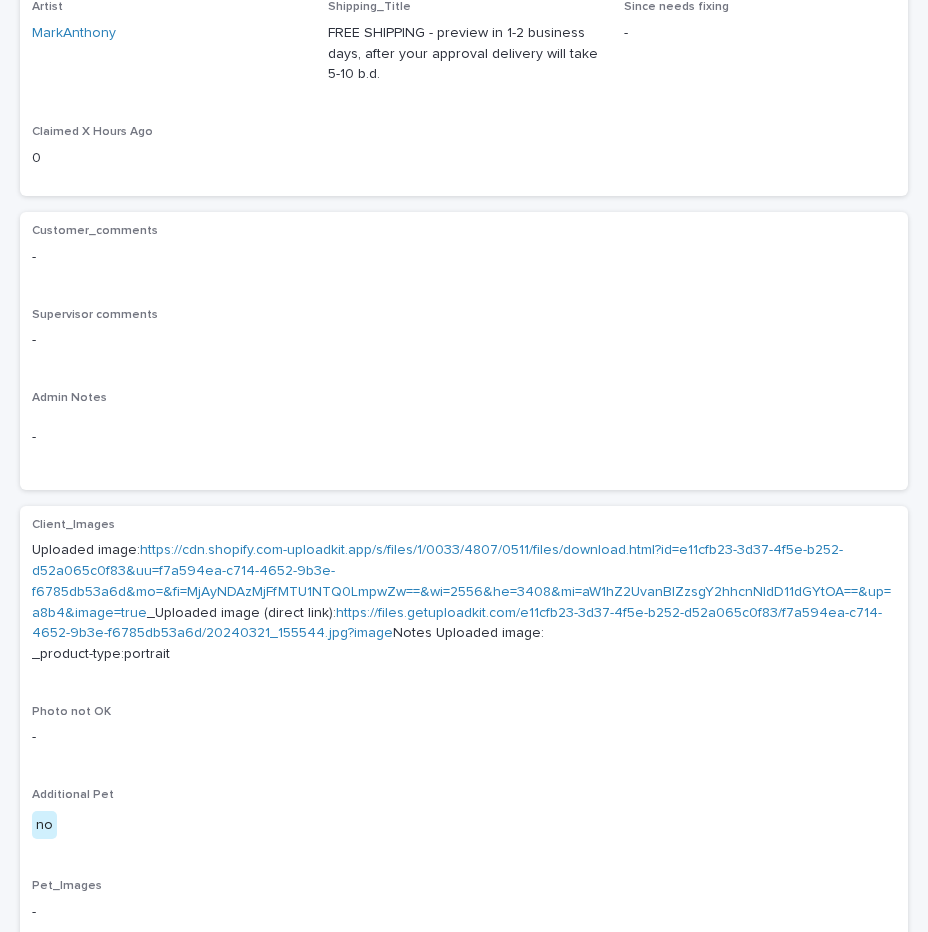 scroll, scrollTop: 336, scrollLeft: 0, axis: vertical 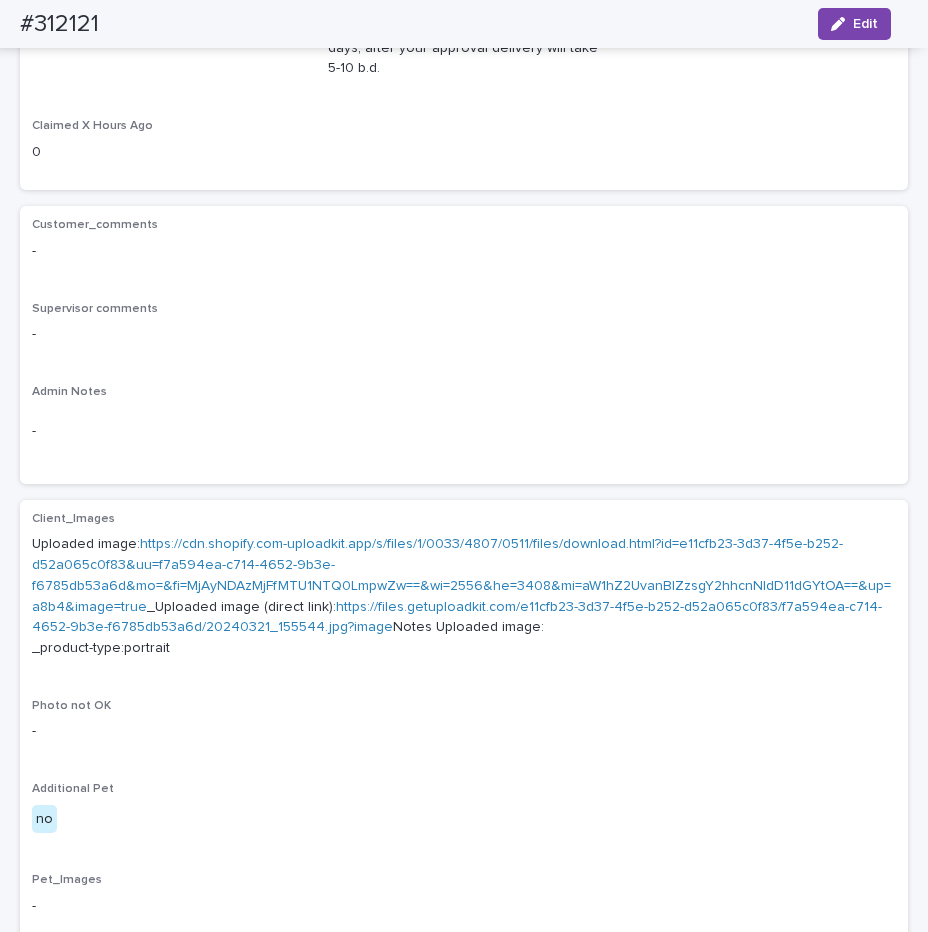 click on "https://cdn.shopify.com-uploadkit.app/s/files/1/0033/4807/0511/files/download.html?id=e11cfb23-3d37-4f5e-b252-d52a065c0f83&uu=f7a594ea-c714-4652-9b3e-f6785db53a6d&mo=&fi=MjAyNDAzMjFfMTU1NTQ0LmpwZw==&wi=2556&he=3408&mi=aW1hZ2UvanBlZzsgY2hhcnNldD11dGYtOA==&up=a8b4&image=true" at bounding box center (461, 575) 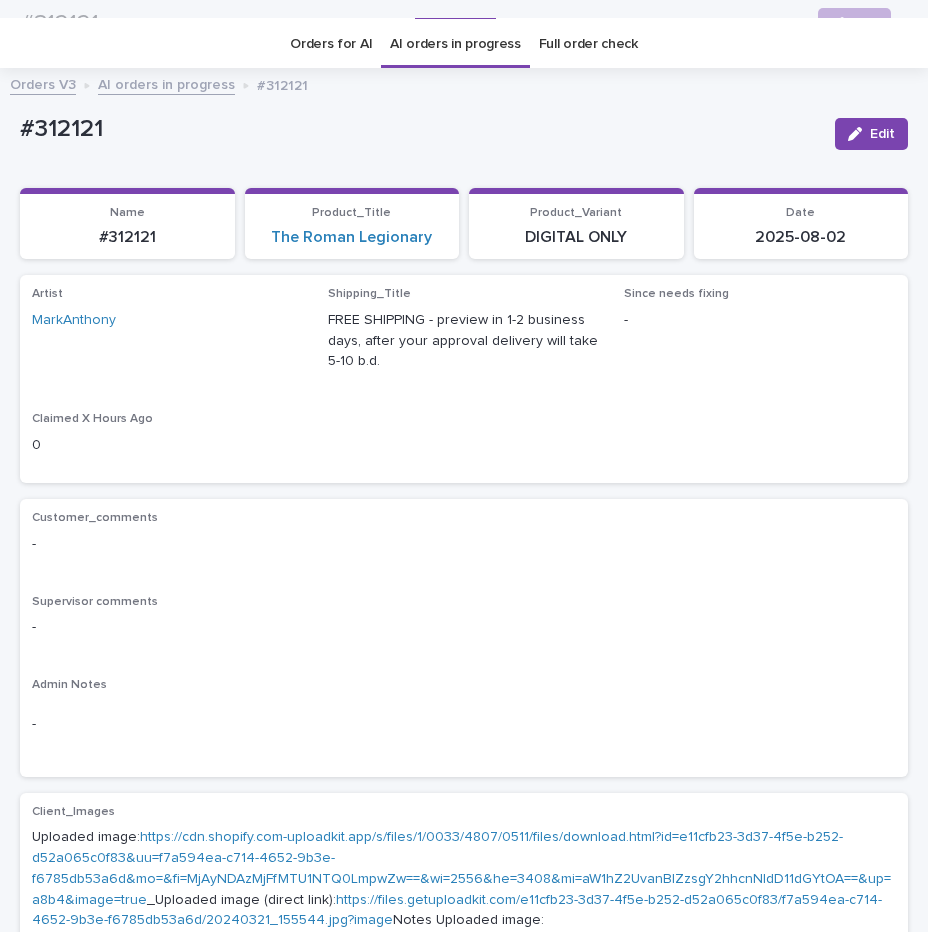 scroll, scrollTop: 0, scrollLeft: 0, axis: both 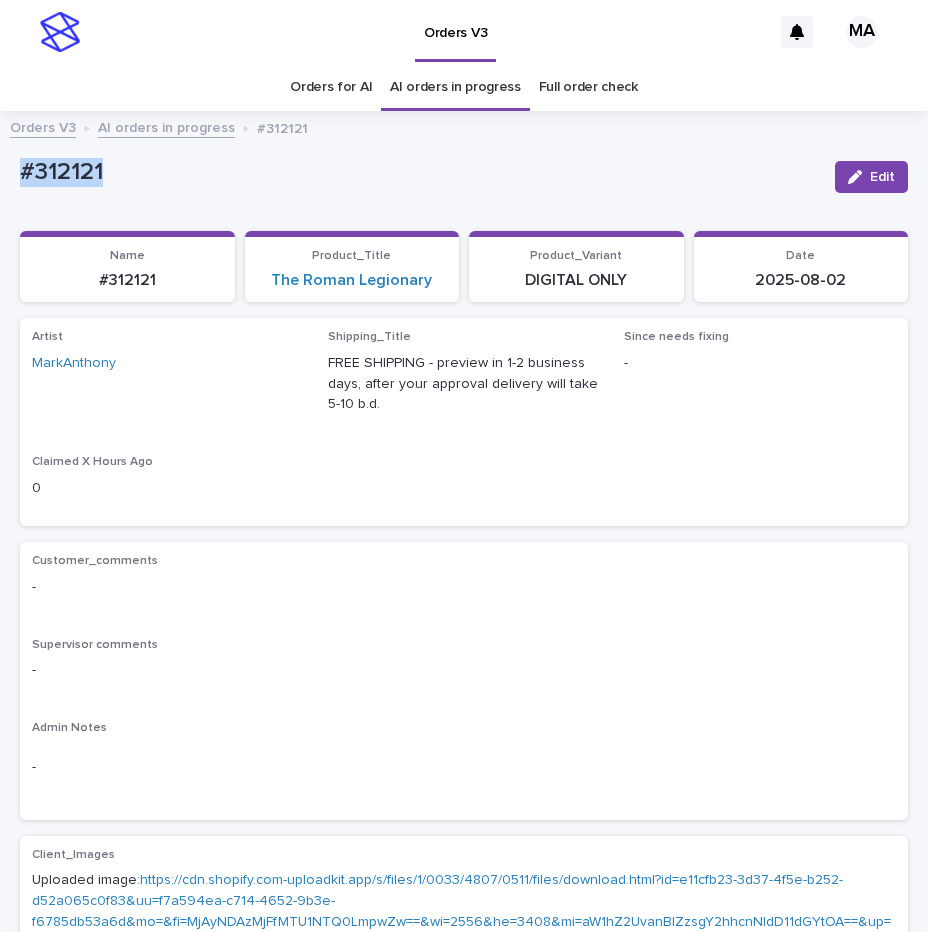 click on "#312121" at bounding box center [419, 170] 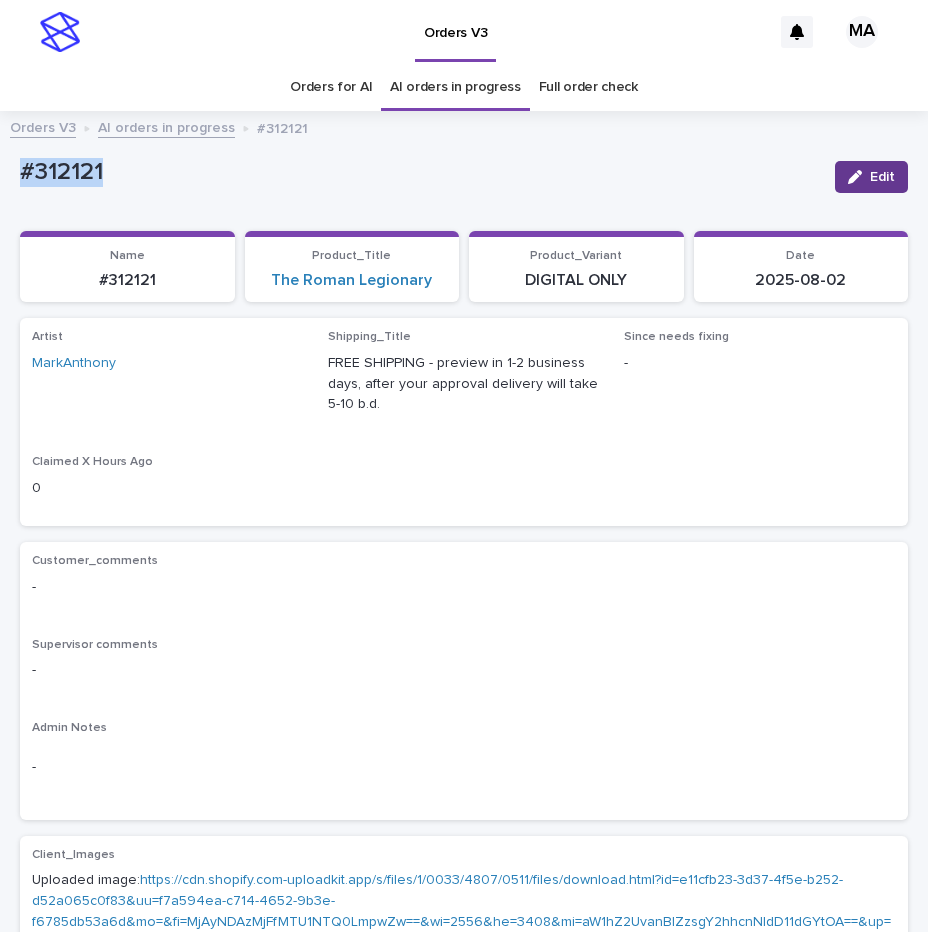 click 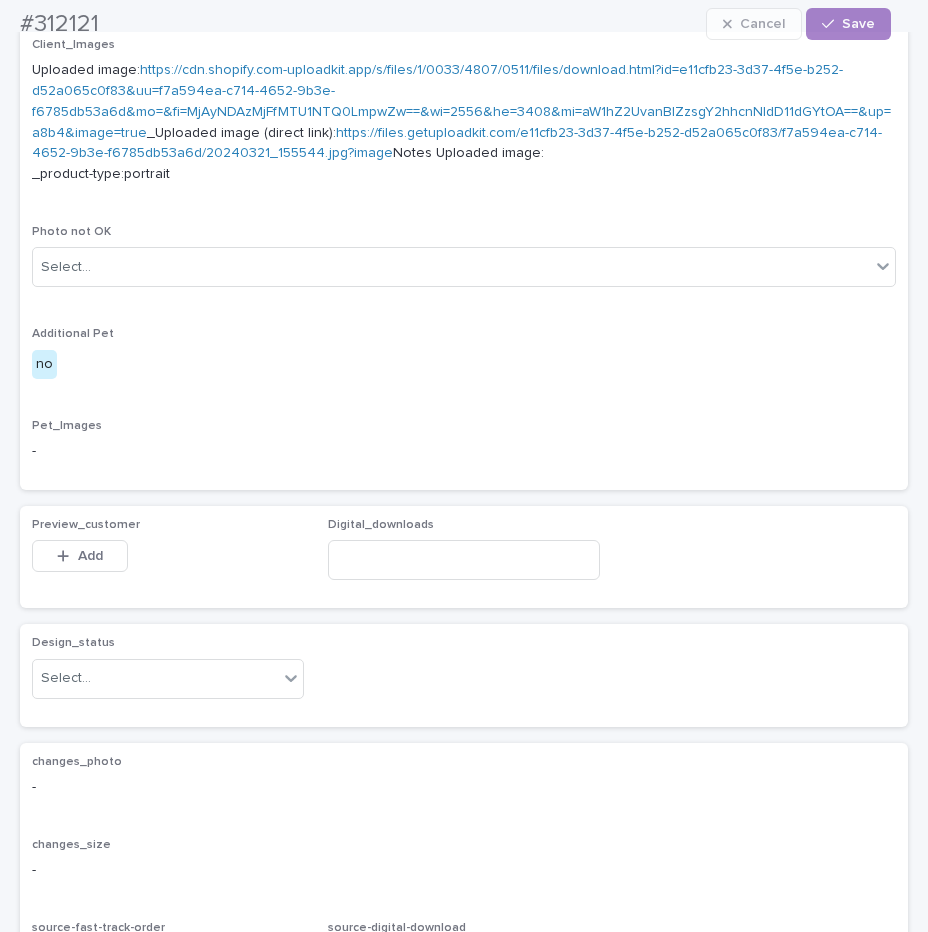 scroll, scrollTop: 840, scrollLeft: 0, axis: vertical 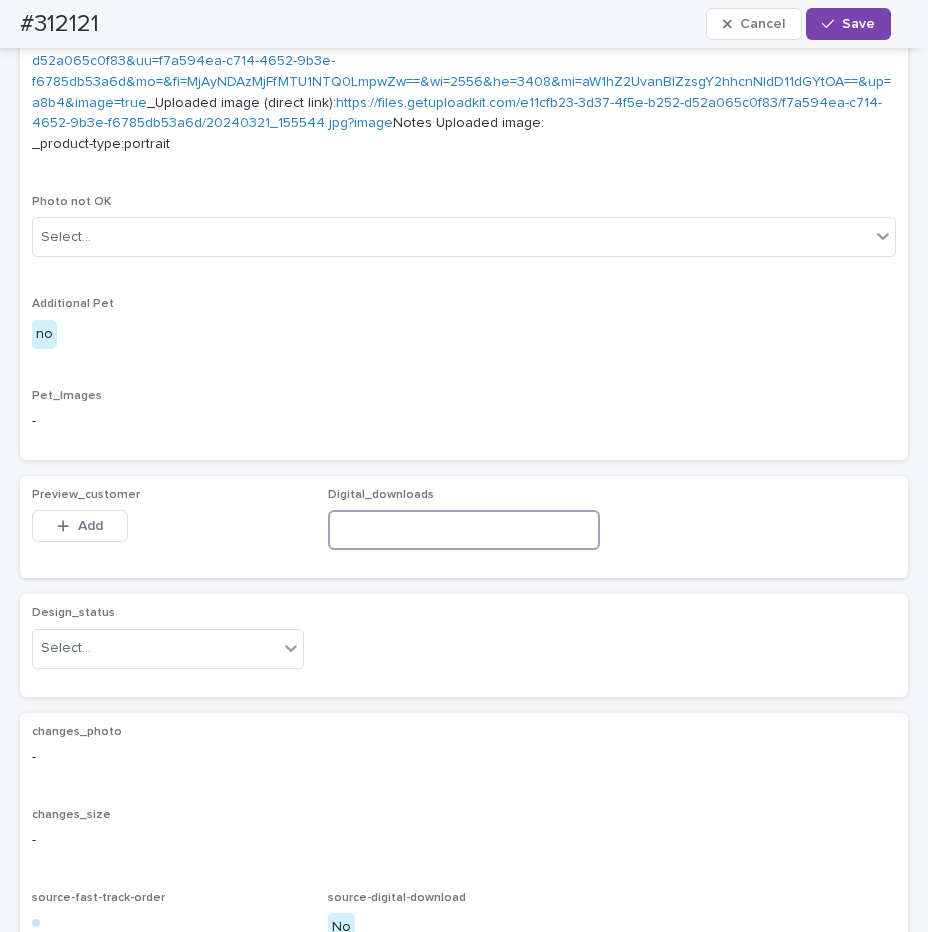 click at bounding box center [464, 530] 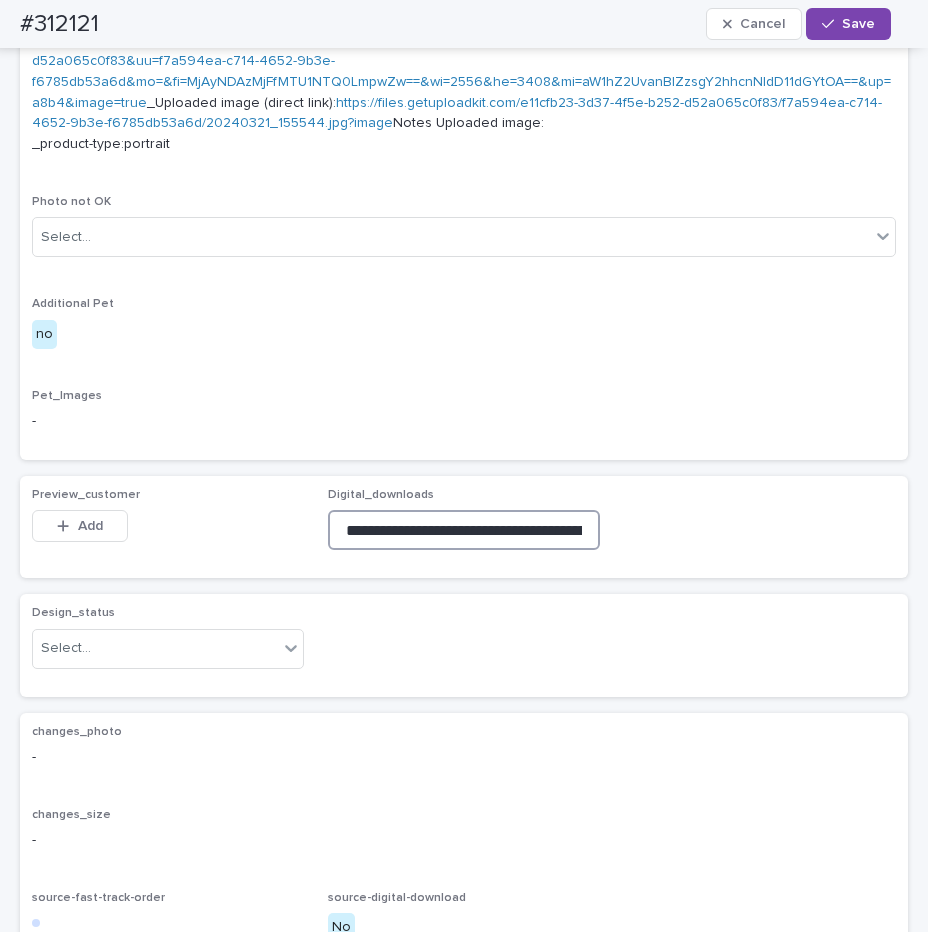 scroll, scrollTop: 0, scrollLeft: 343, axis: horizontal 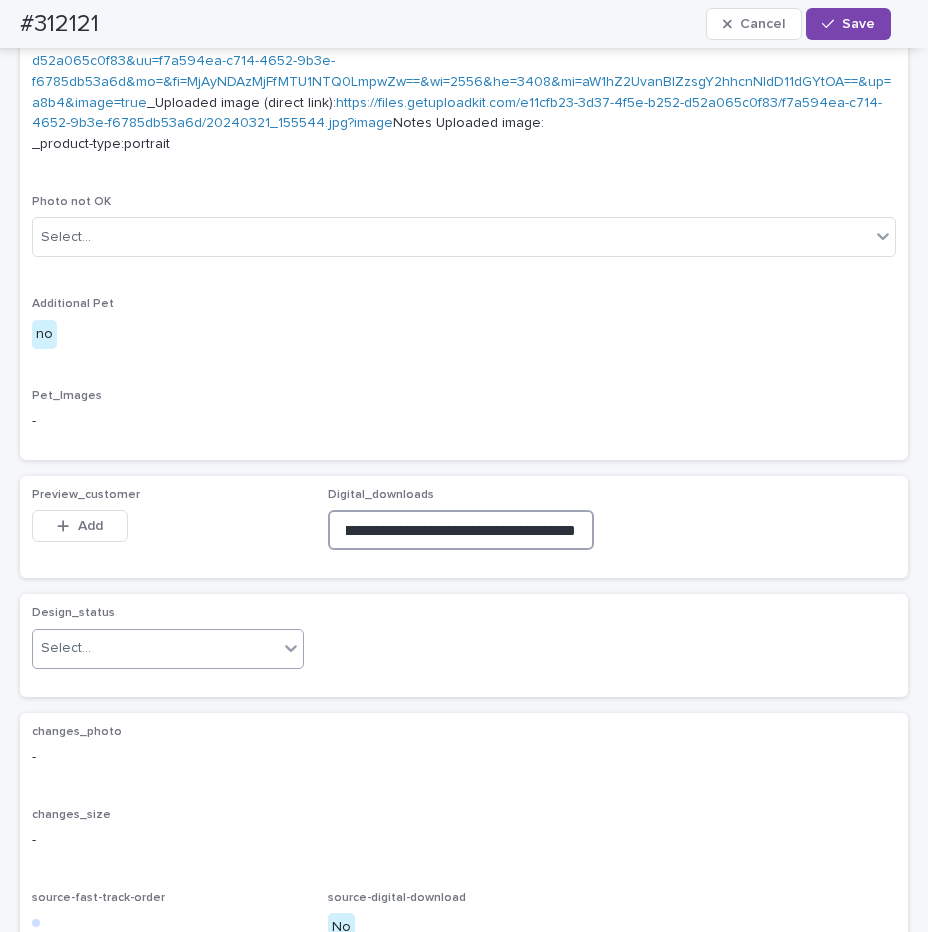 type on "**********" 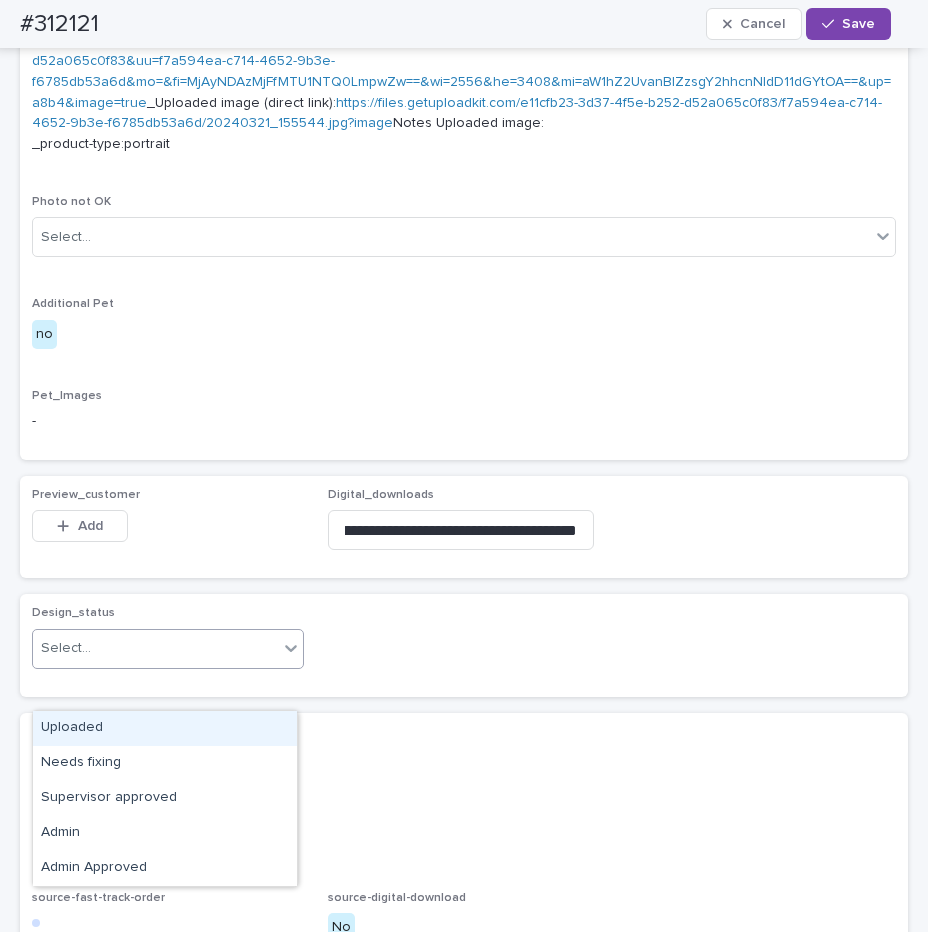 scroll, scrollTop: 0, scrollLeft: 341, axis: horizontal 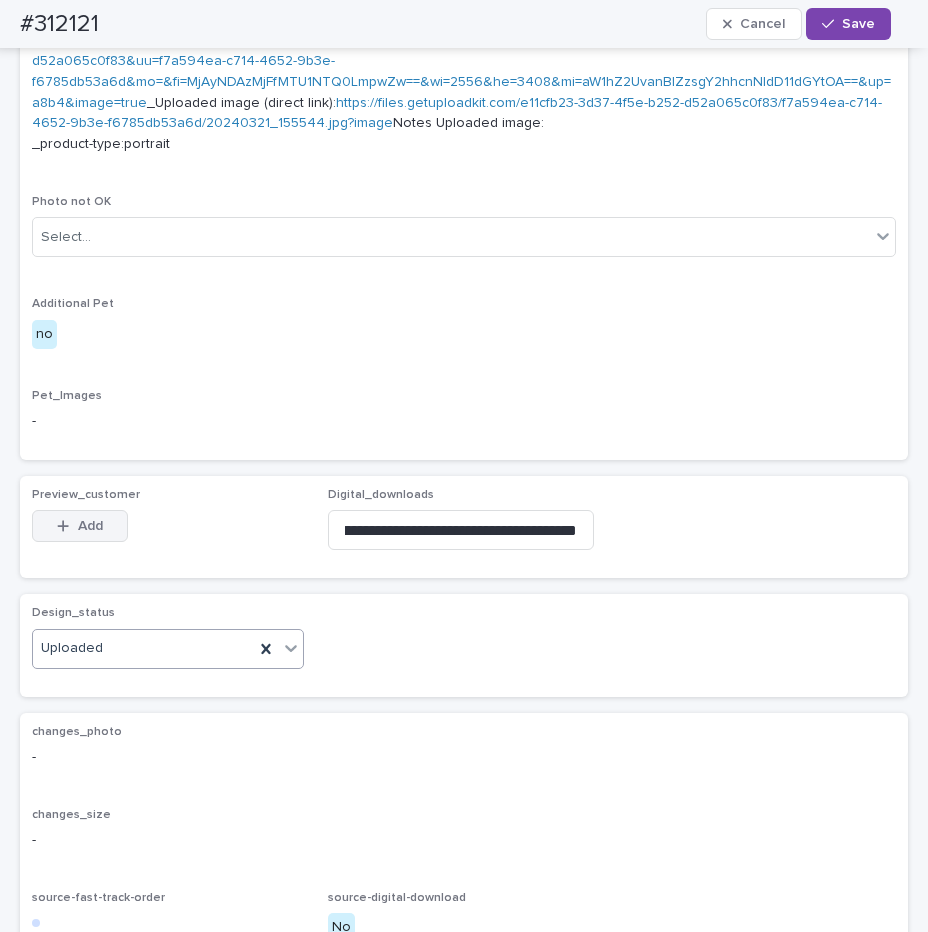click on "Add" at bounding box center [80, 526] 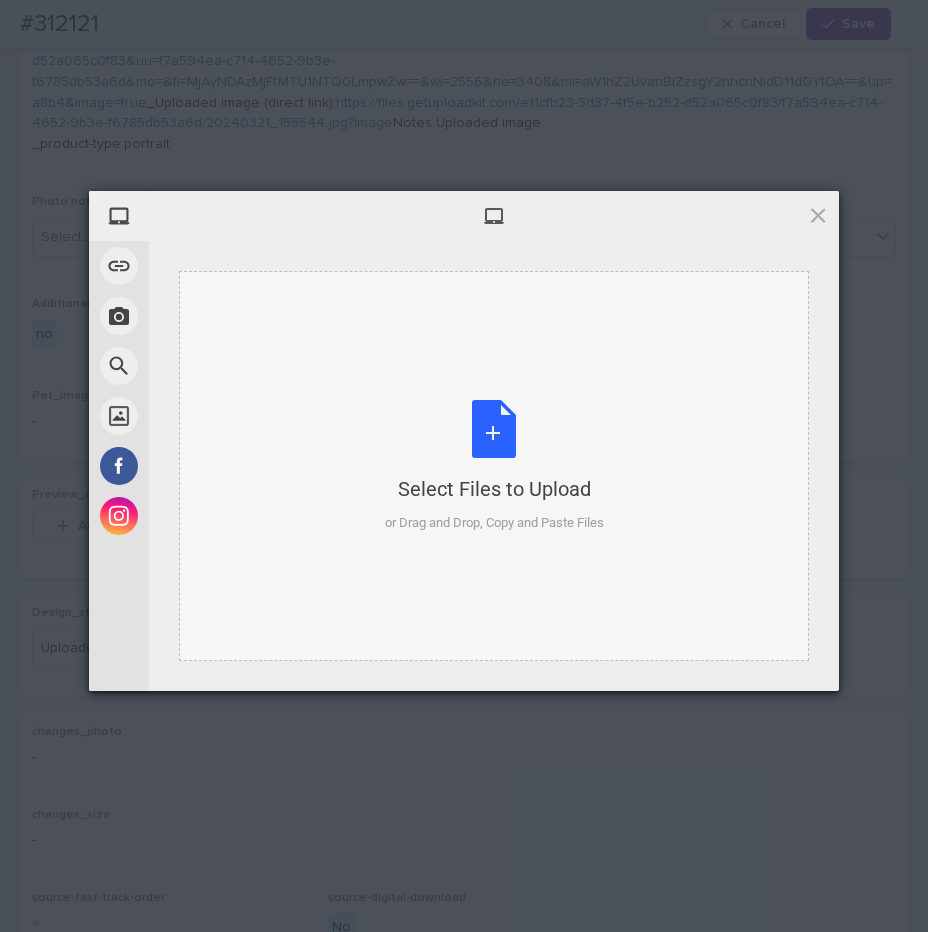 click on "Select Files to Upload
or Drag and Drop, Copy and Paste Files" at bounding box center (494, 466) 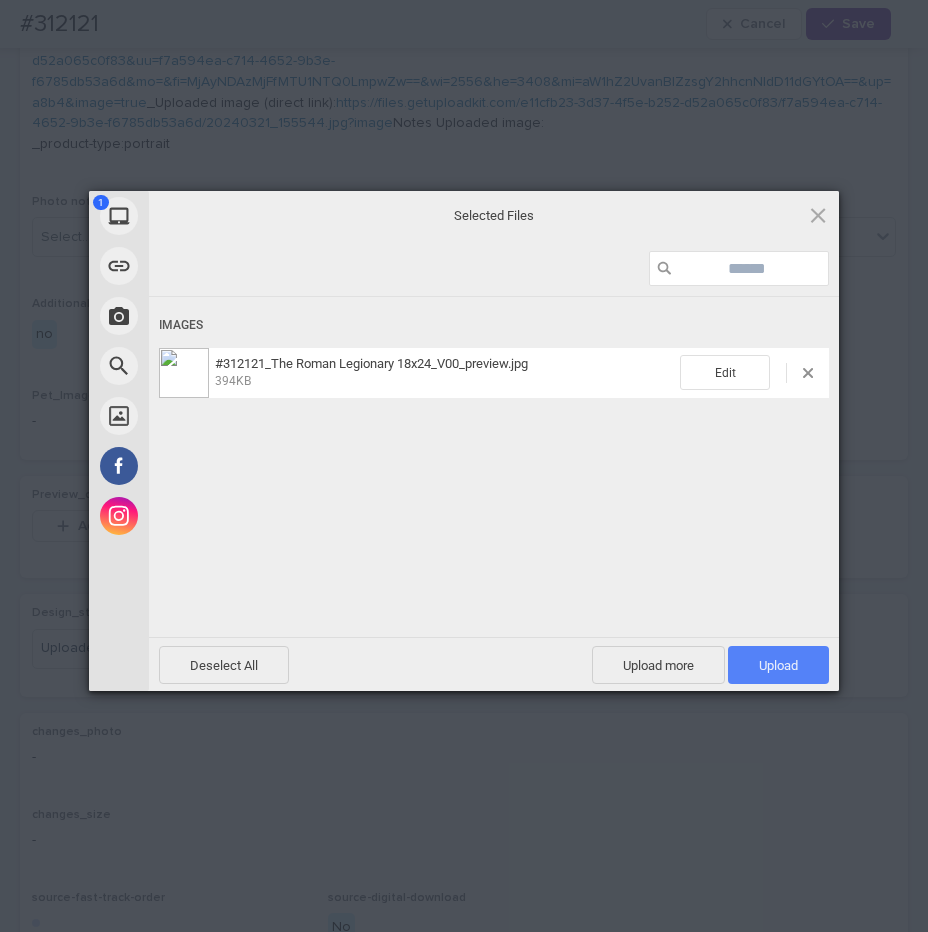 click on "Upload
1" at bounding box center [778, 665] 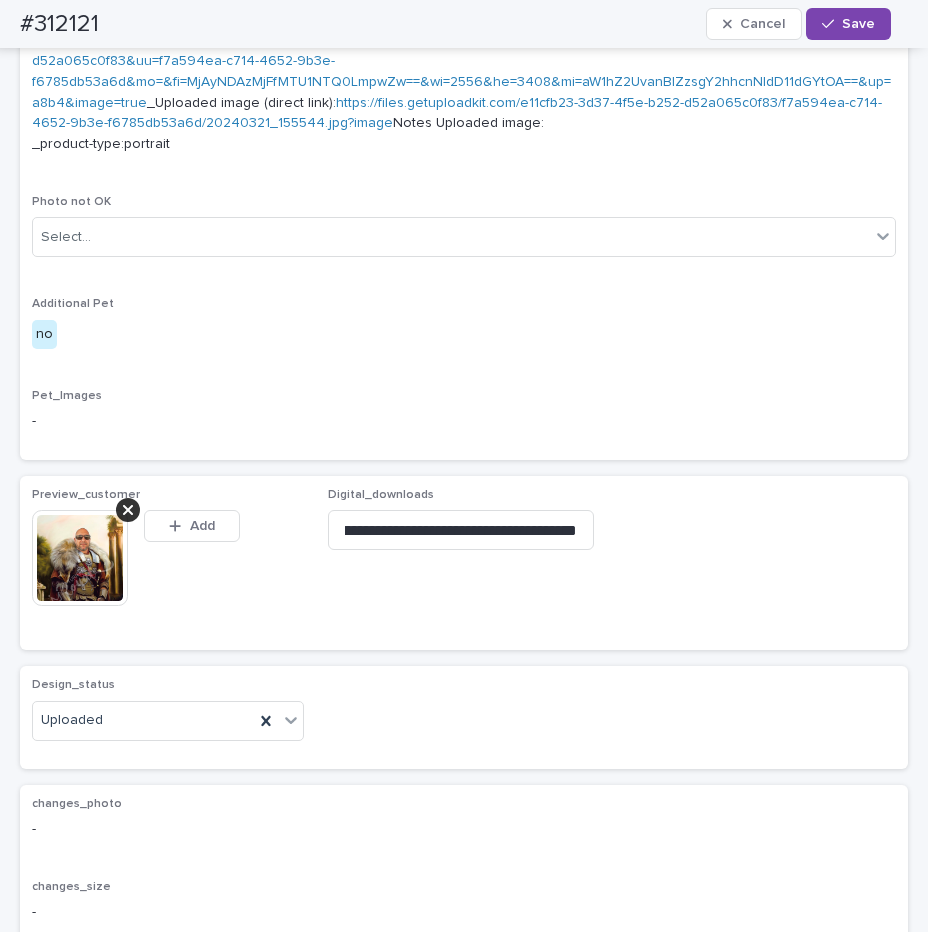 scroll, scrollTop: 0, scrollLeft: 341, axis: horizontal 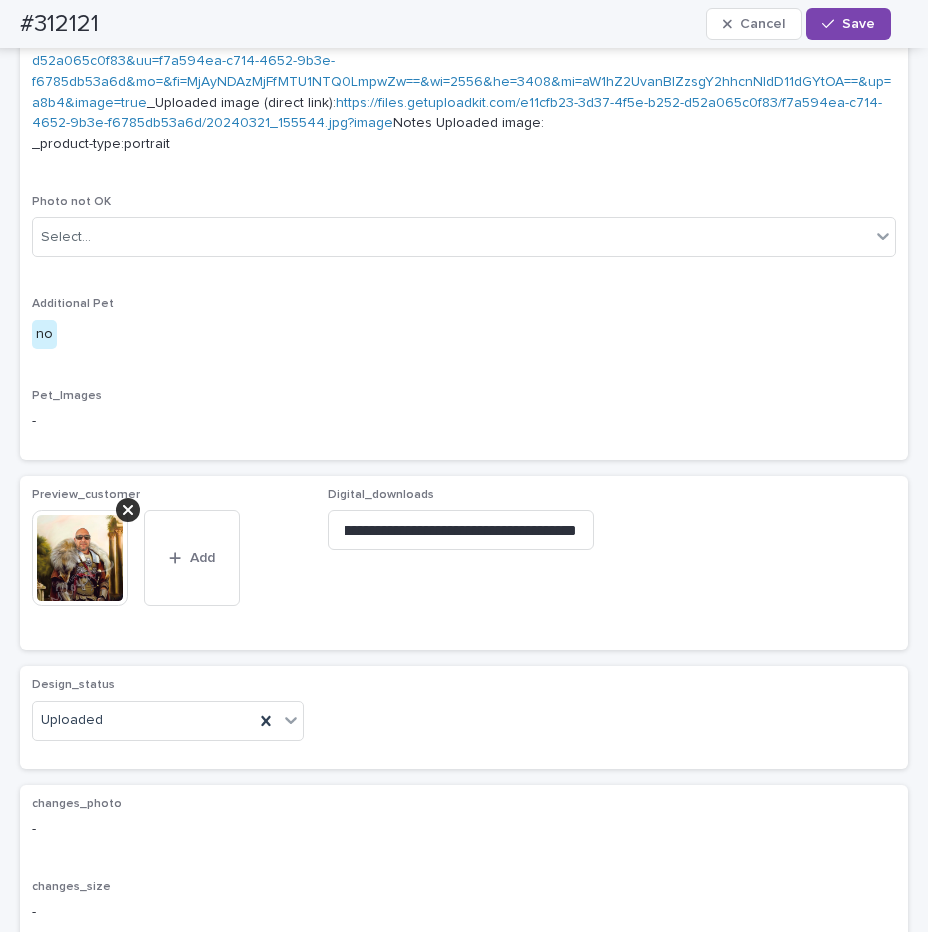 click on "Save" at bounding box center (848, 24) 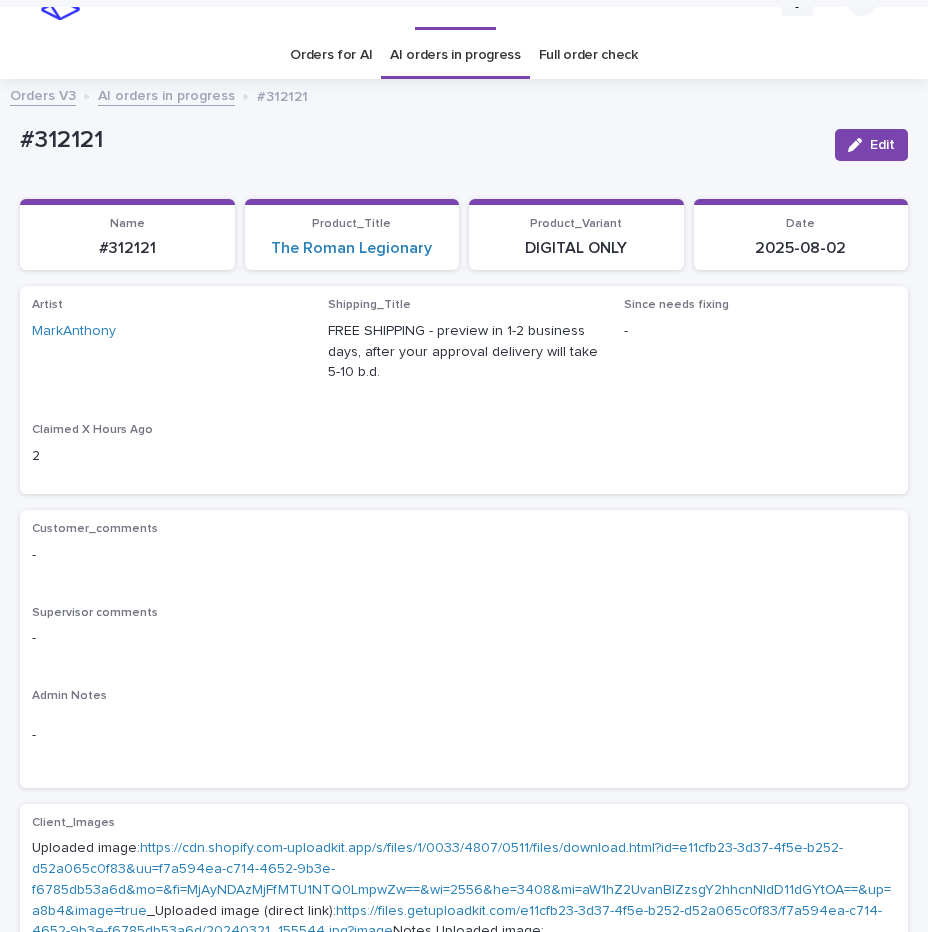 scroll, scrollTop: 0, scrollLeft: 0, axis: both 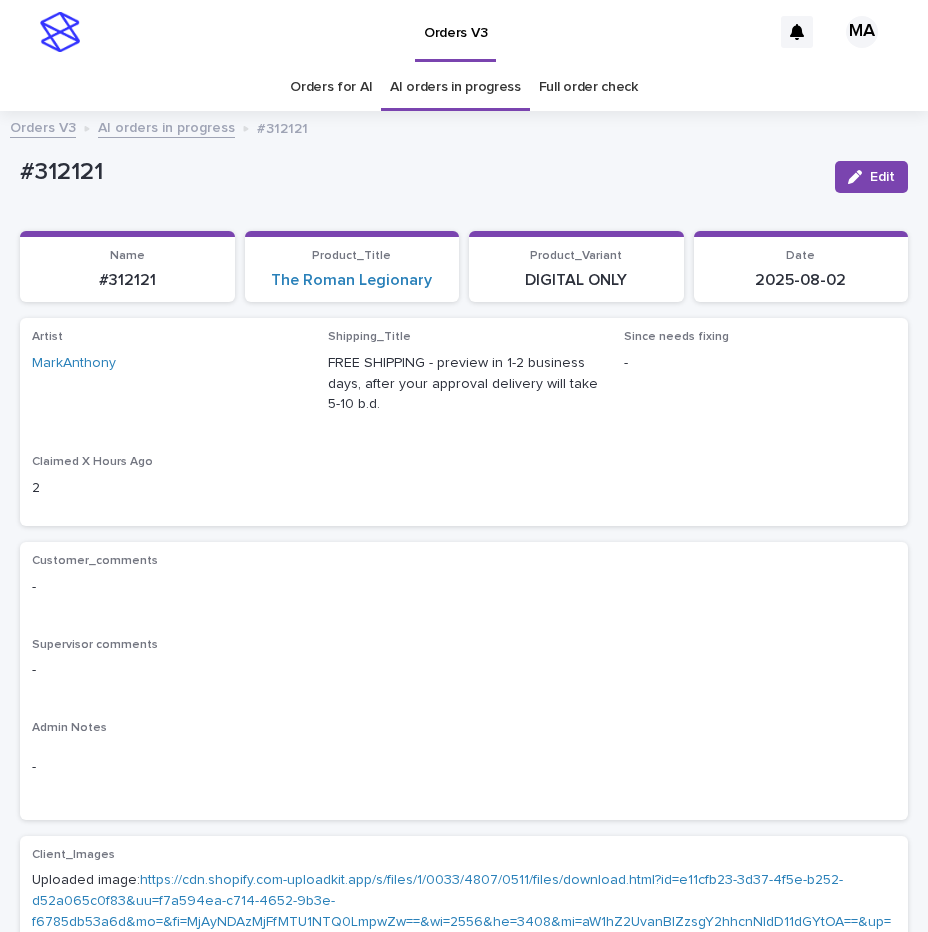 click on "Orders V3 AI orders in progress #312121" at bounding box center [464, 129] 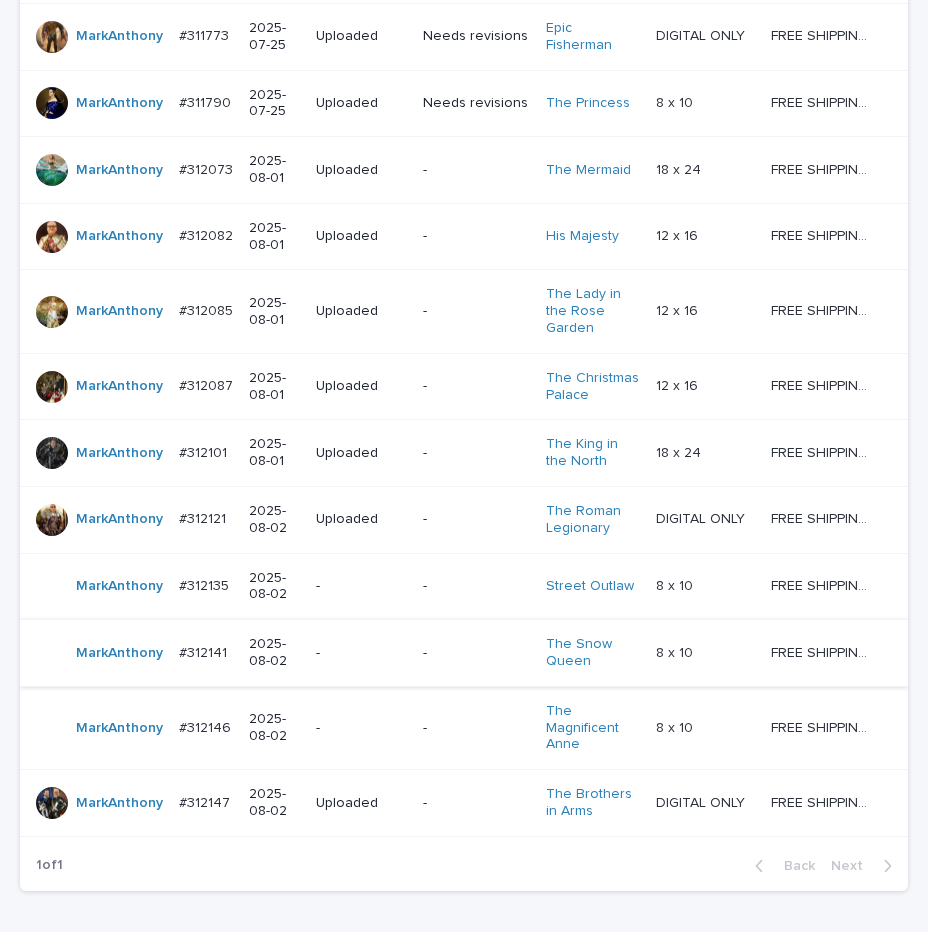 scroll, scrollTop: 526, scrollLeft: 0, axis: vertical 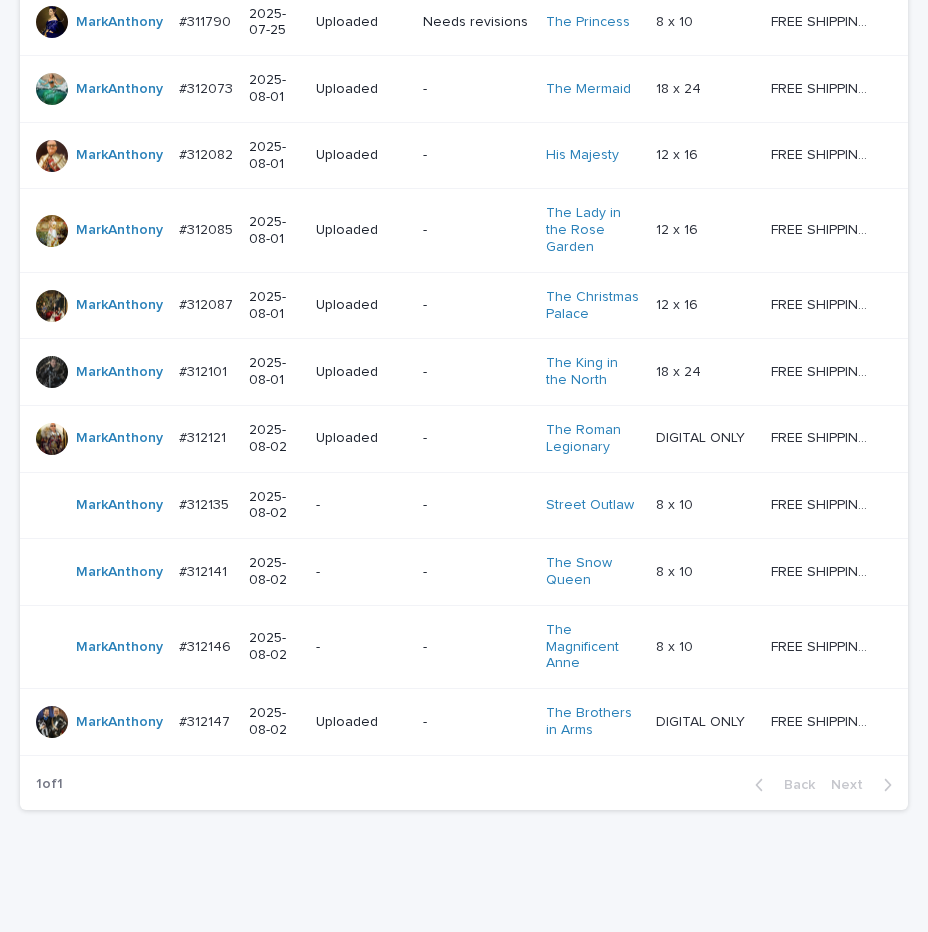 click on "-" at bounding box center [361, 505] 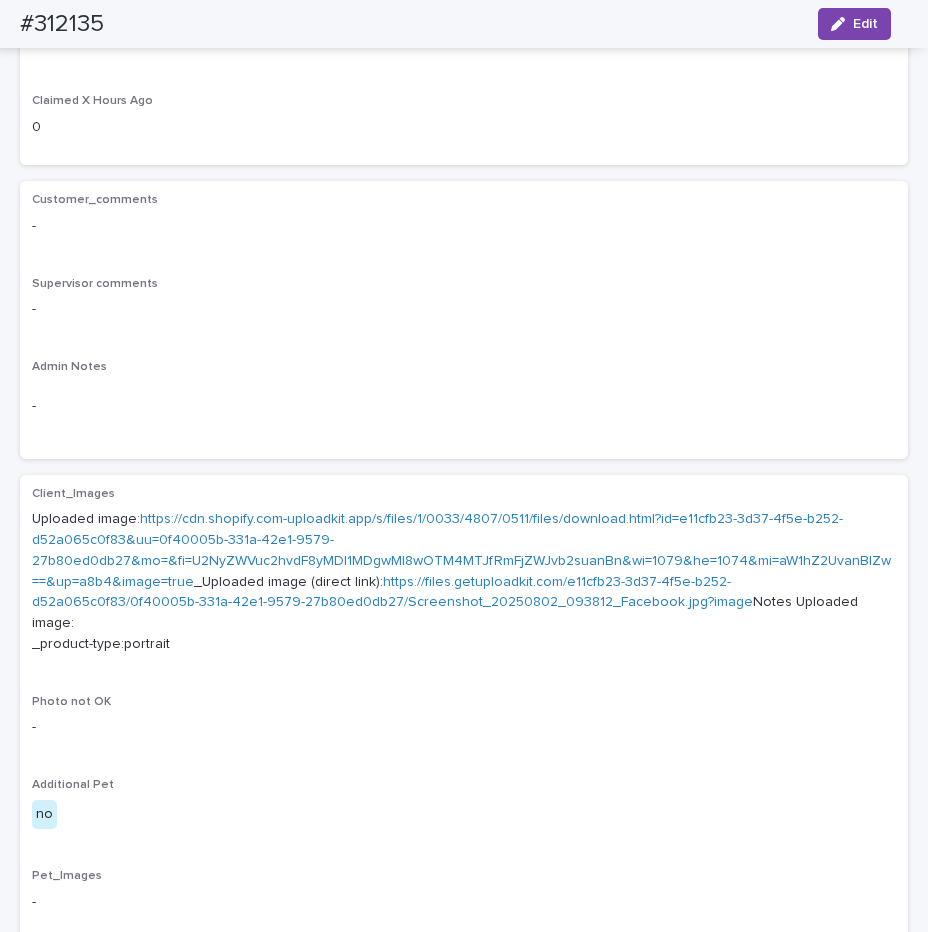 scroll, scrollTop: 252, scrollLeft: 0, axis: vertical 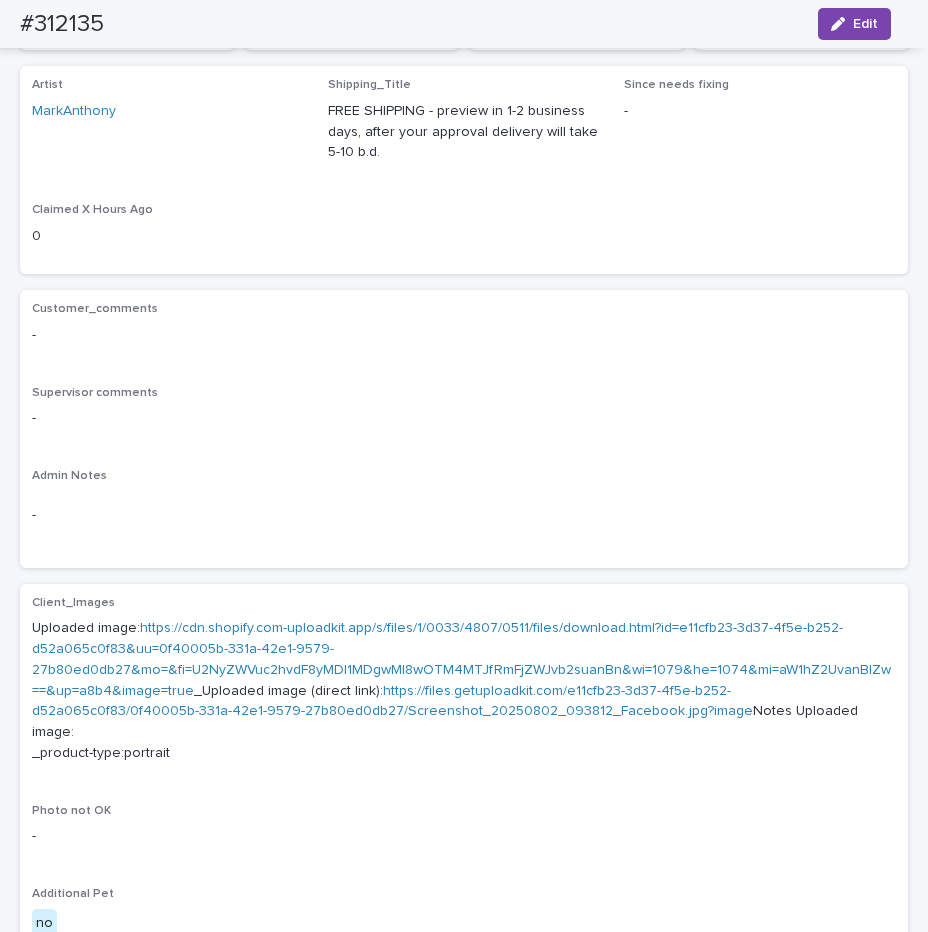 click on "https://cdn.shopify.com-uploadkit.app/s/files/1/0033/4807/0511/files/download.html?id=e11cfb23-3d37-4f5e-b252-d52a065c0f83&uu=0f40005b-331a-42e1-9579-27b80ed0db27&mo=&fi=U2NyZWVuc2hvdF8yMDI1MDgwMl8wOTM4MTJfRmFjZWJvb2suanBn&wi=1079&he=1074&mi=aW1hZ2UvanBlZw==&up=a8b4&image=true" at bounding box center (461, 659) 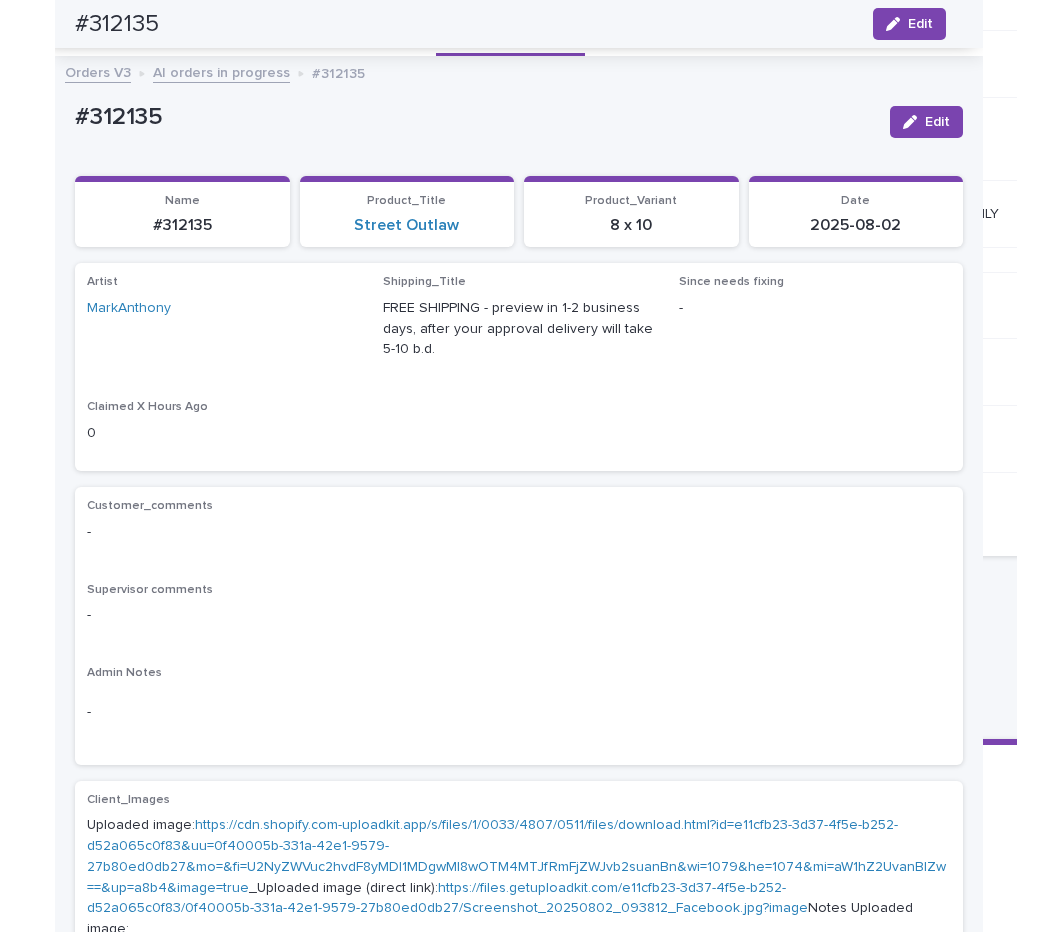 scroll, scrollTop: 0, scrollLeft: 0, axis: both 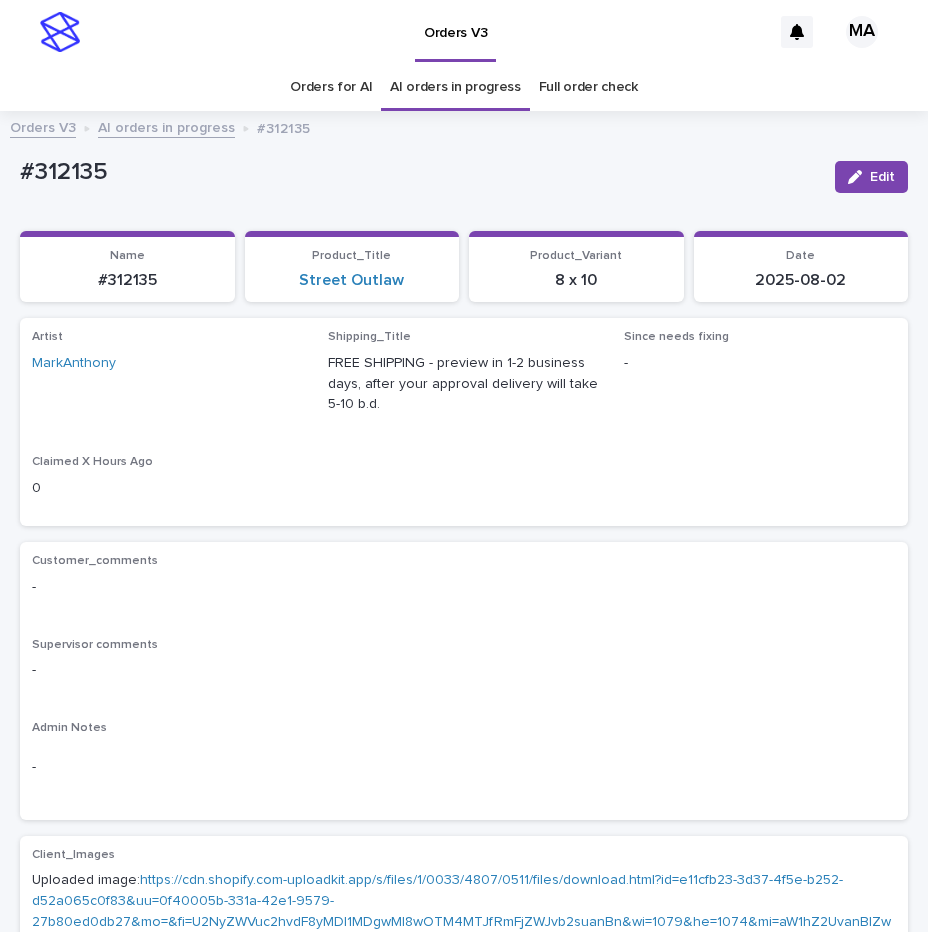 click on "#312135 Edit" at bounding box center (464, 177) 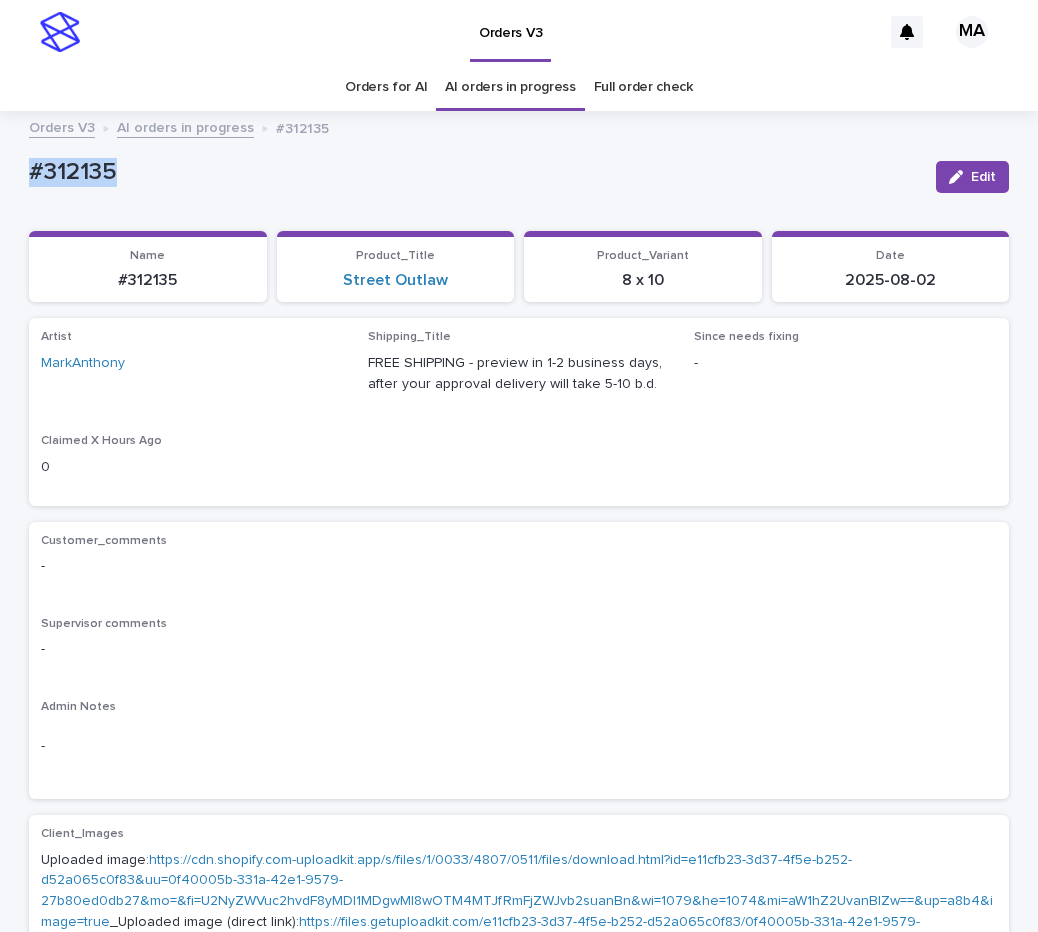 drag, startPoint x: 138, startPoint y: 180, endPoint x: 0, endPoint y: 180, distance: 138 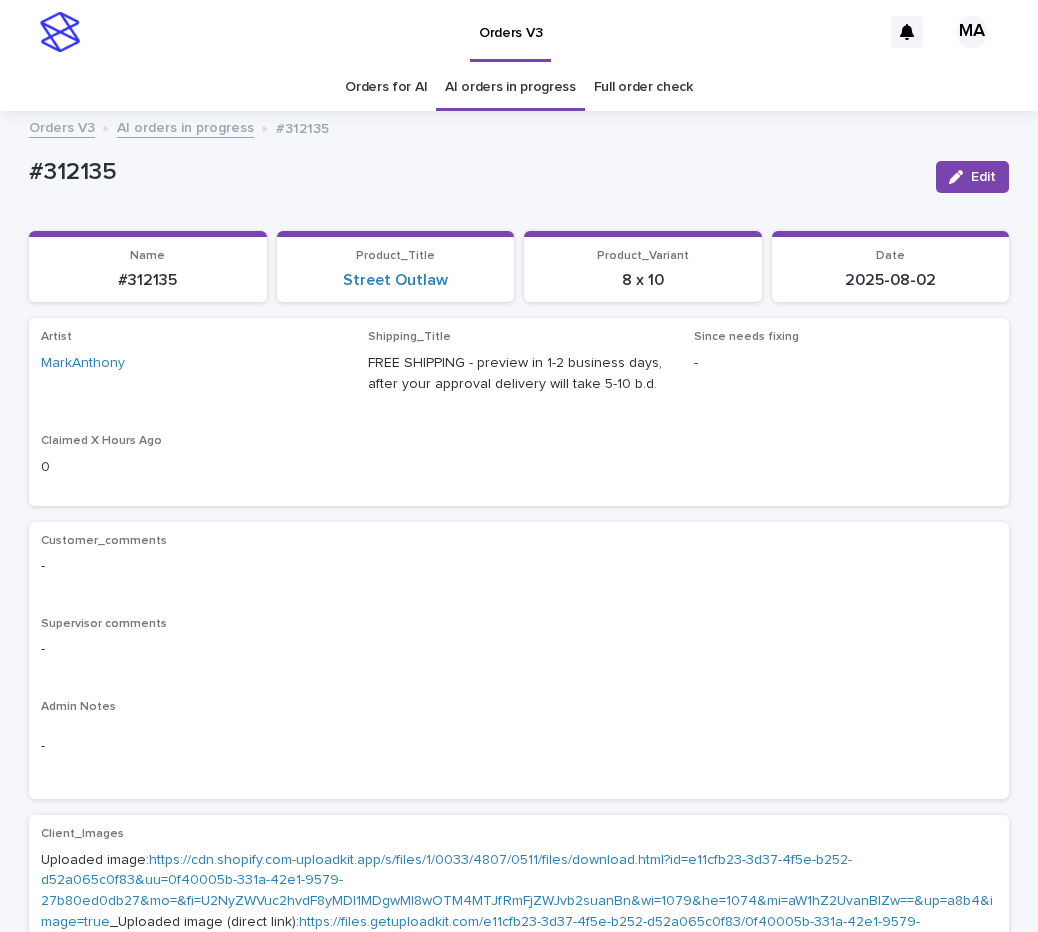 click on "-" at bounding box center [519, 649] 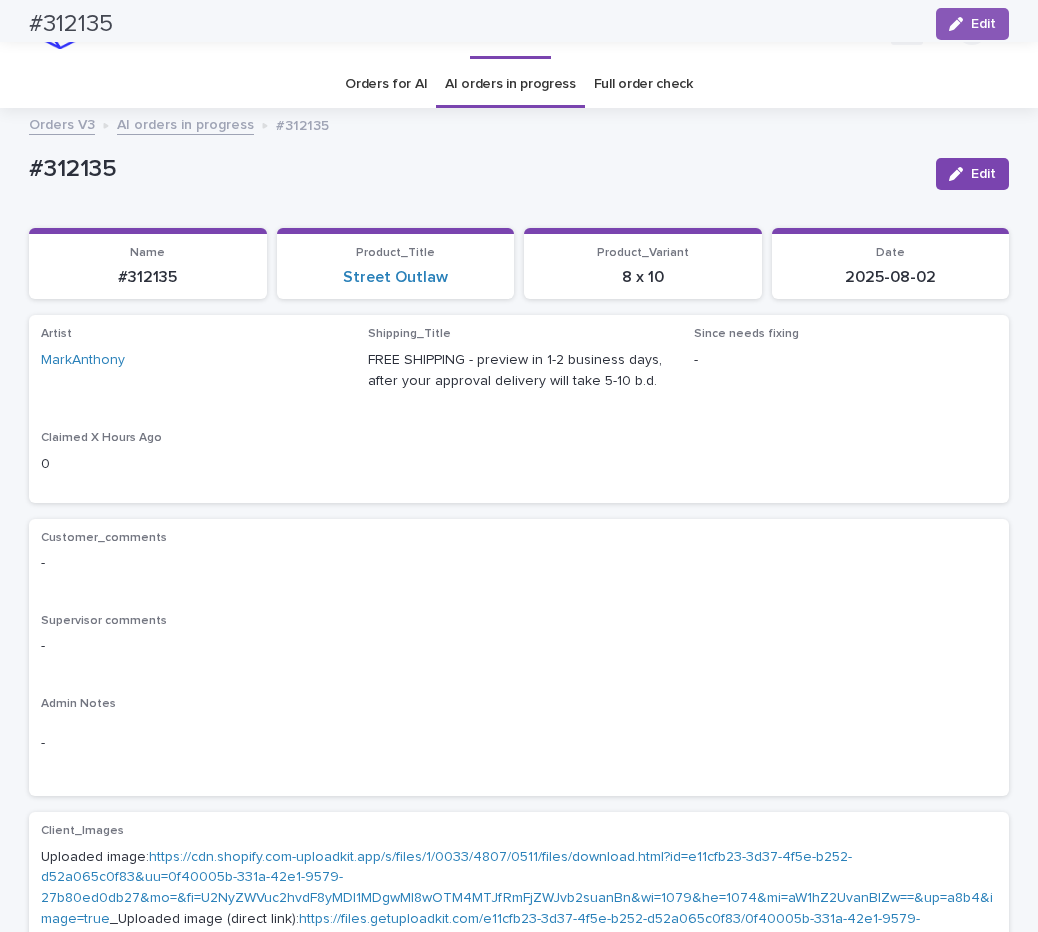 scroll, scrollTop: 0, scrollLeft: 0, axis: both 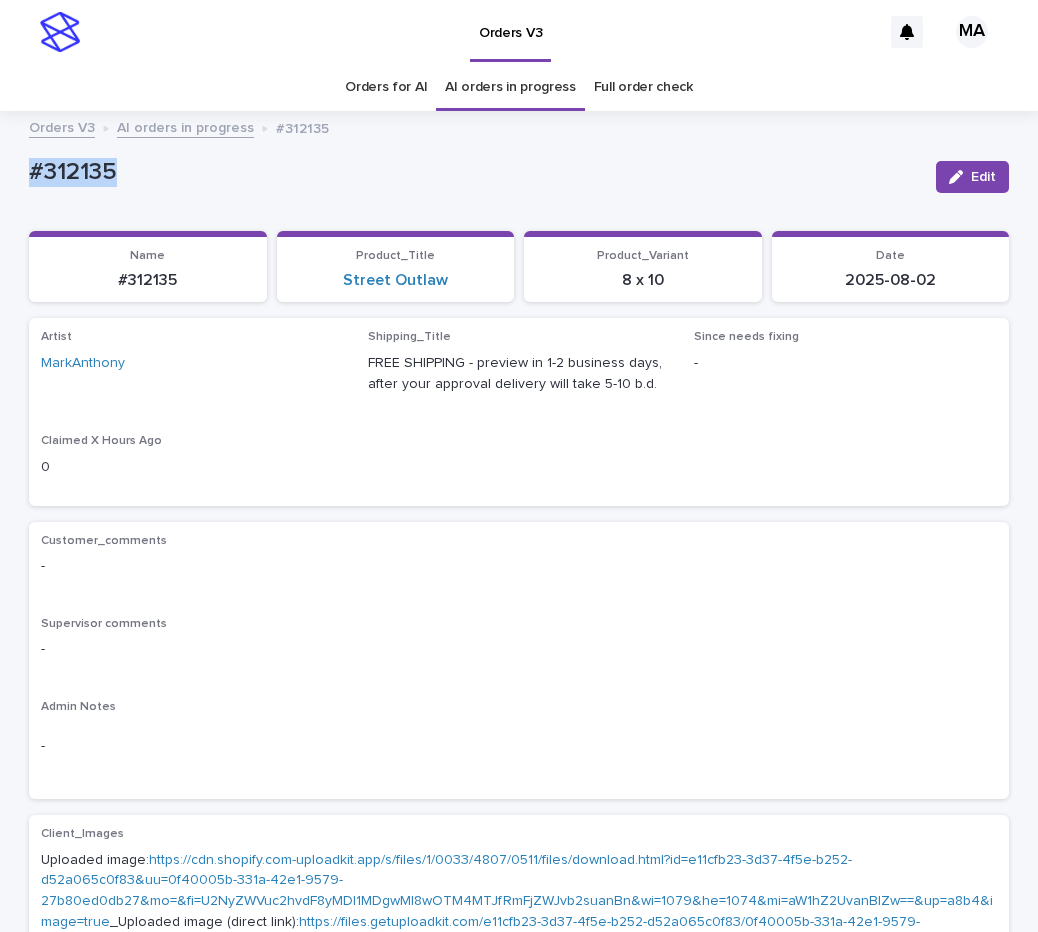 drag, startPoint x: 135, startPoint y: 181, endPoint x: 0, endPoint y: 181, distance: 135 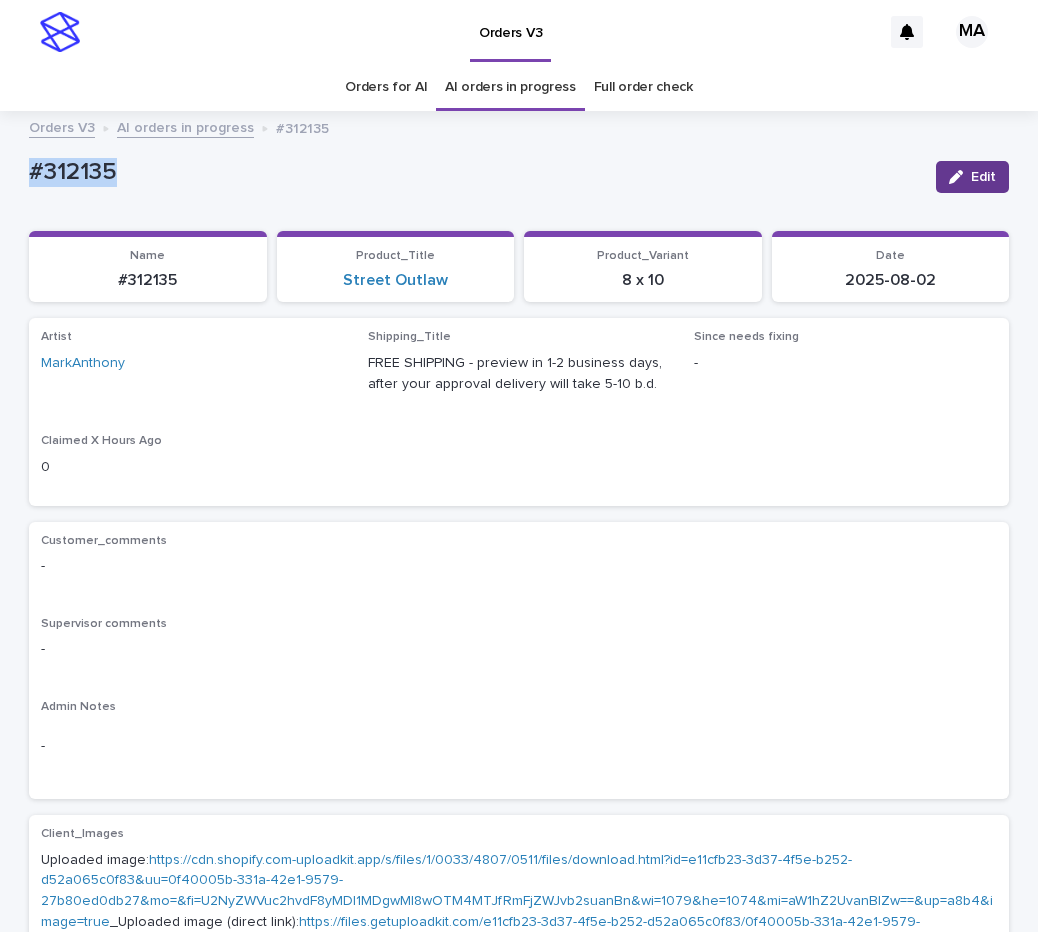 click on "Edit" at bounding box center [972, 177] 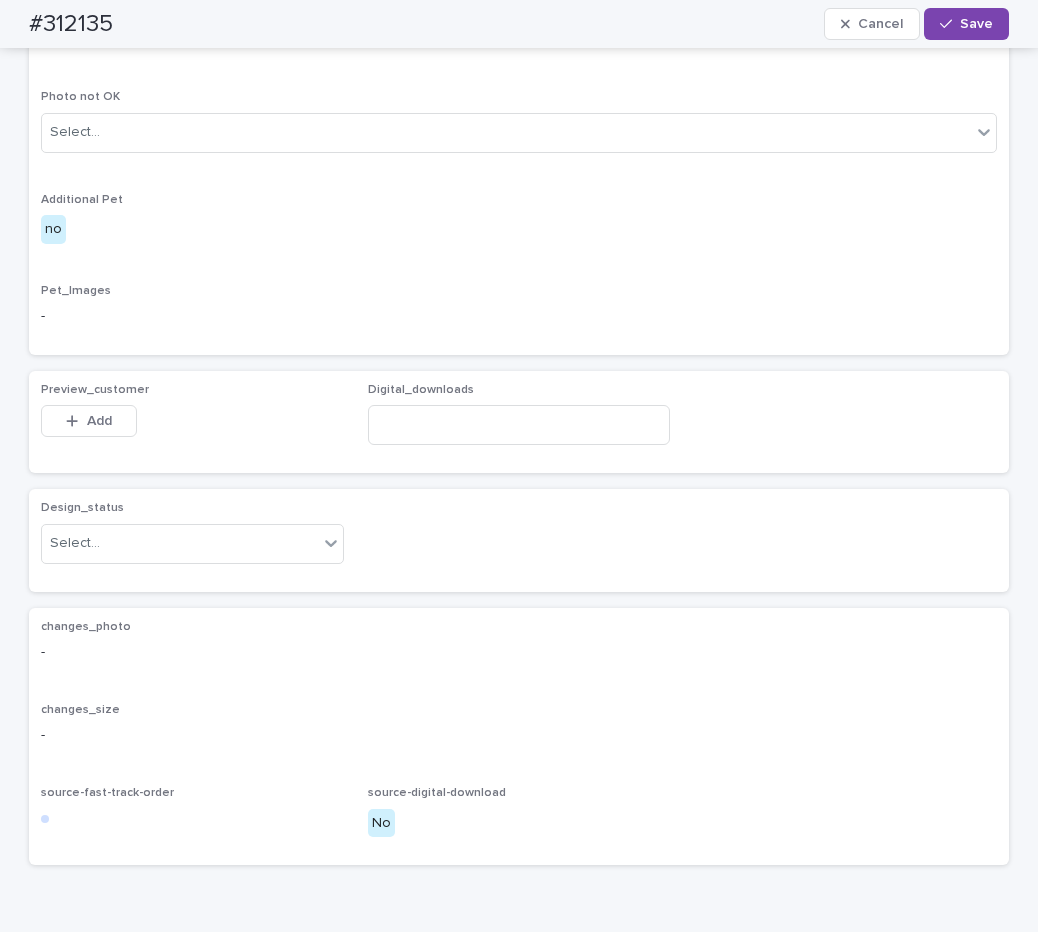 scroll, scrollTop: 1051, scrollLeft: 0, axis: vertical 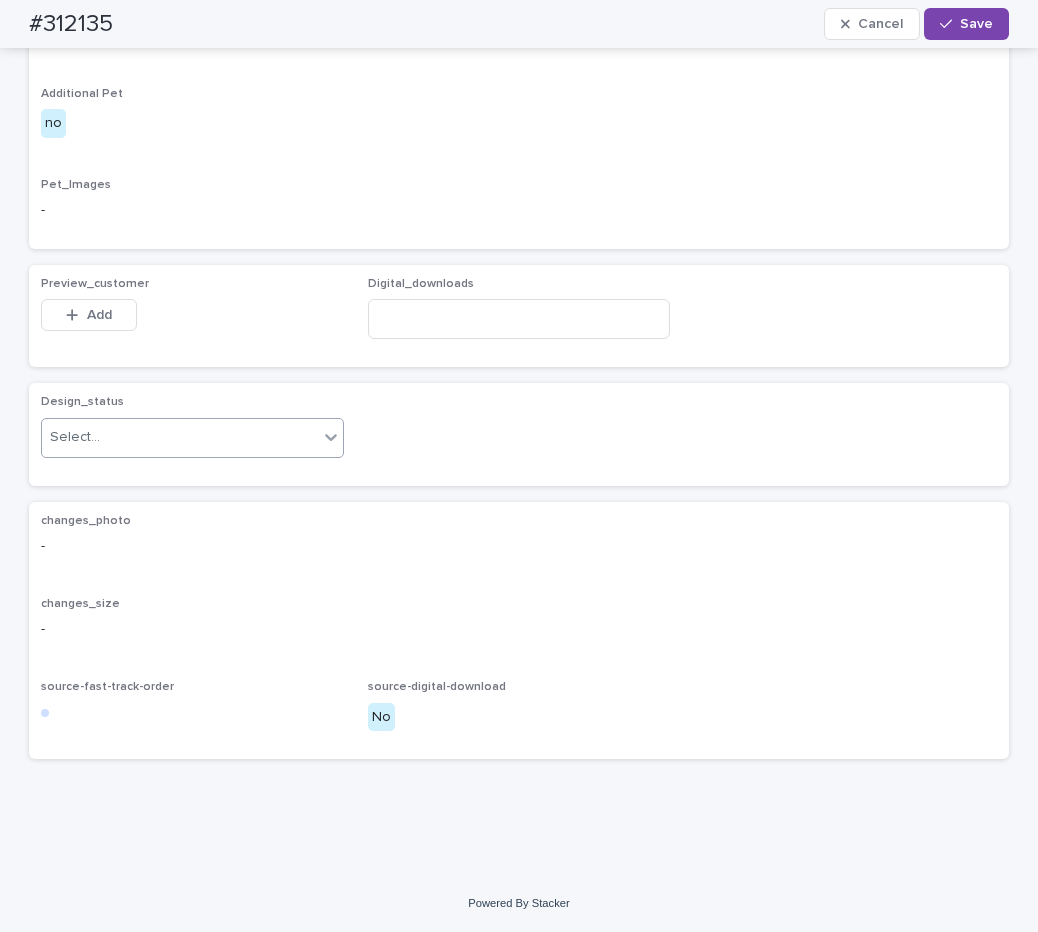 click on "Select..." at bounding box center (180, 437) 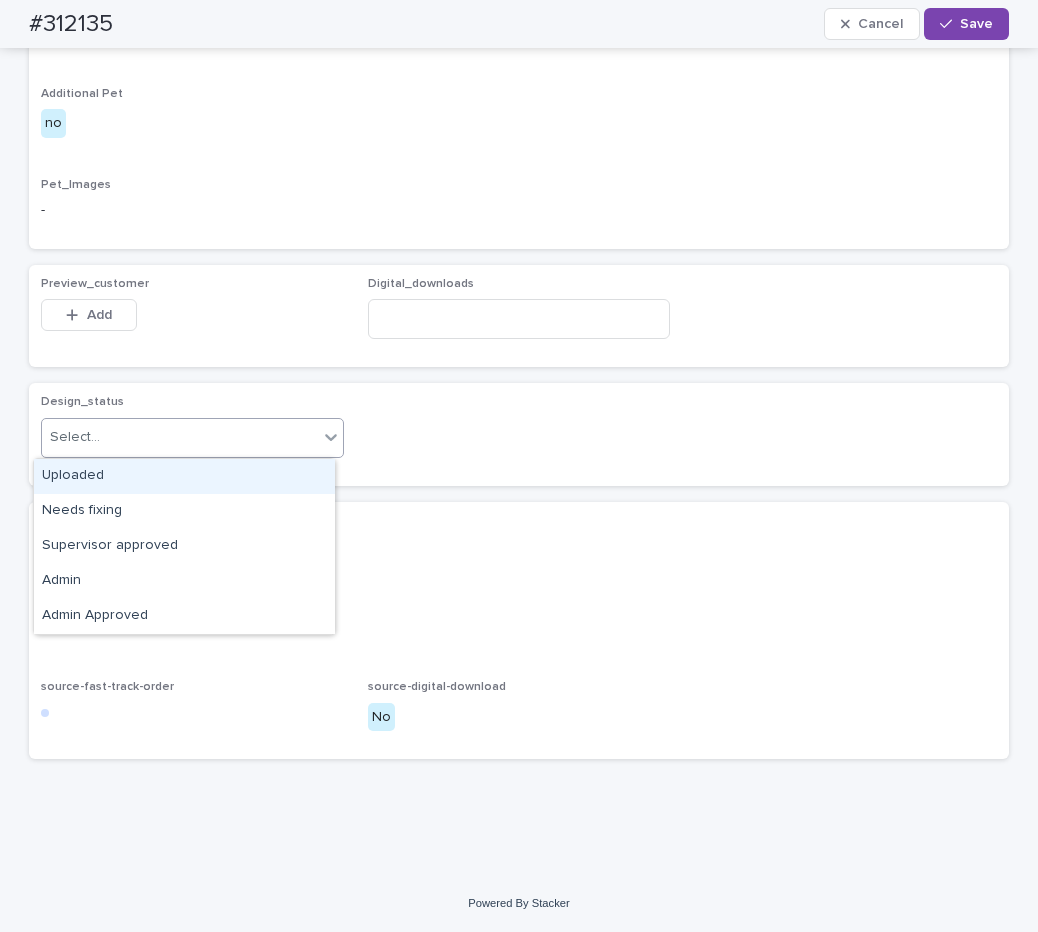 click on "Uploaded" at bounding box center (184, 476) 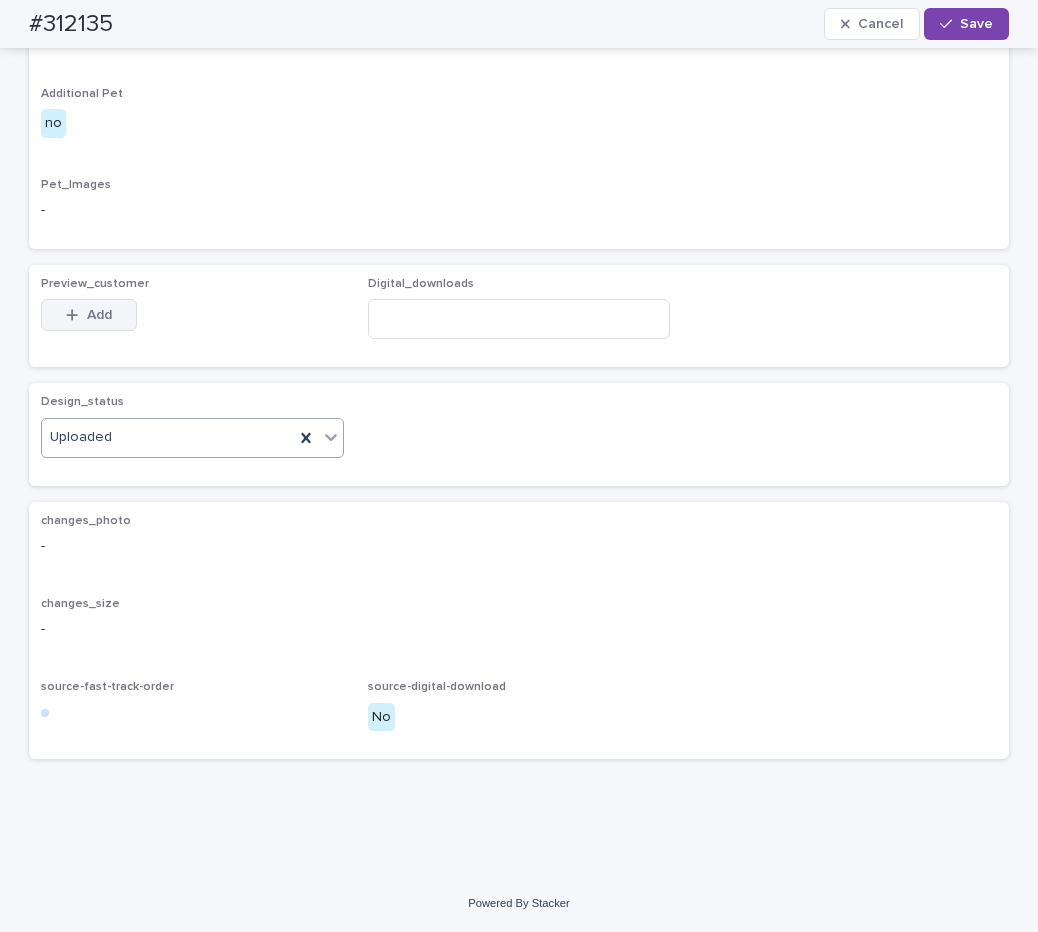 click on "Add" at bounding box center (89, 315) 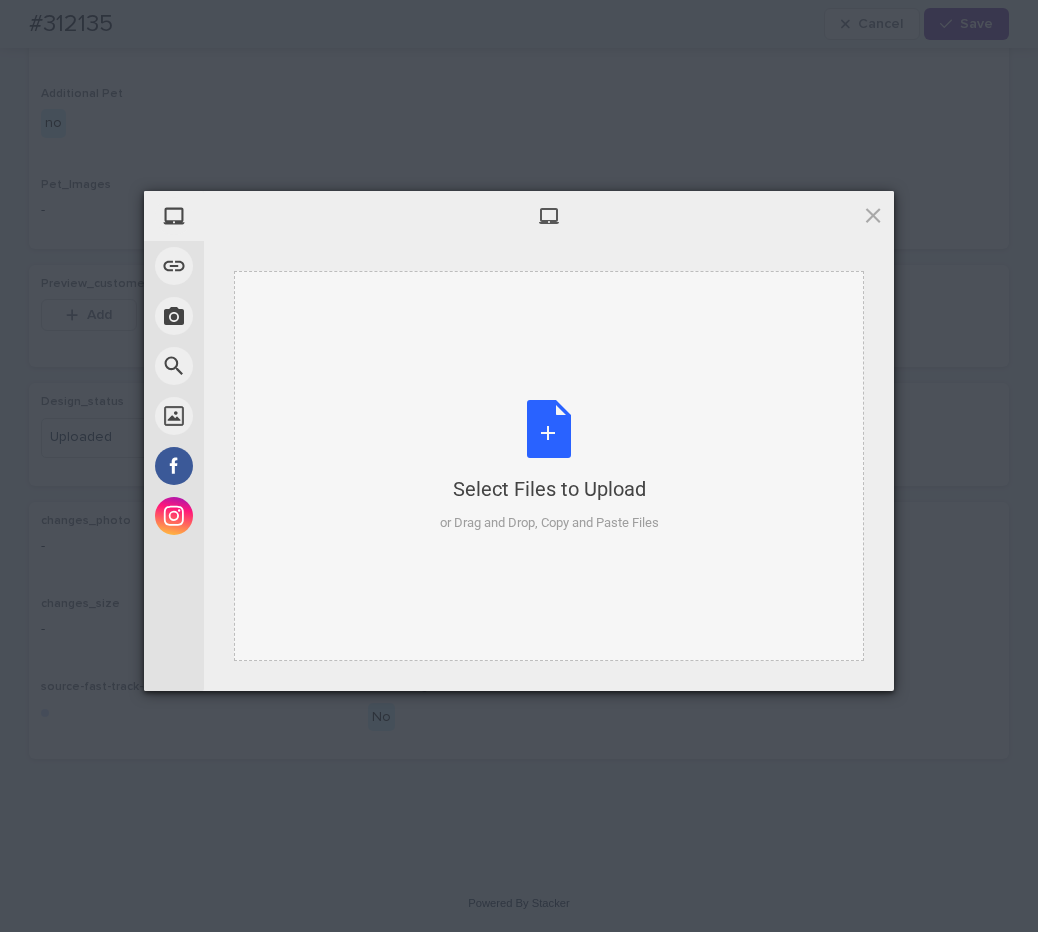 click on "Select Files to Upload
or Drag and Drop, Copy and Paste Files" at bounding box center [549, 466] 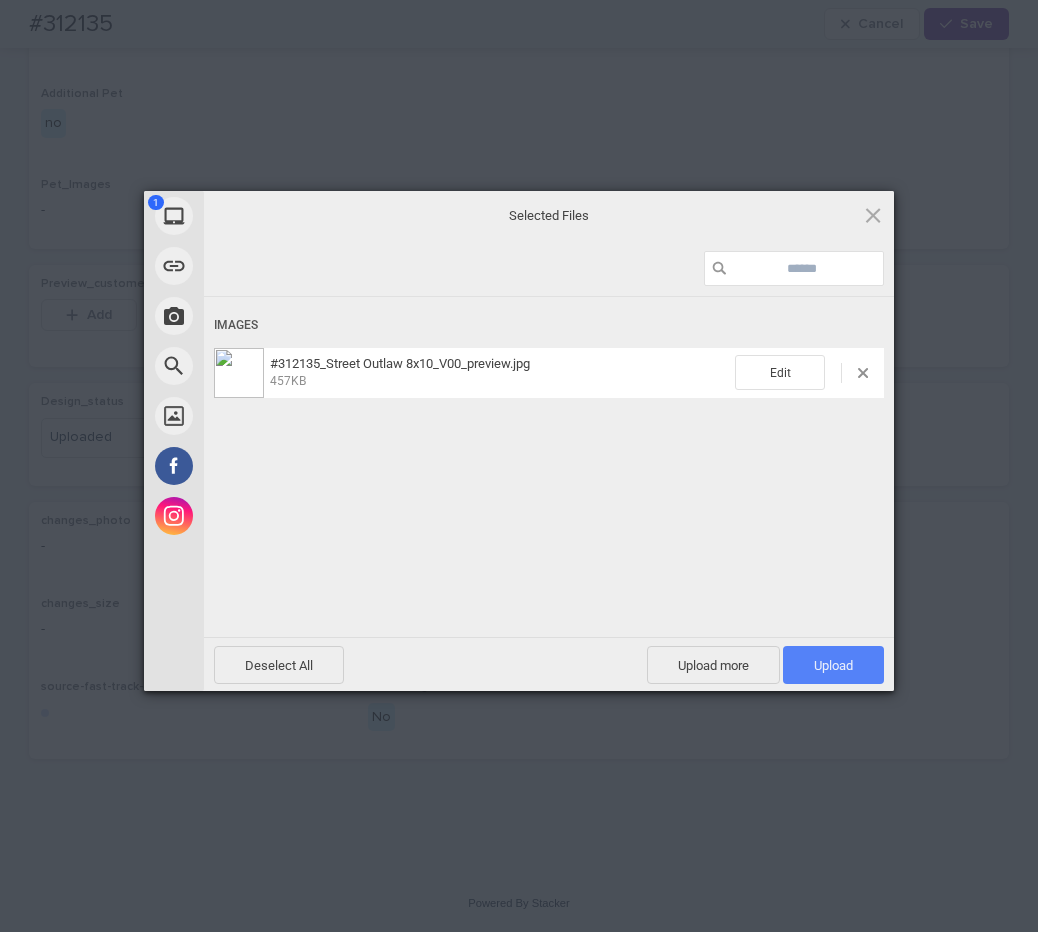 click on "Upload
1" at bounding box center (833, 665) 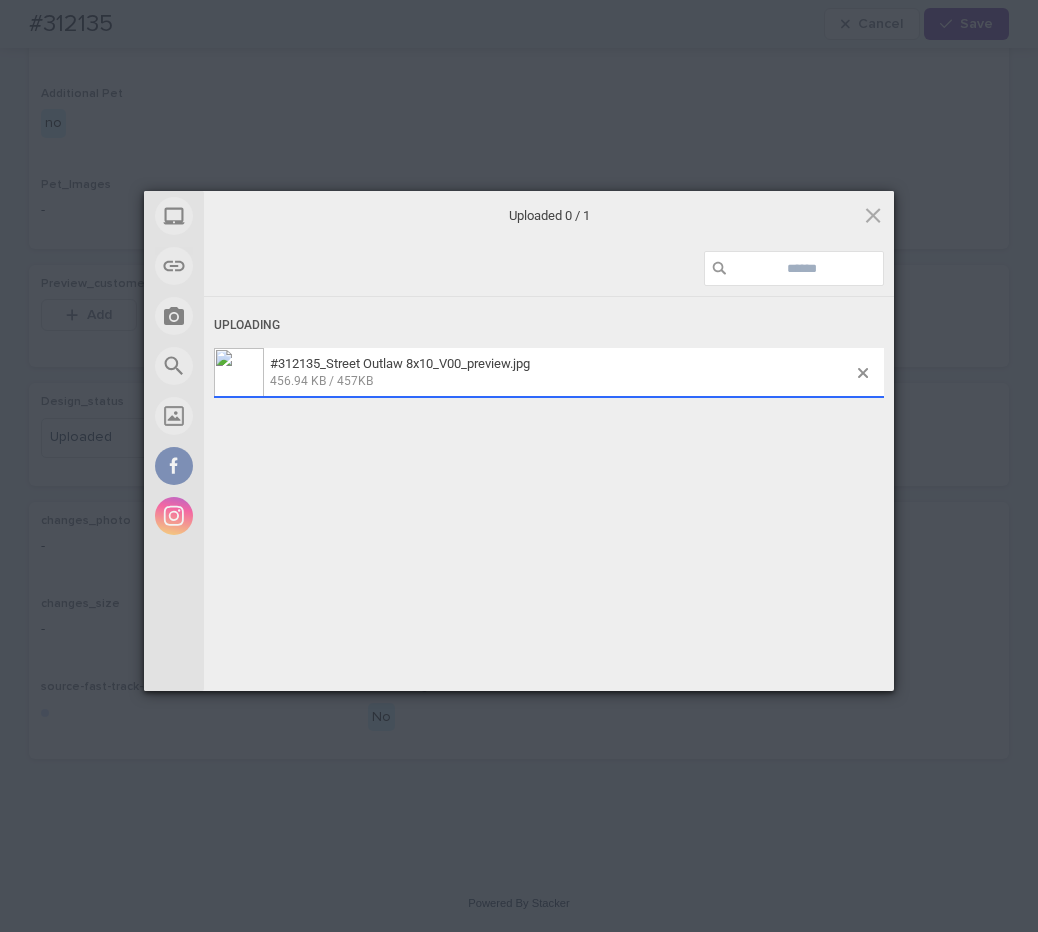 scroll, scrollTop: 1051, scrollLeft: 0, axis: vertical 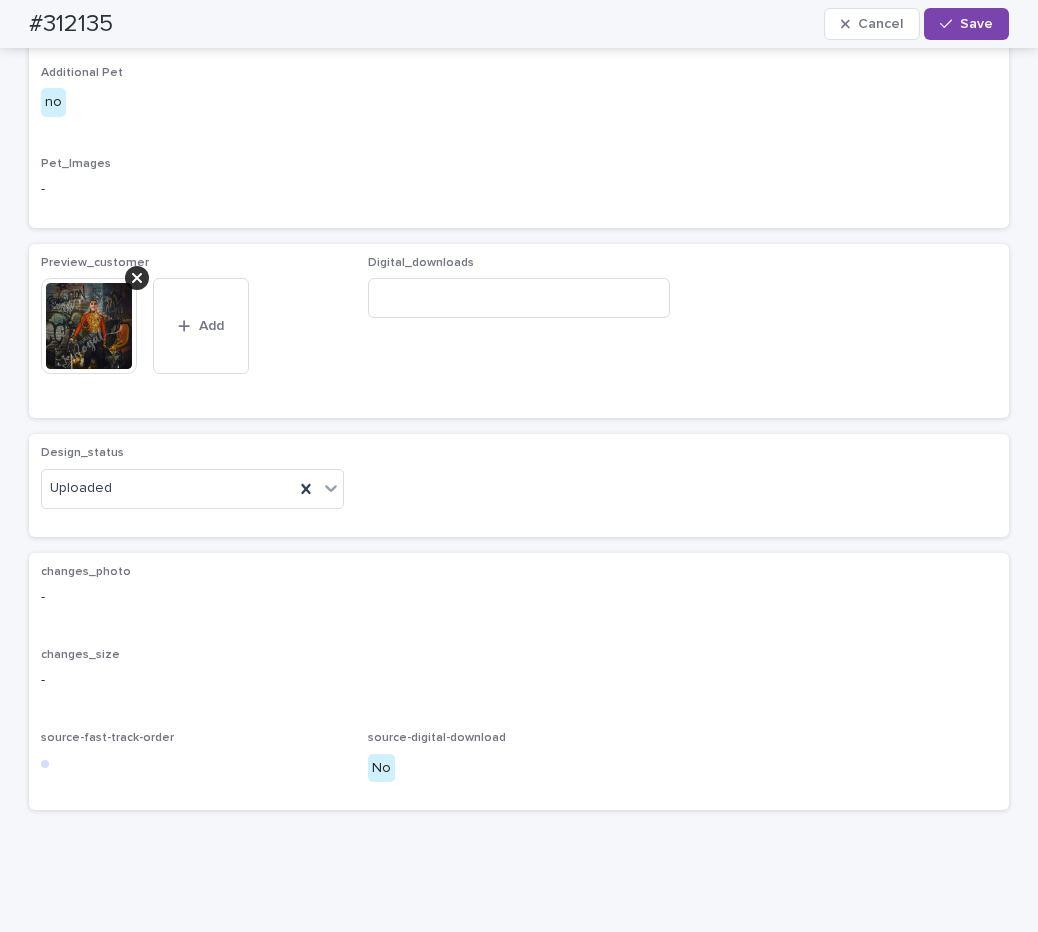 click on "#312135 Cancel Save" at bounding box center (519, 24) 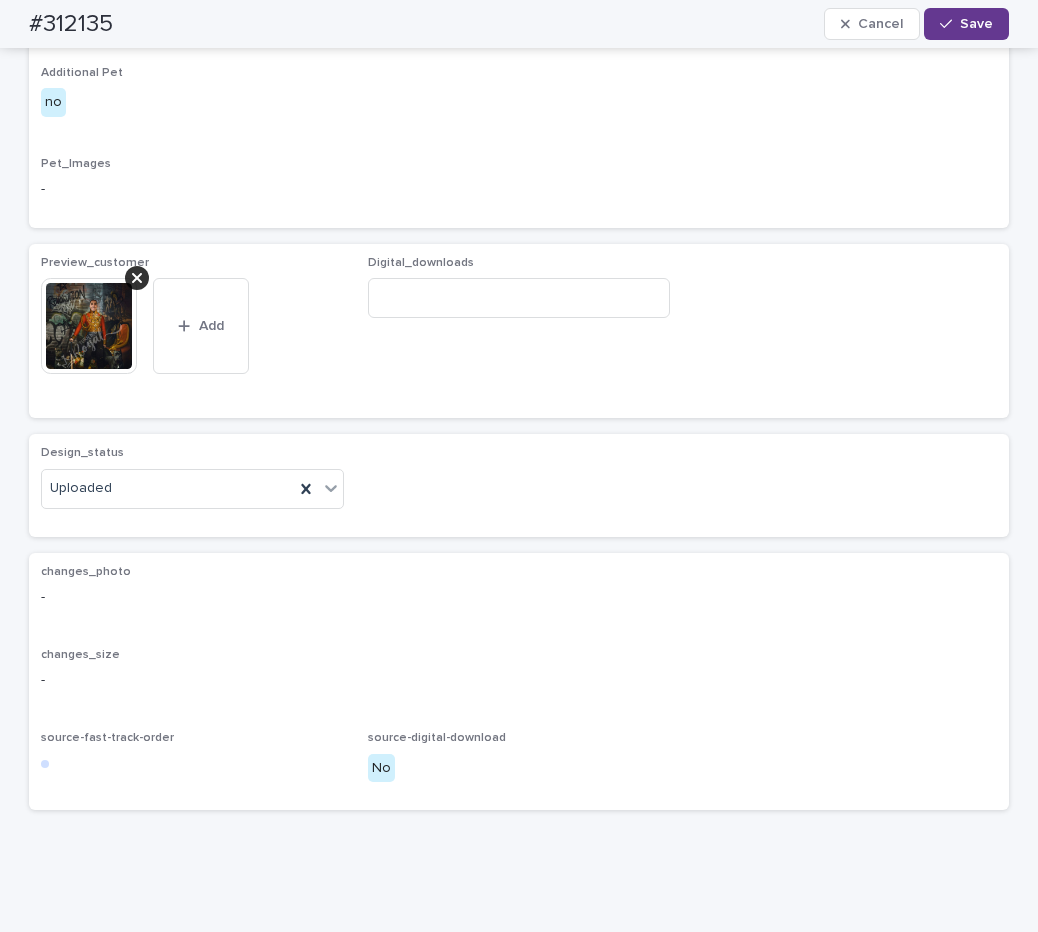 click on "Save" at bounding box center (976, 24) 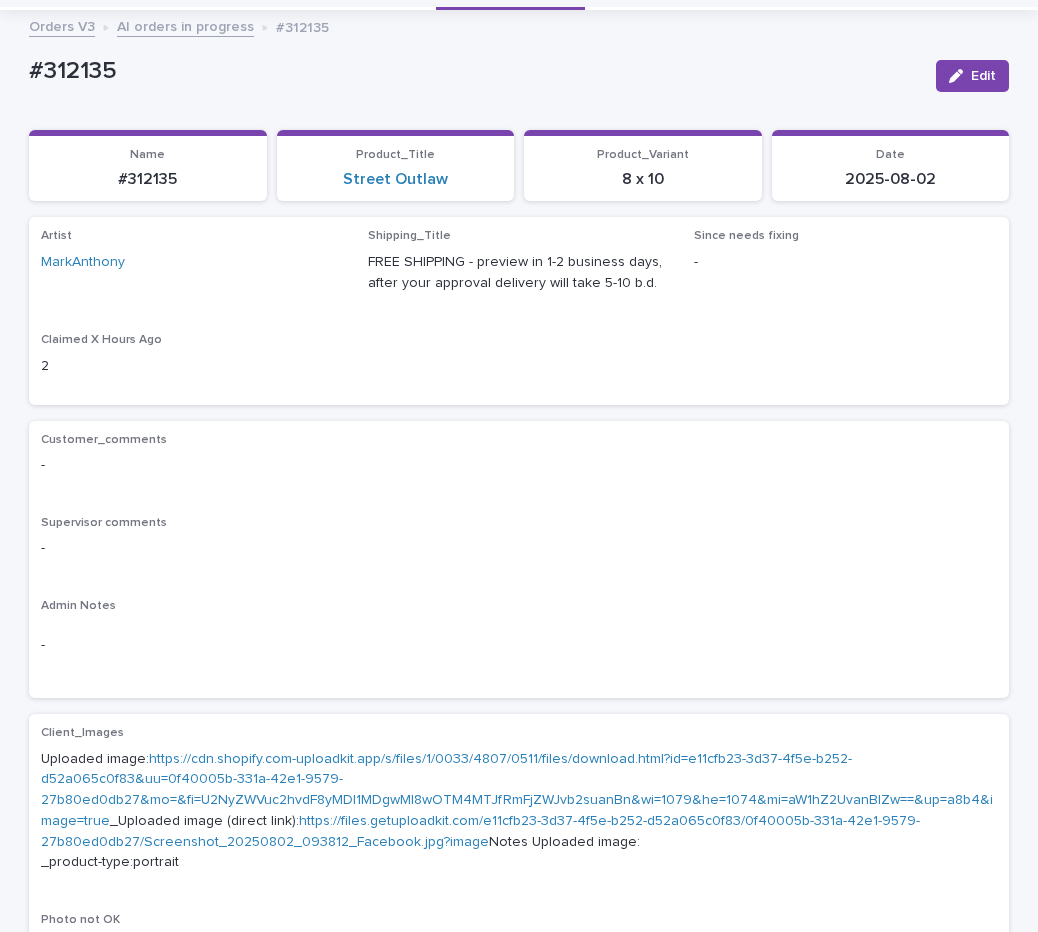 scroll, scrollTop: 0, scrollLeft: 0, axis: both 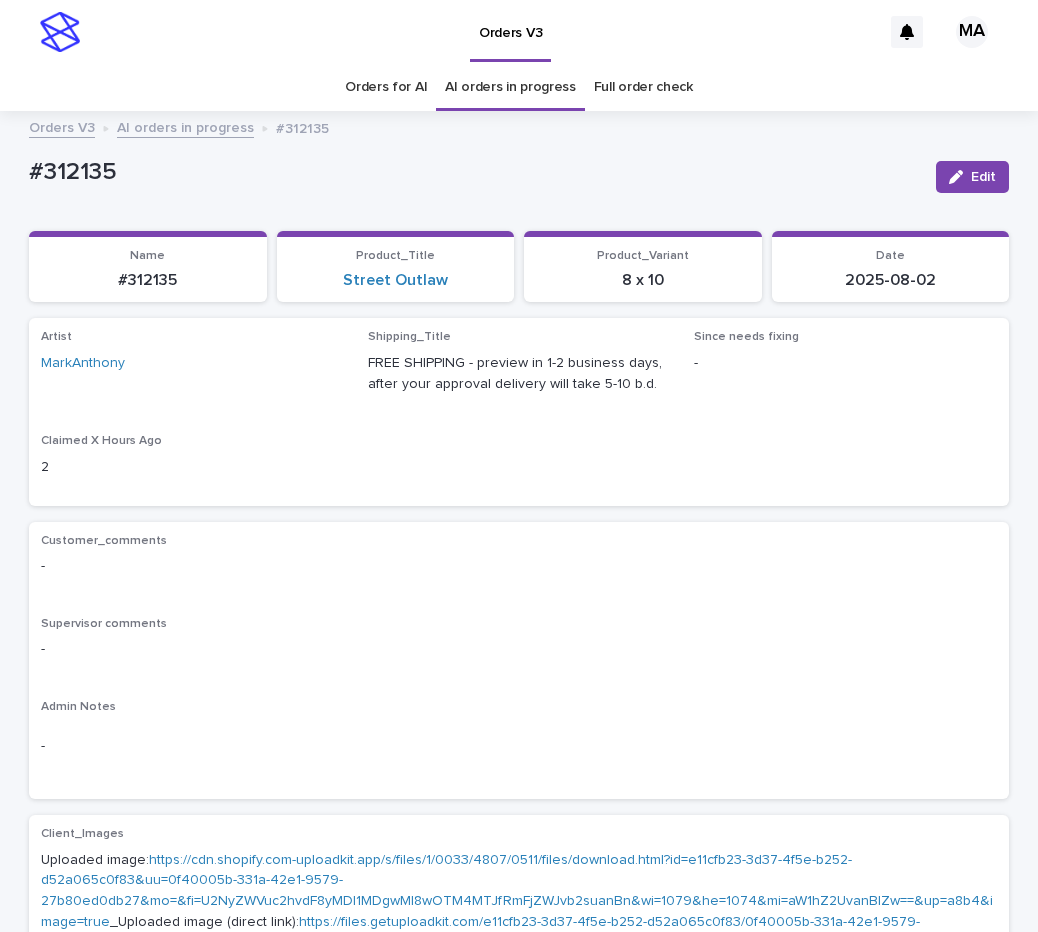 click on "AI orders in progress" at bounding box center (185, 126) 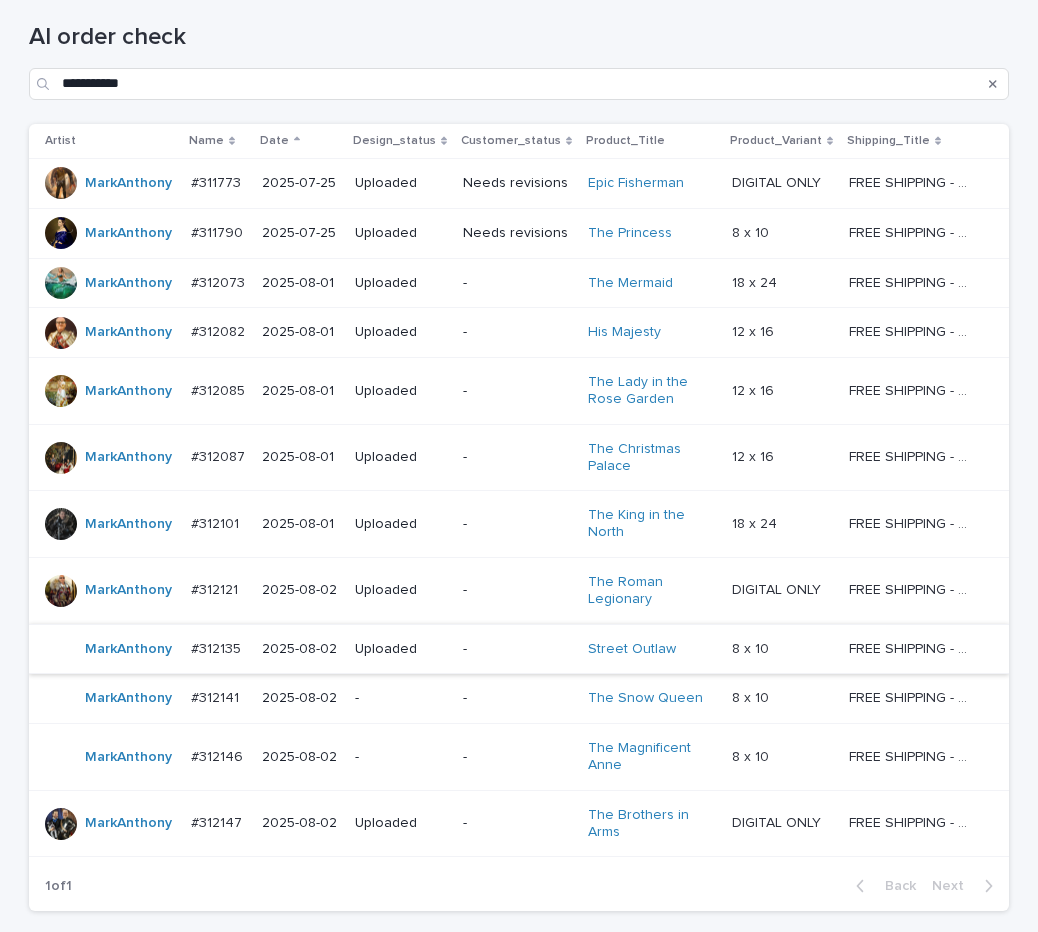 scroll, scrollTop: 336, scrollLeft: 0, axis: vertical 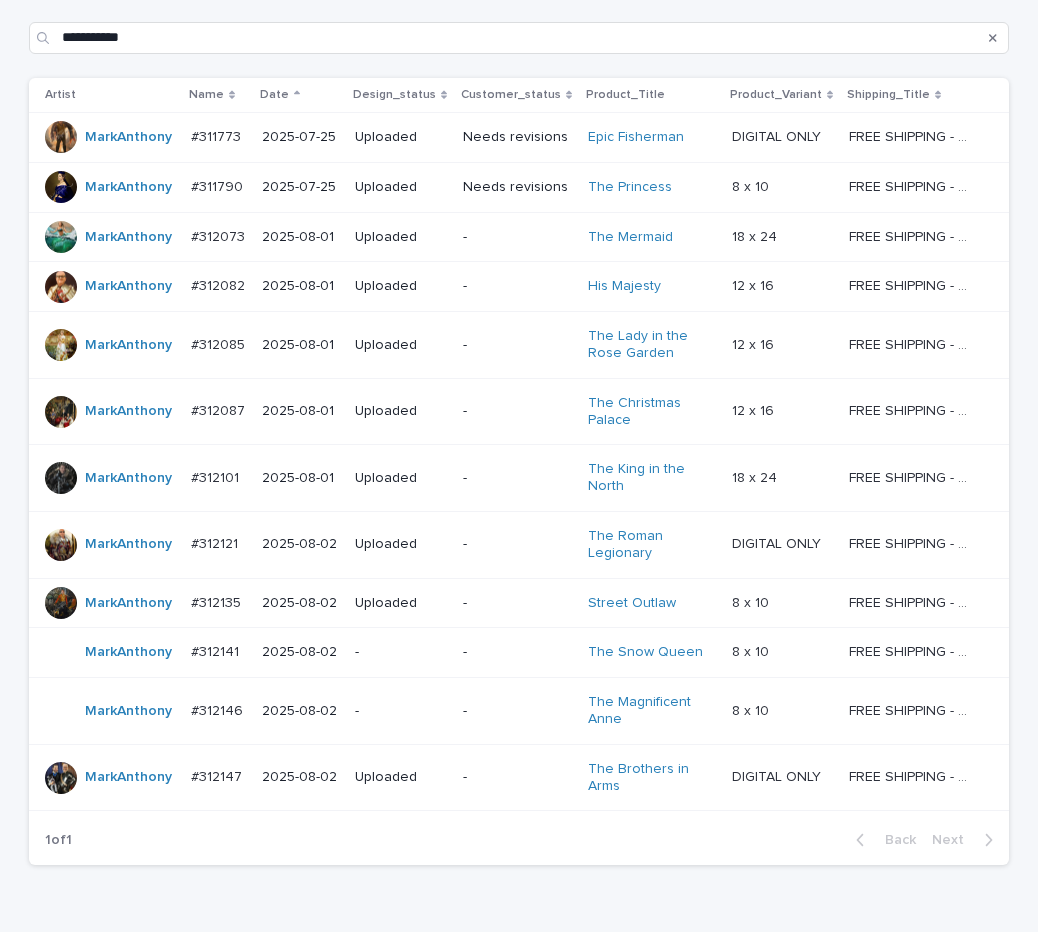 click on "-" at bounding box center [517, 652] 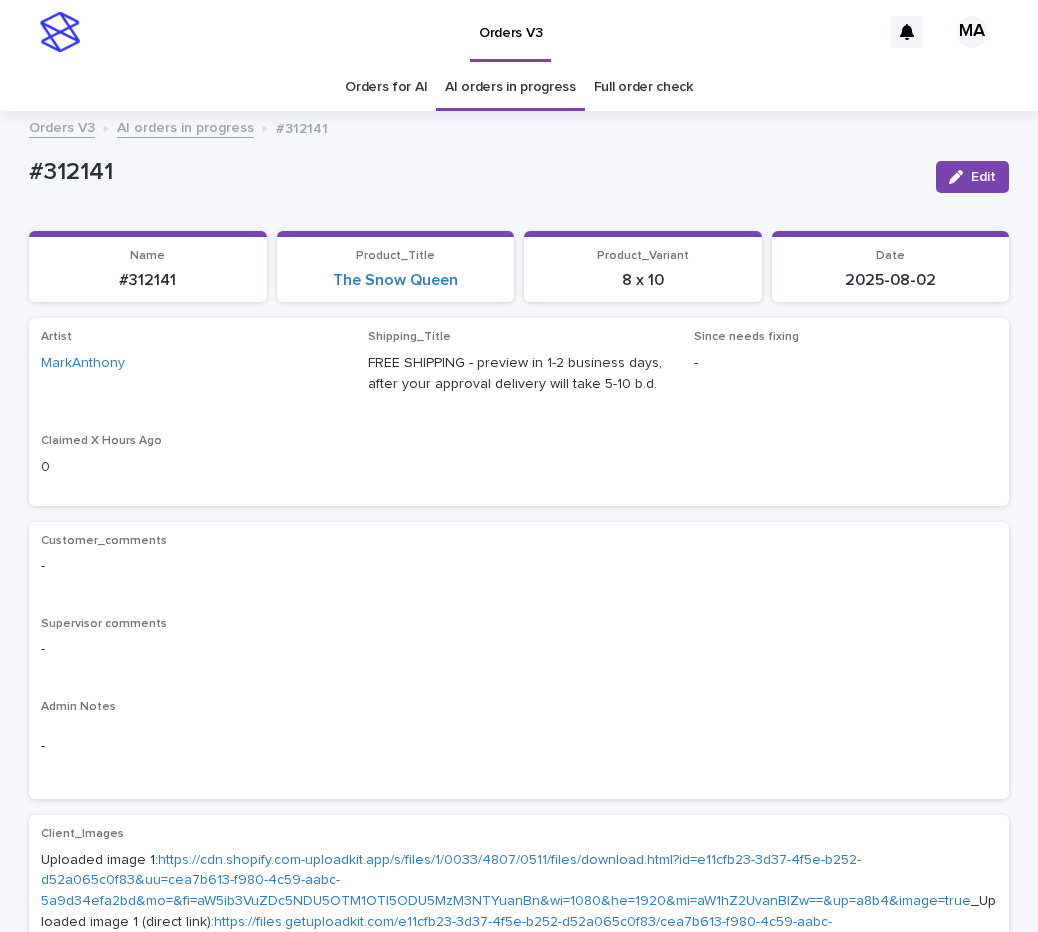 scroll, scrollTop: 336, scrollLeft: 0, axis: vertical 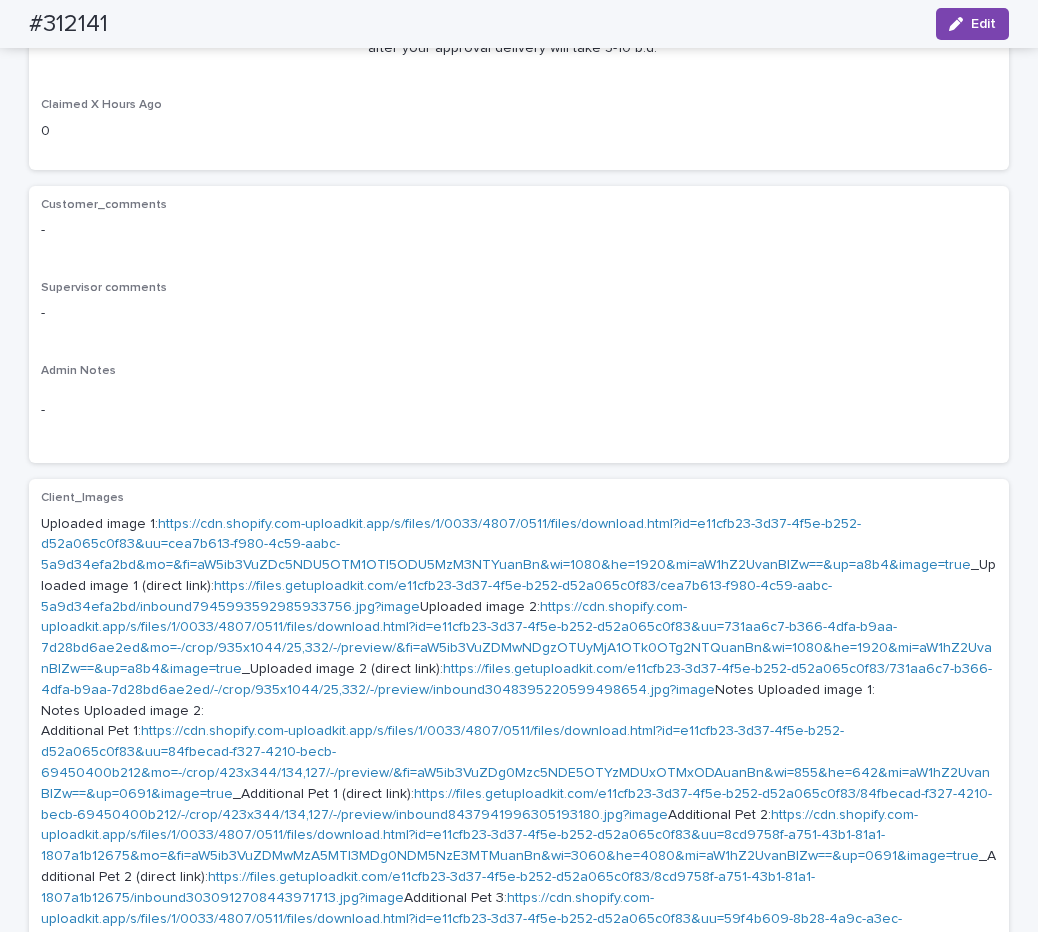 click on "https://cdn.shopify.com-uploadkit.app/s/files/1/0033/4807/0511/files/download.html?id=e11cfb23-3d37-4f5e-b252-d52a065c0f83&uu=cea7b613-f980-4c59-aabc-5a9d34efa2bd&mo=&fi=aW5ib3VuZDc5NDU5OTM1OTI5ODU5MzM3NTYuanBn&wi=1080&he=1920&mi=aW1hZ2UvanBlZw==&up=a8b4&image=true" at bounding box center (506, 545) 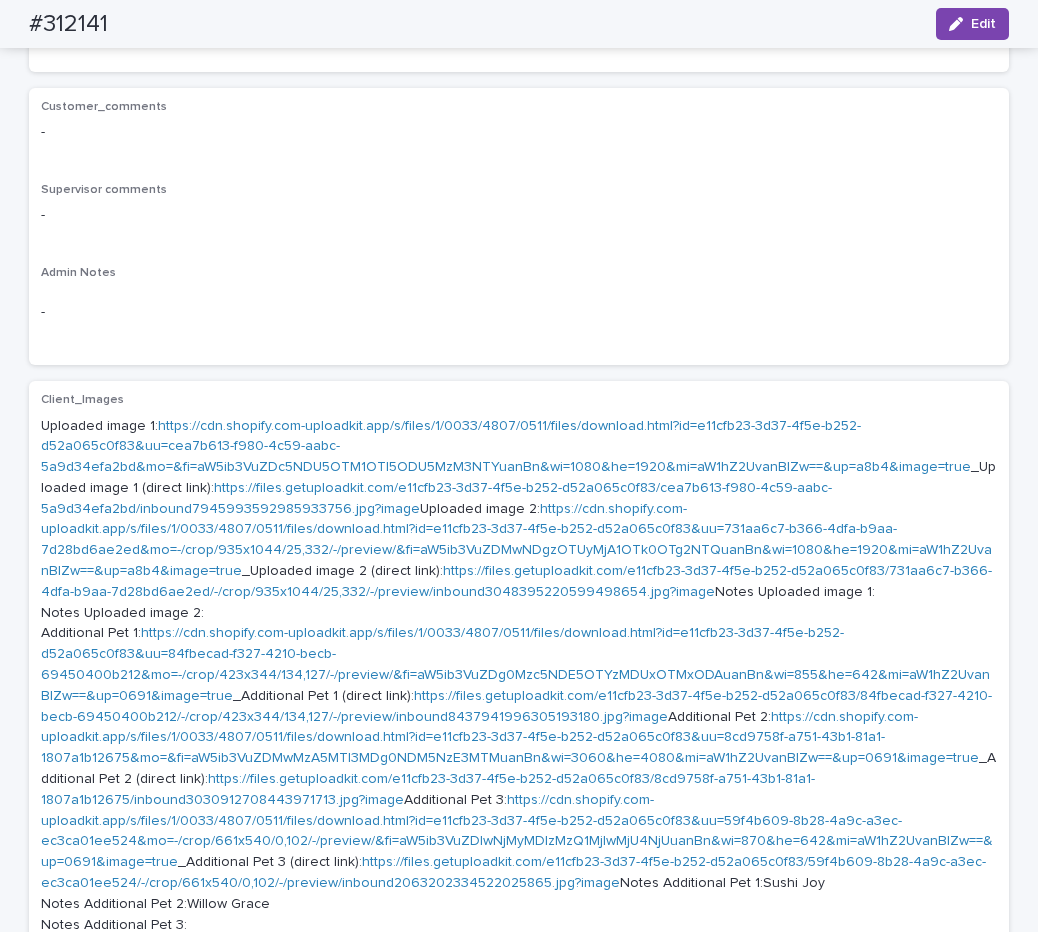 scroll, scrollTop: 504, scrollLeft: 0, axis: vertical 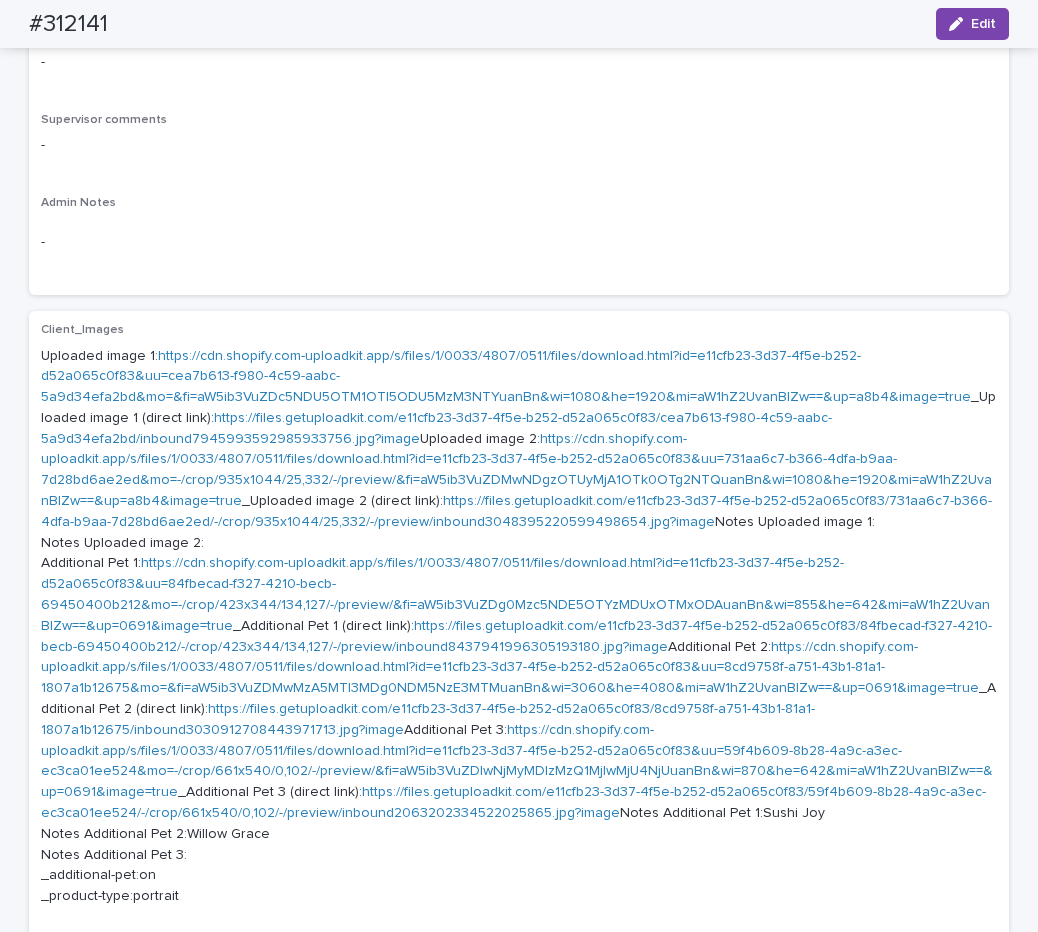 click on "https://cdn.shopify.com-uploadkit.app/s/files/1/0033/4807/0511/files/download.html?id=e11cfb23-3d37-4f5e-b252-d52a065c0f83&uu=731aa6c7-b366-4dfa-b9aa-7d28bd6ae2ed&mo=-/crop/935x1044/25,332/-/preview/&fi=aW5ib3VuZDMwNDgzOTUyMjA1OTk0OTg2NTQuanBn&wi=1080&he=1920&mi=aW1hZ2UvanBlZw==&up=a8b4&image=true" at bounding box center (516, 470) 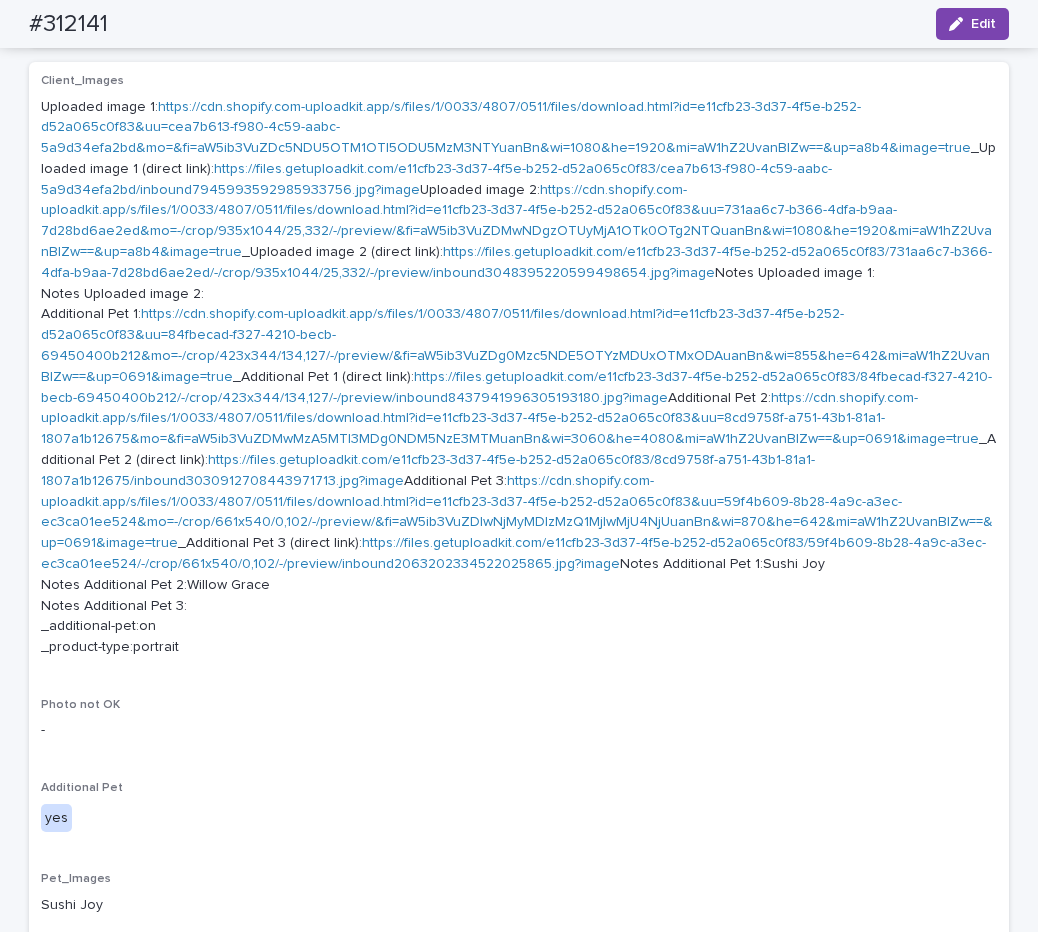 scroll, scrollTop: 756, scrollLeft: 0, axis: vertical 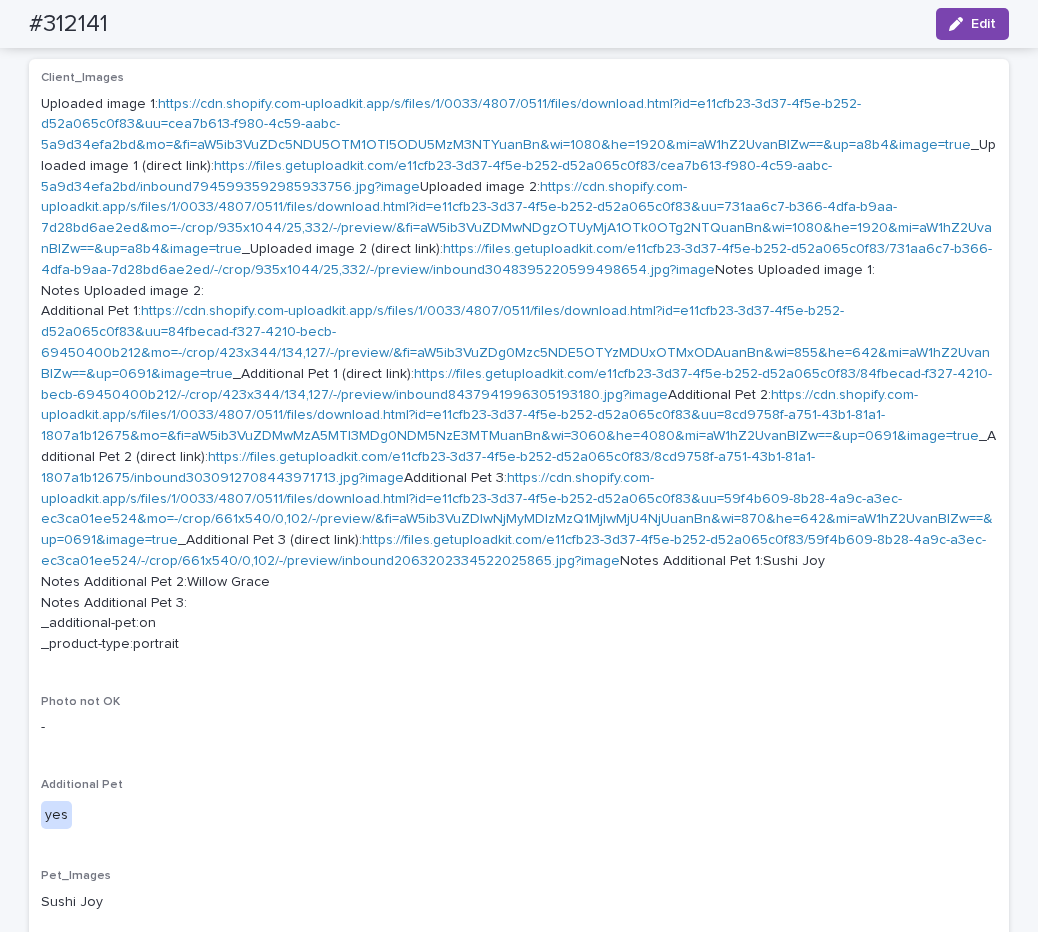 click on "https://cdn.shopify.com-uploadkit.app/s/files/1/0033/4807/0511/files/download.html?id=e11cfb23-3d37-4f5e-b252-d52a065c0f83&uu=84fbecad-f327-4210-becb-69450400b212&mo=-/crop/423x344/134,127/-/preview/&fi=aW5ib3VuZDg0Mzc5NDE5OTYzMDUxOTMxODAuanBn&wi=855&he=642&mi=aW1hZ2UvanBlZw==&up=0691&image=true" at bounding box center (515, 342) 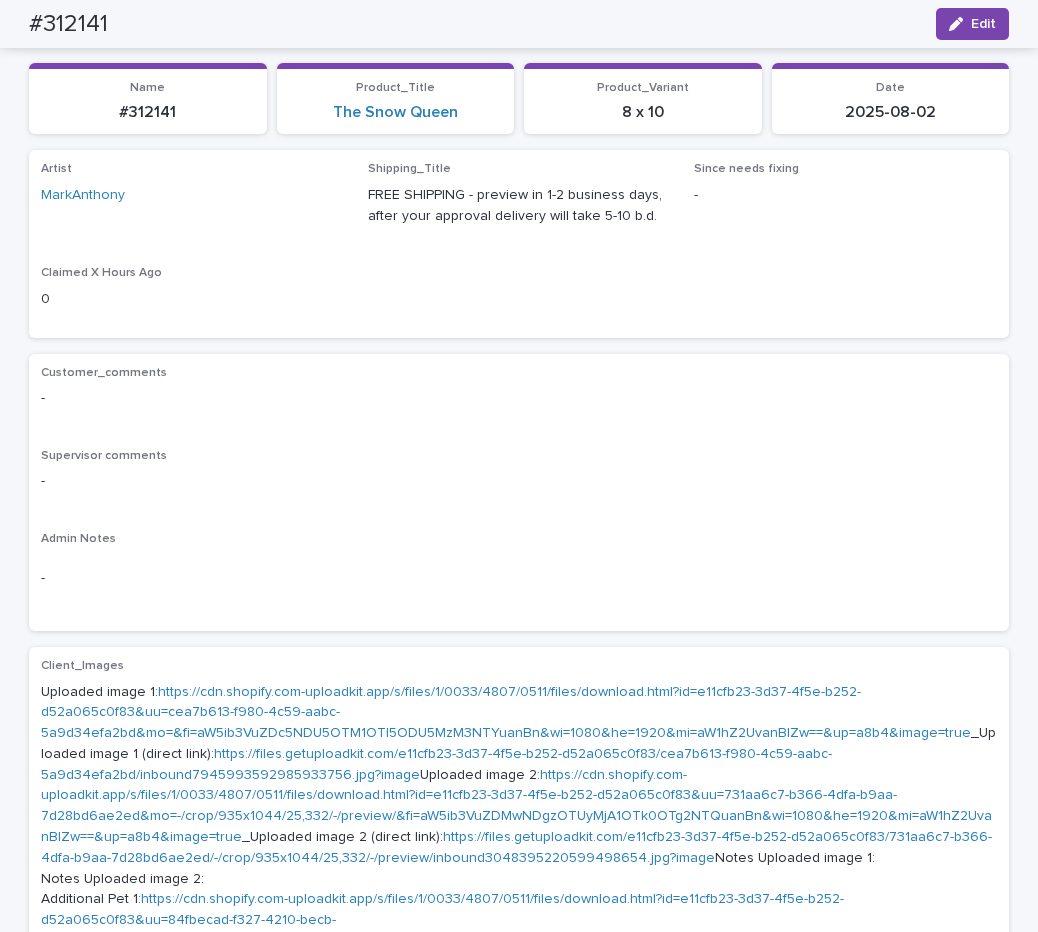 scroll, scrollTop: 0, scrollLeft: 0, axis: both 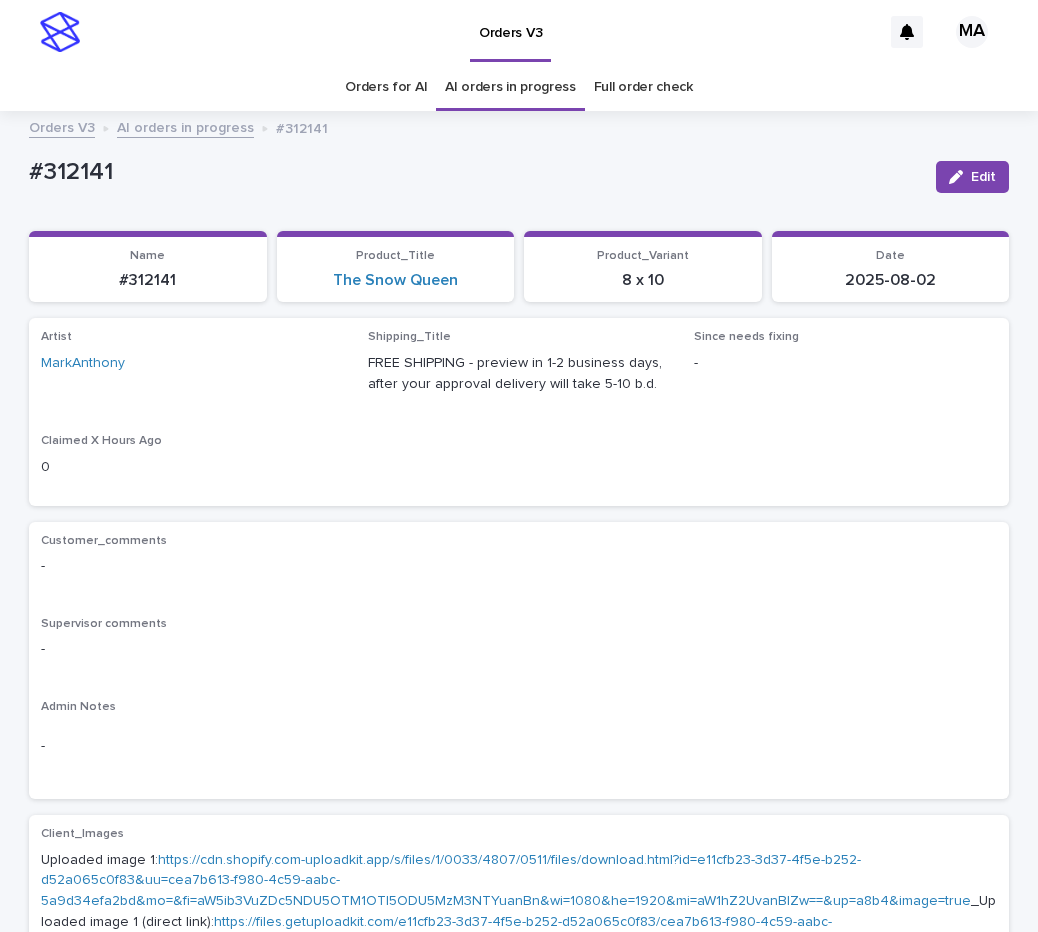 click on "#312141" at bounding box center (474, 172) 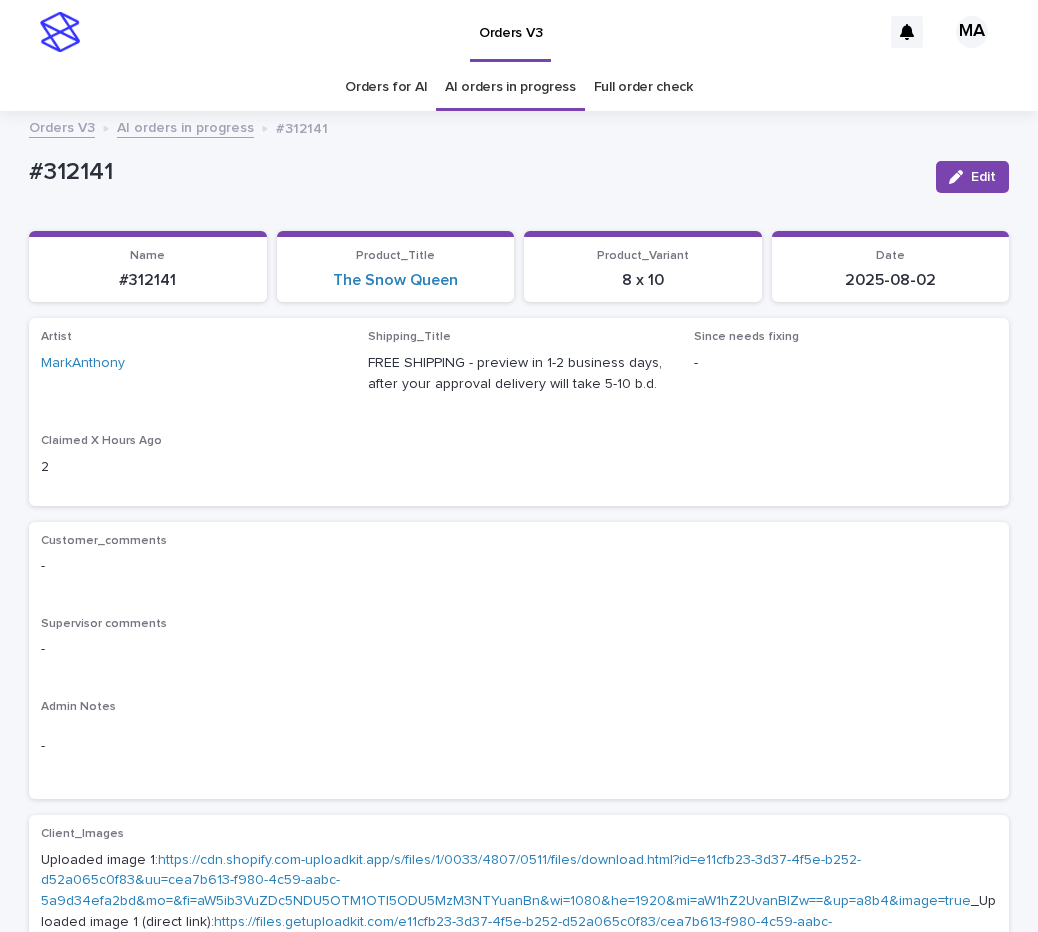 click on "Supervisor comments" at bounding box center [519, 624] 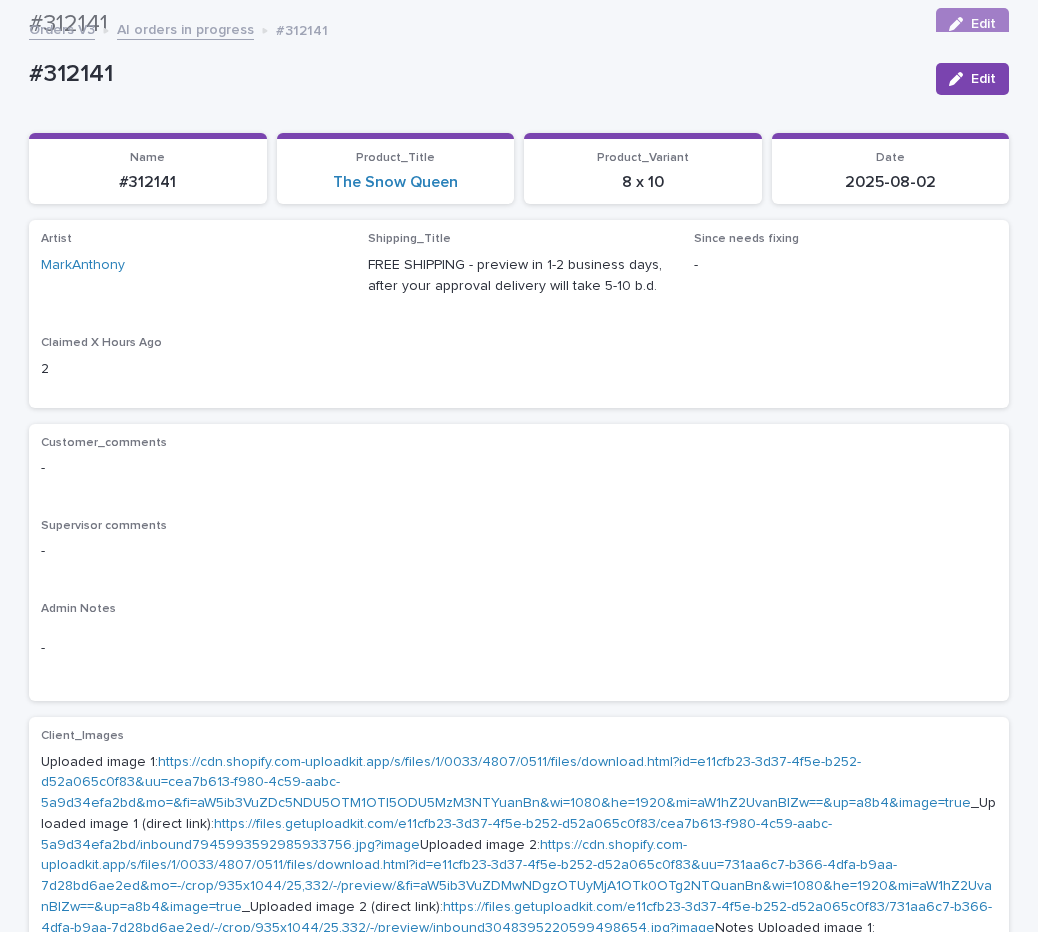 scroll, scrollTop: 0, scrollLeft: 0, axis: both 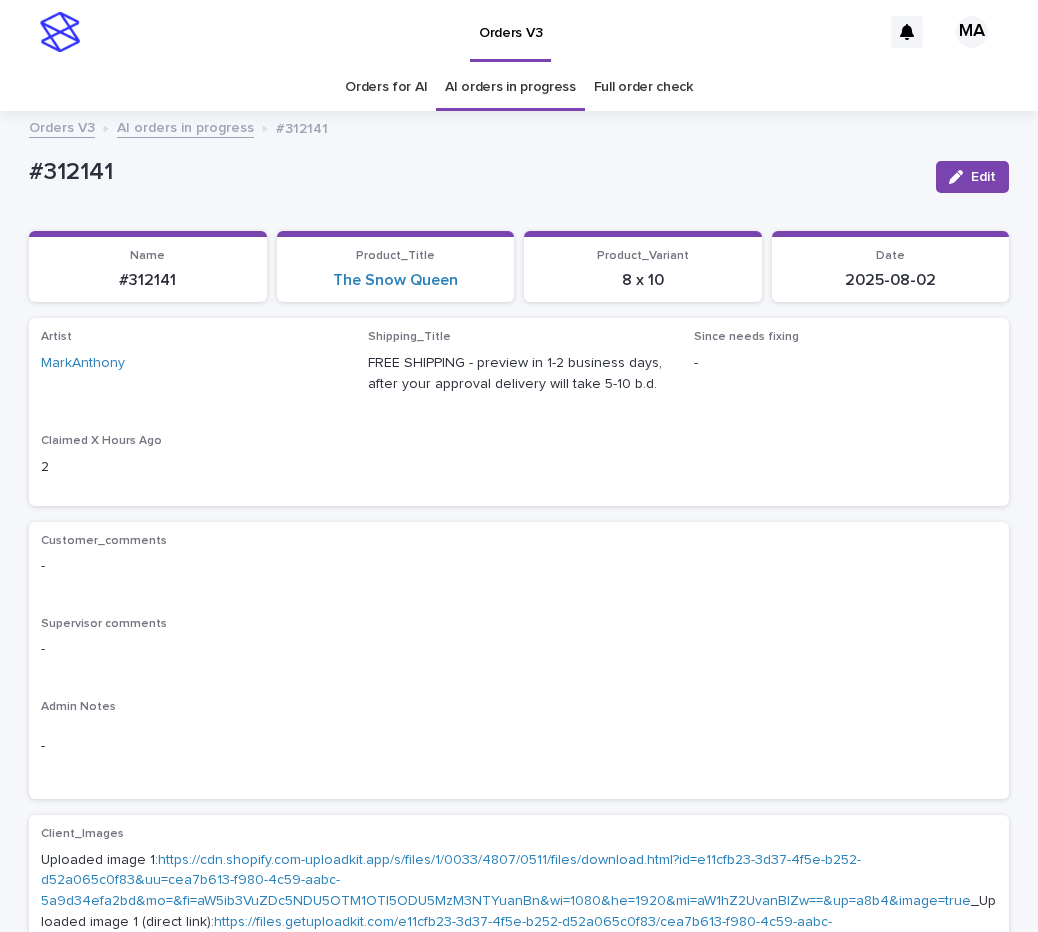 click on "#312141" at bounding box center (474, 172) 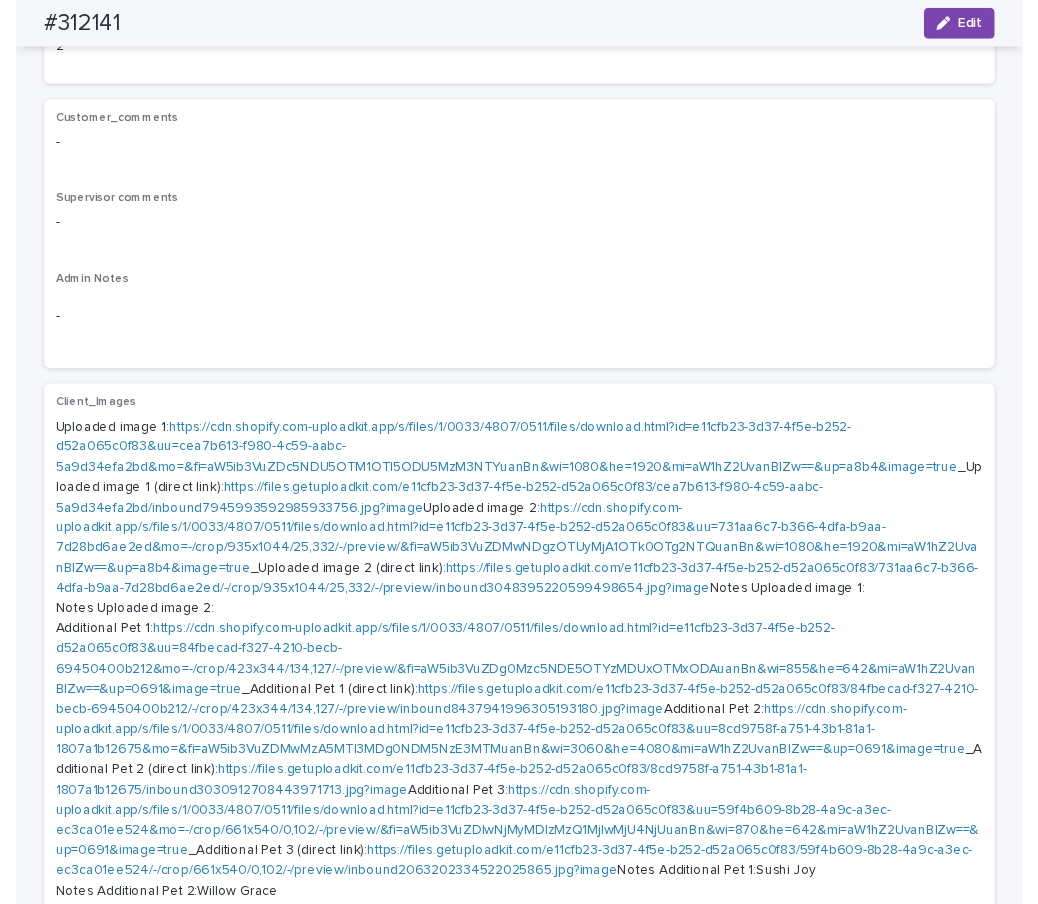 scroll, scrollTop: 756, scrollLeft: 0, axis: vertical 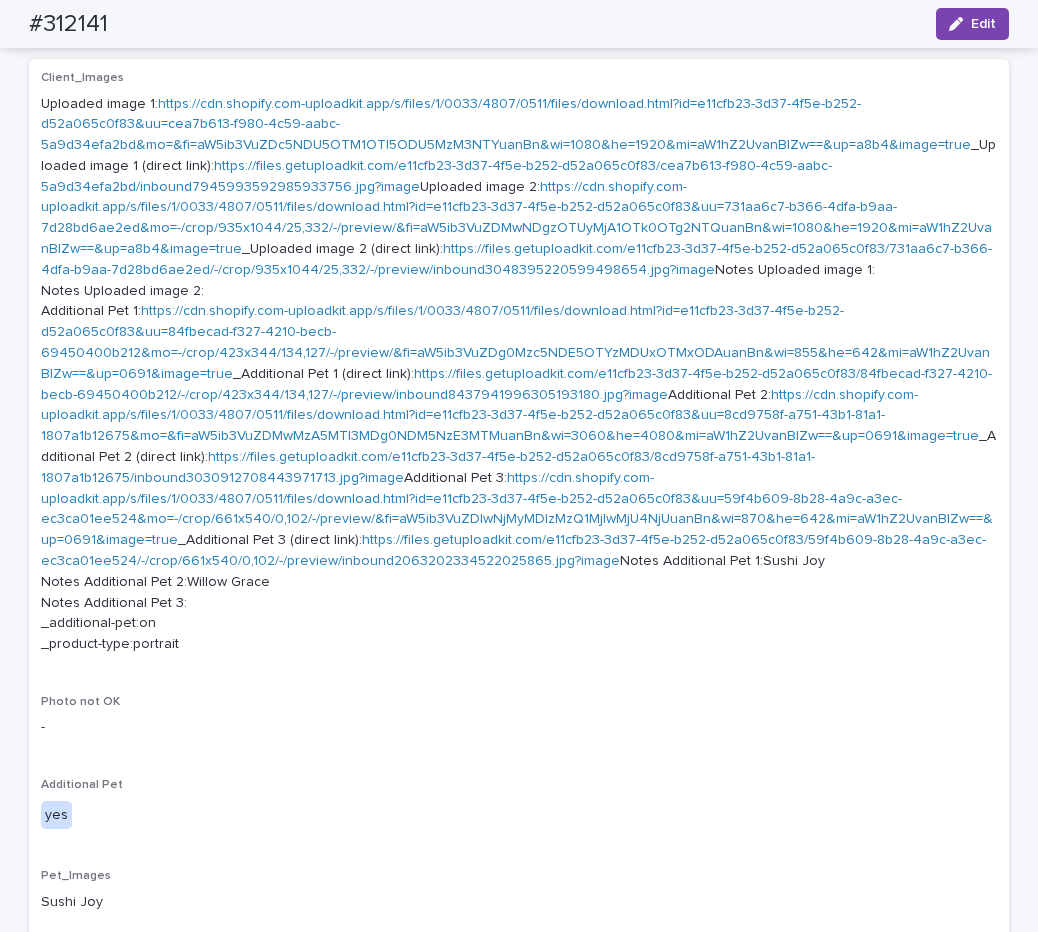 click on "https://cdn.shopify.com-uploadkit.app/s/files/1/0033/4807/0511/files/download.html?id=e11cfb23-3d37-4f5e-b252-d52a065c0f83&uu=84fbecad-f327-4210-becb-69450400b212&mo=-/crop/423x344/134,127/-/preview/&fi=aW5ib3VuZDg0Mzc5NDE5OTYzMDUxOTMxODAuanBn&wi=855&he=642&mi=aW1hZ2UvanBlZw==&up=0691&image=true" at bounding box center (515, 342) 